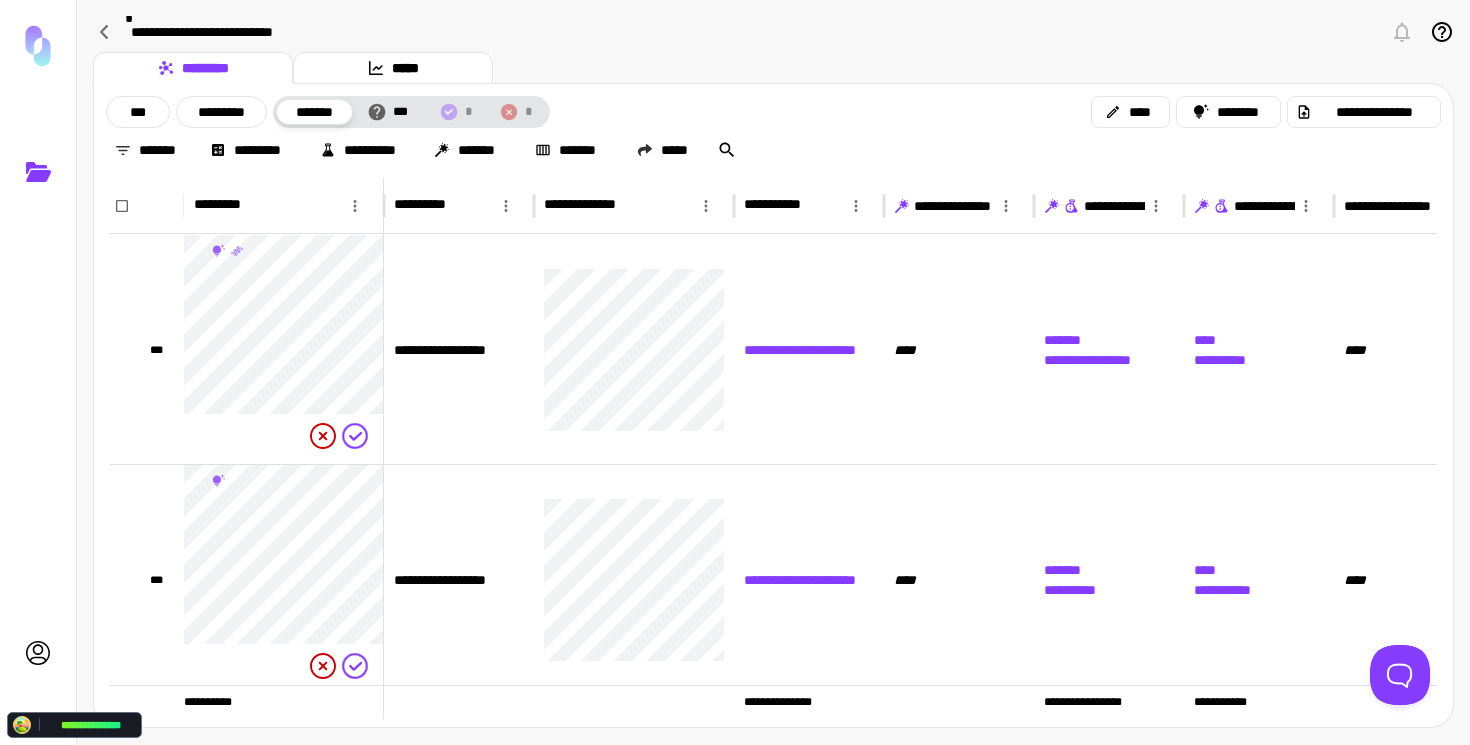 scroll, scrollTop: 0, scrollLeft: 0, axis: both 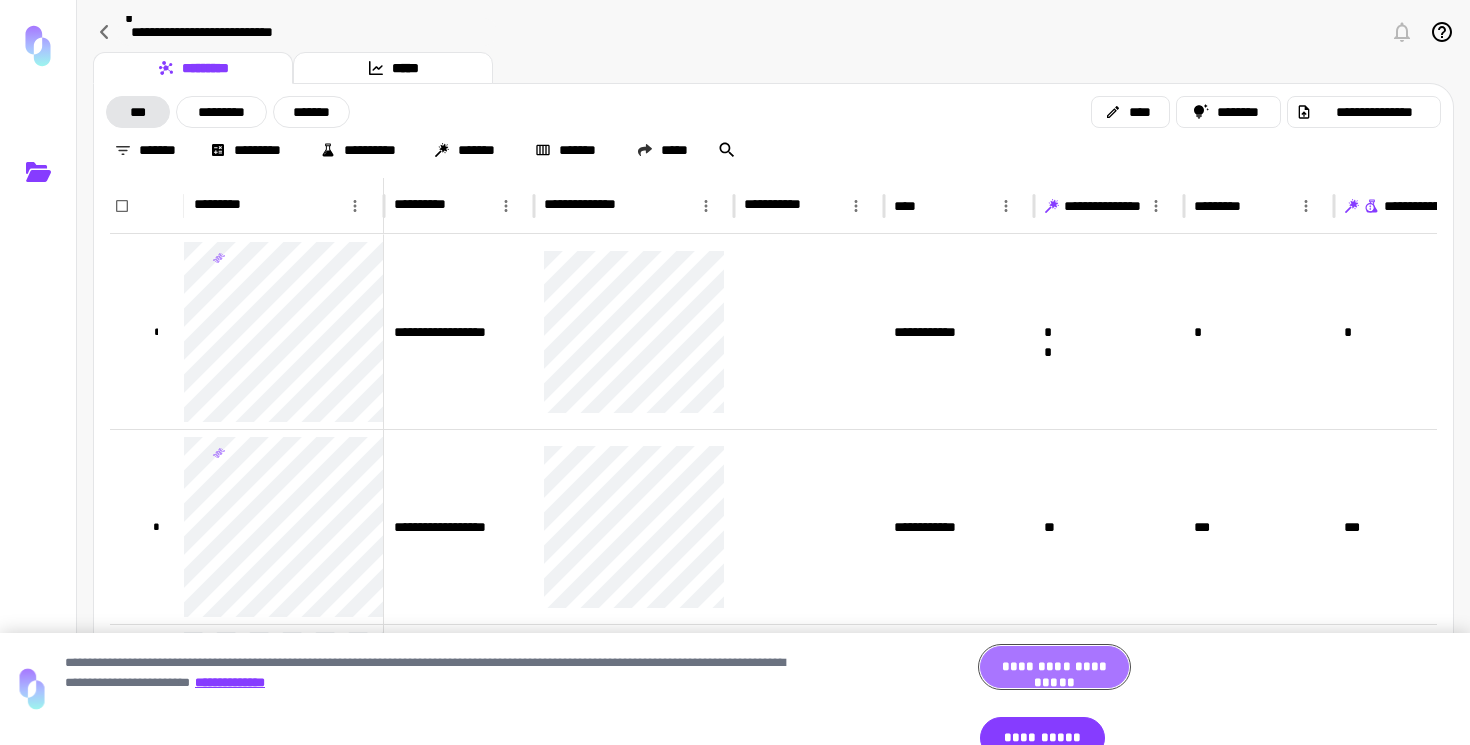 drag, startPoint x: 1040, startPoint y: 704, endPoint x: 259, endPoint y: 680, distance: 781.36865 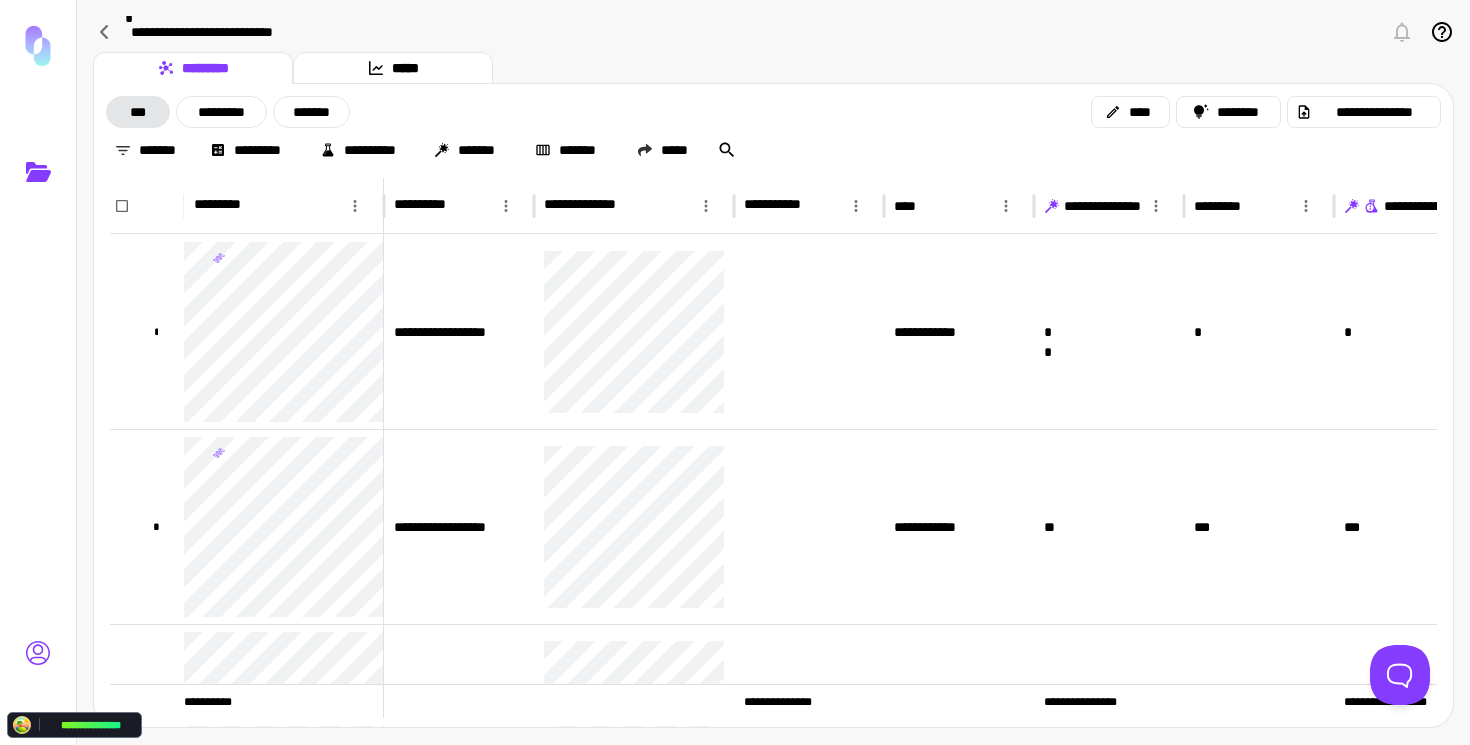 click 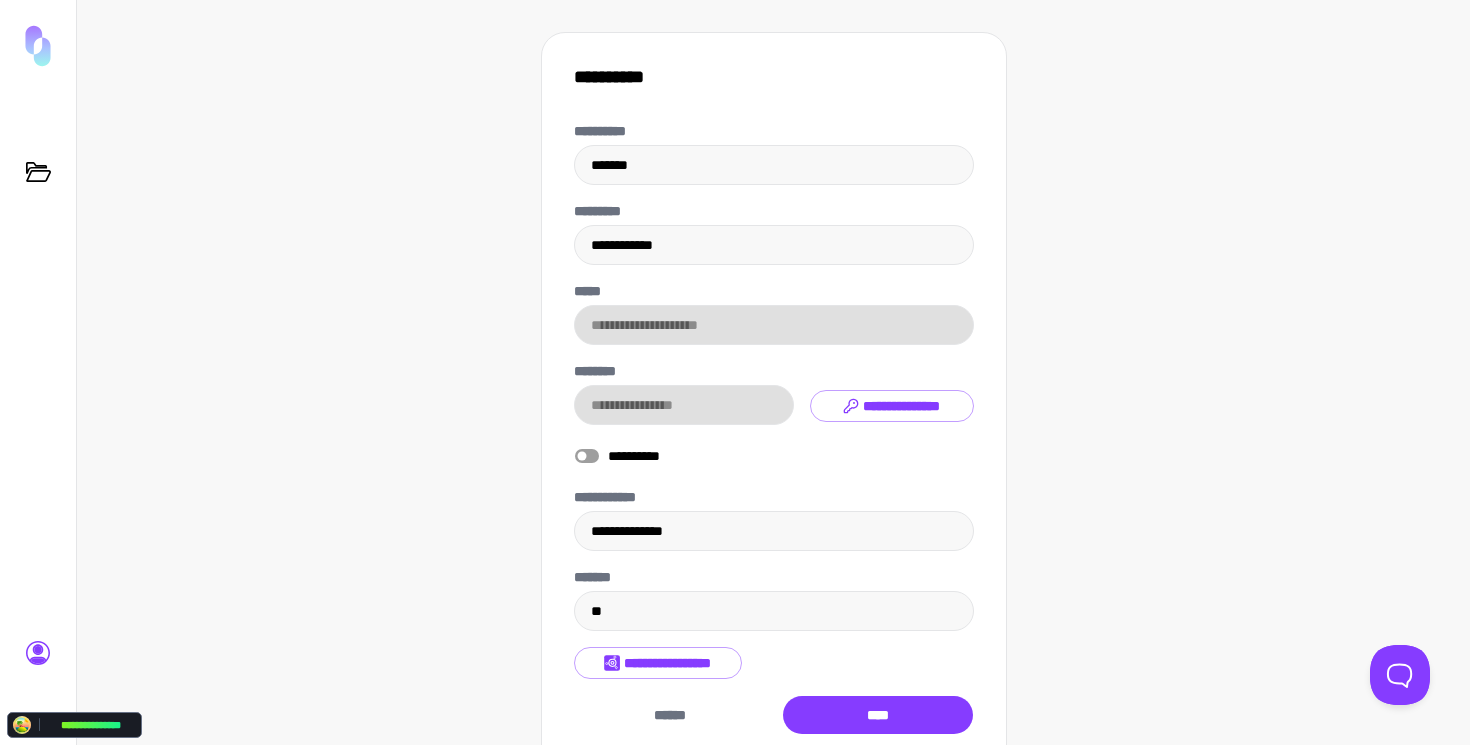 scroll, scrollTop: 104, scrollLeft: 0, axis: vertical 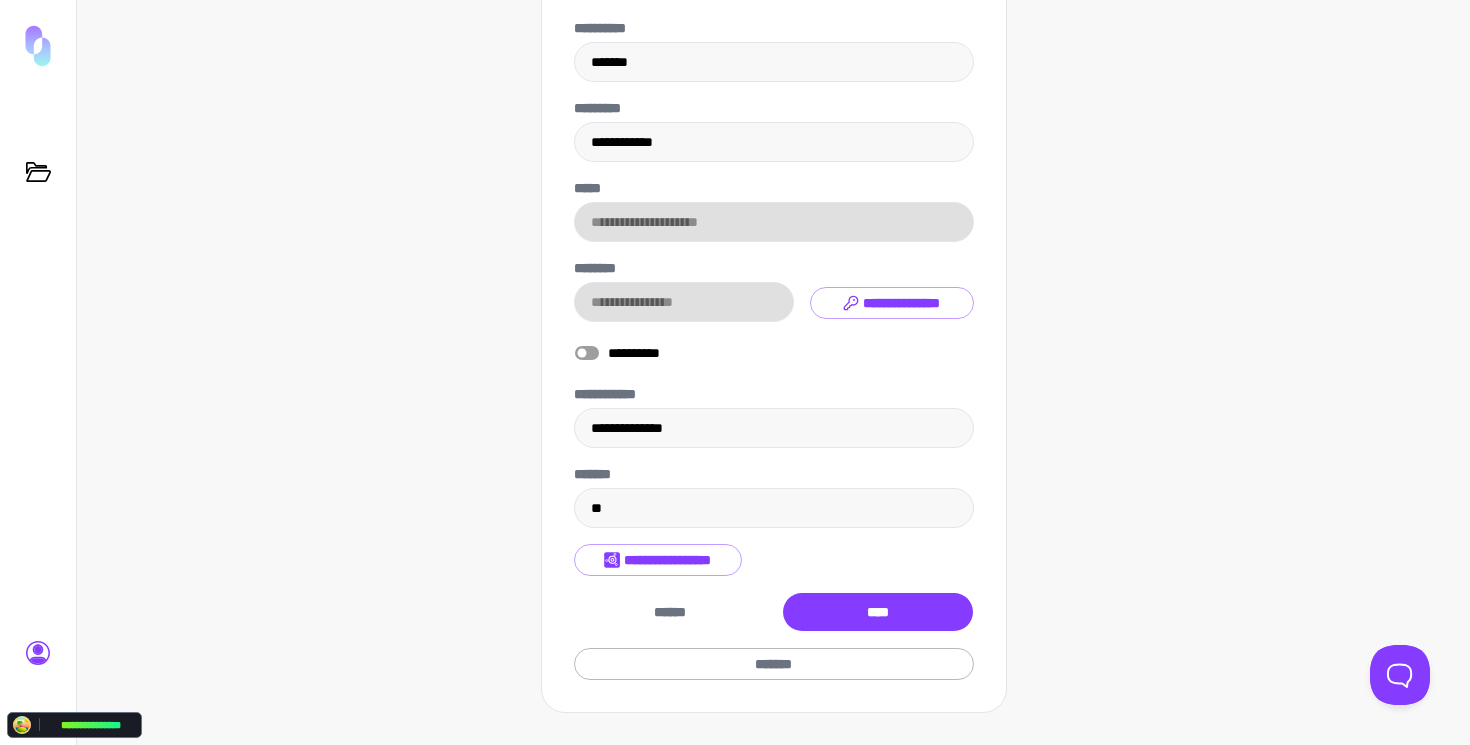 click on "*******" at bounding box center [774, 664] 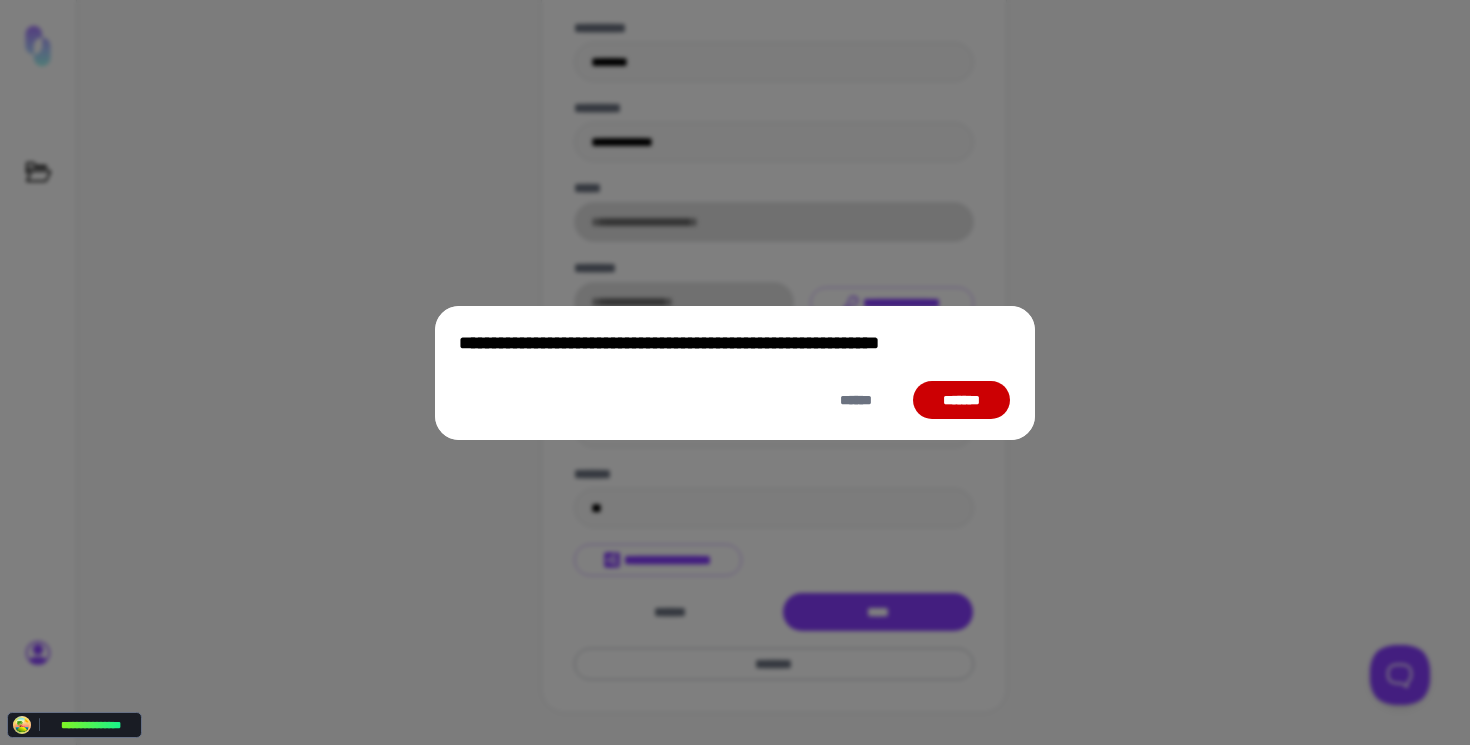 click on "*******" at bounding box center (961, 400) 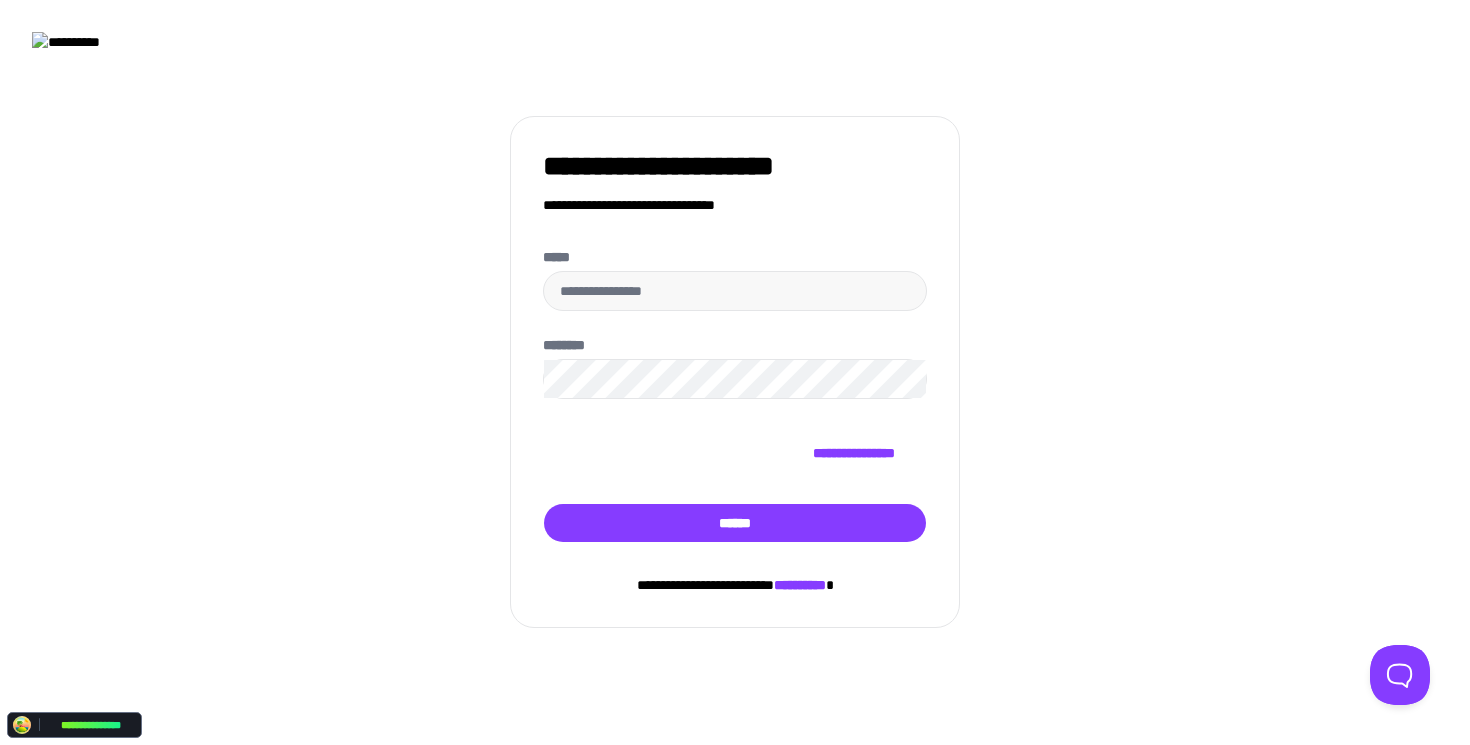click on "**********" at bounding box center [735, 372] 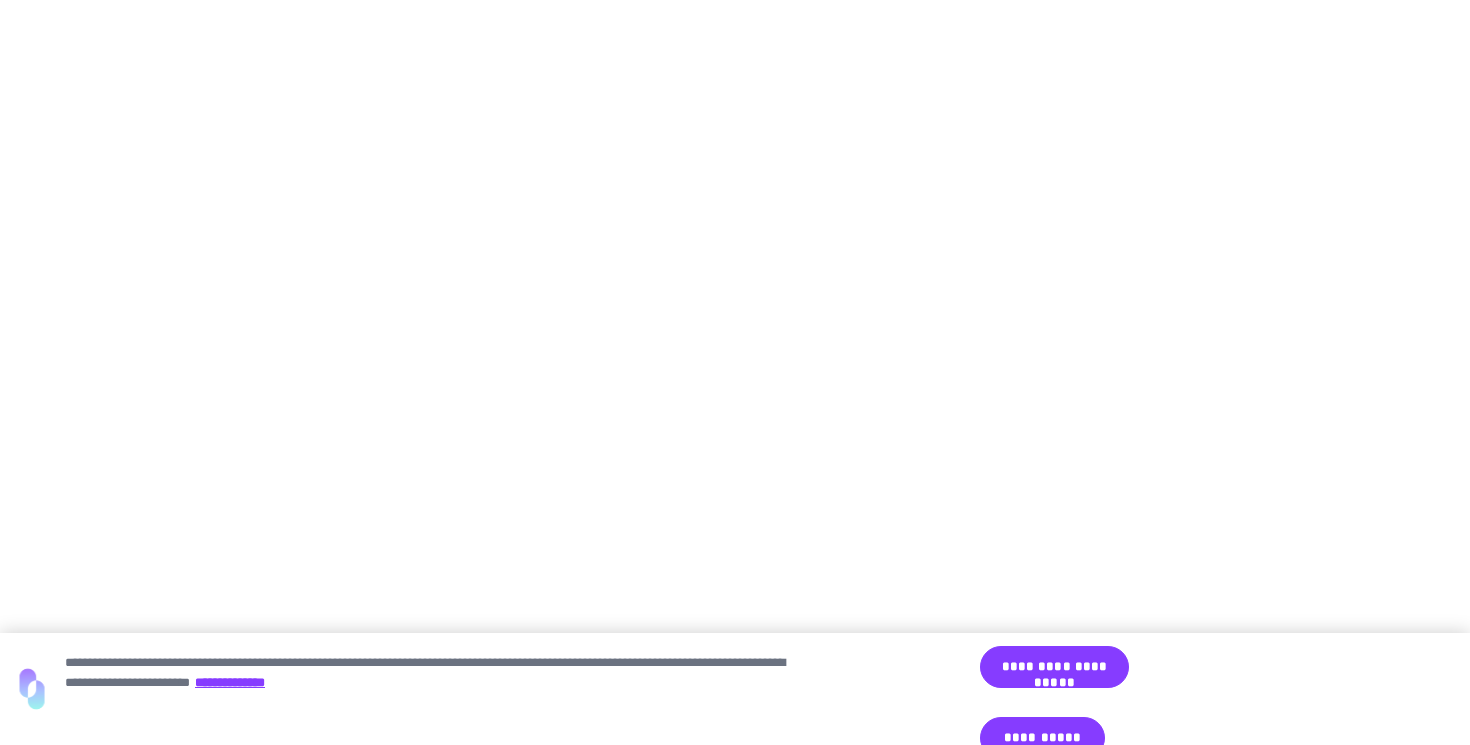 scroll, scrollTop: 0, scrollLeft: 0, axis: both 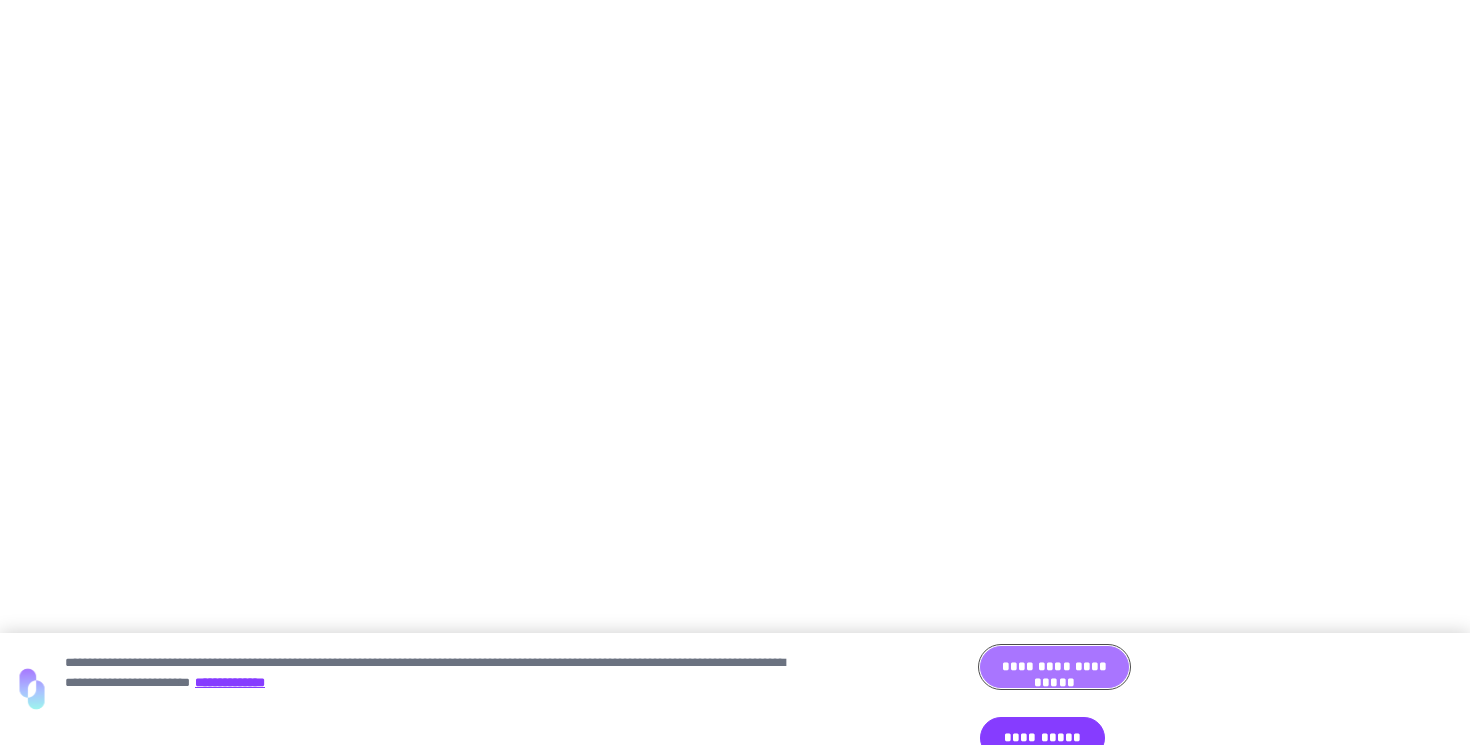 click on "**********" at bounding box center (1054, 667) 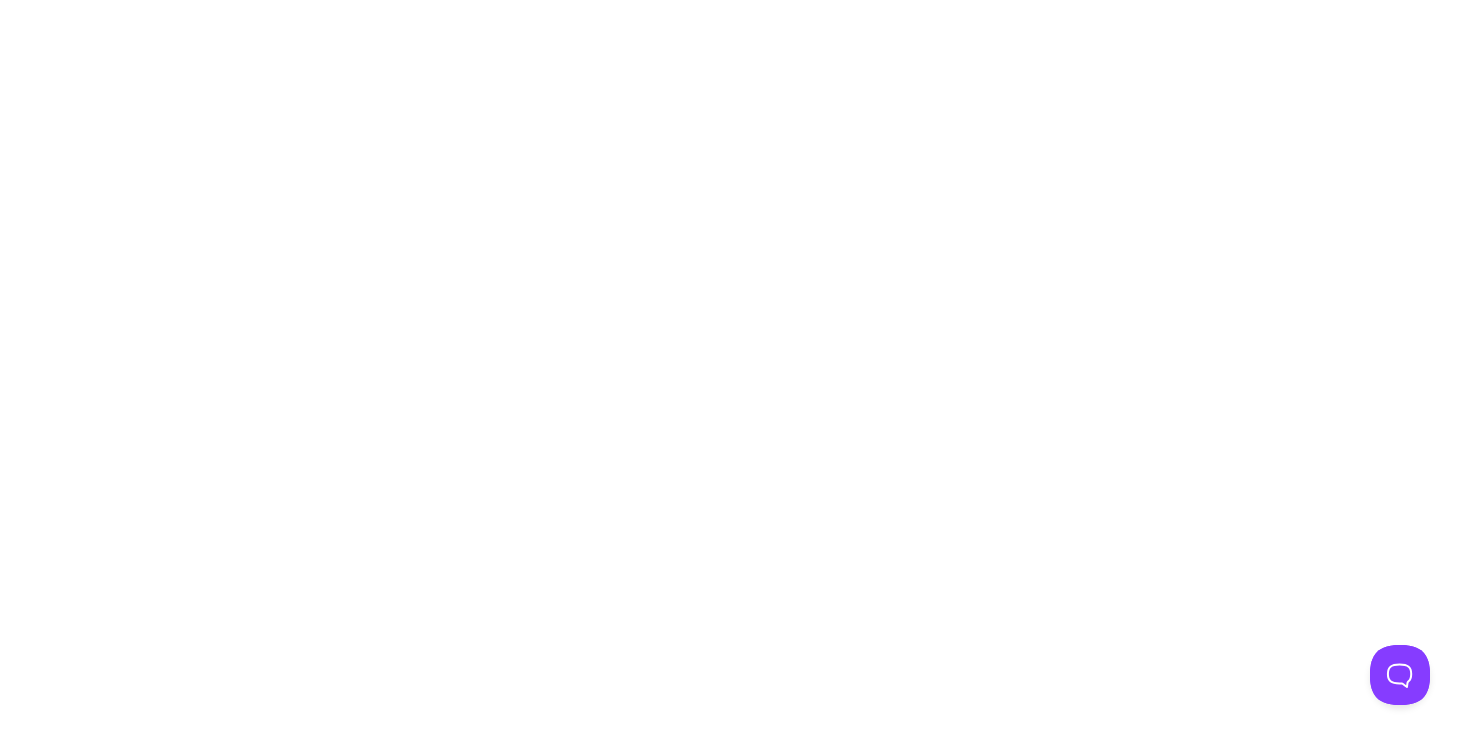click on "**********" at bounding box center [735, 4] 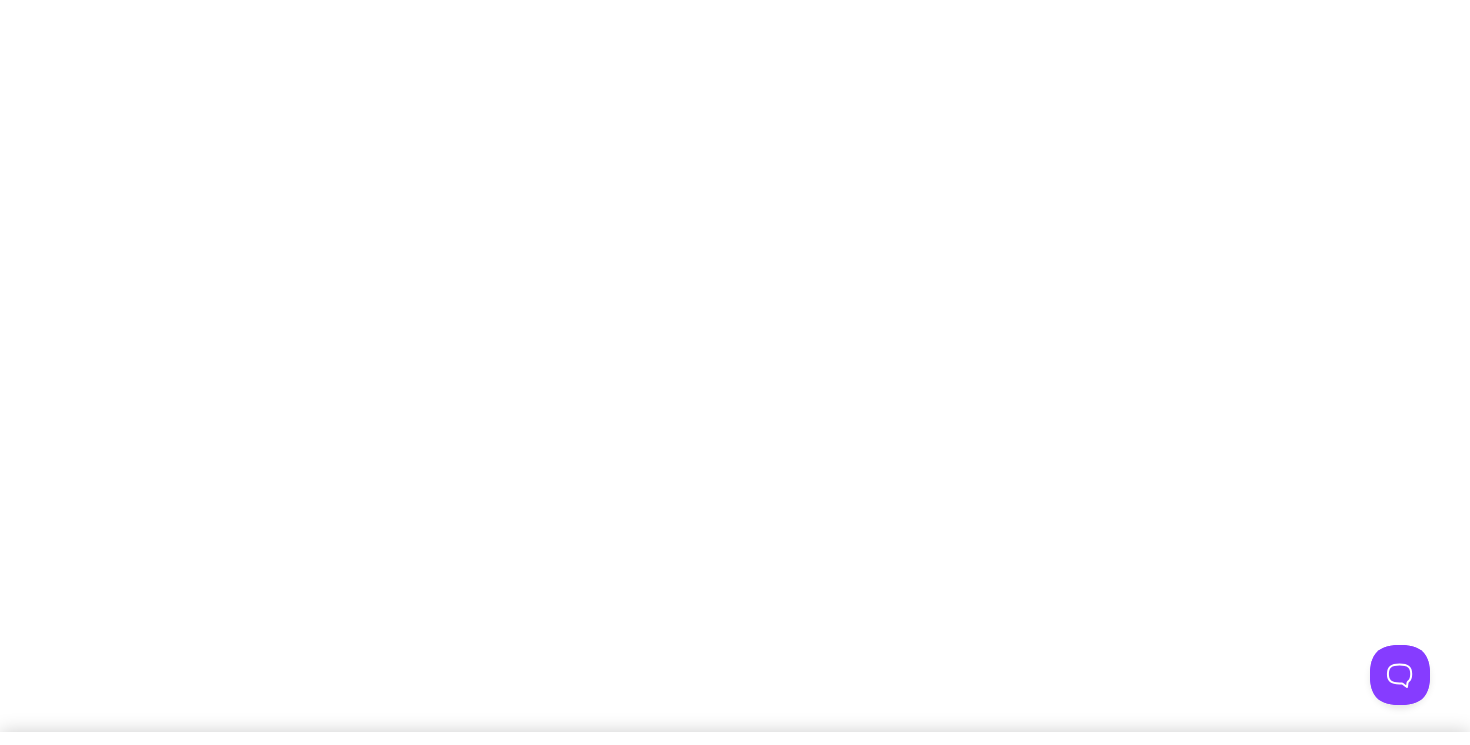 scroll, scrollTop: 0, scrollLeft: 0, axis: both 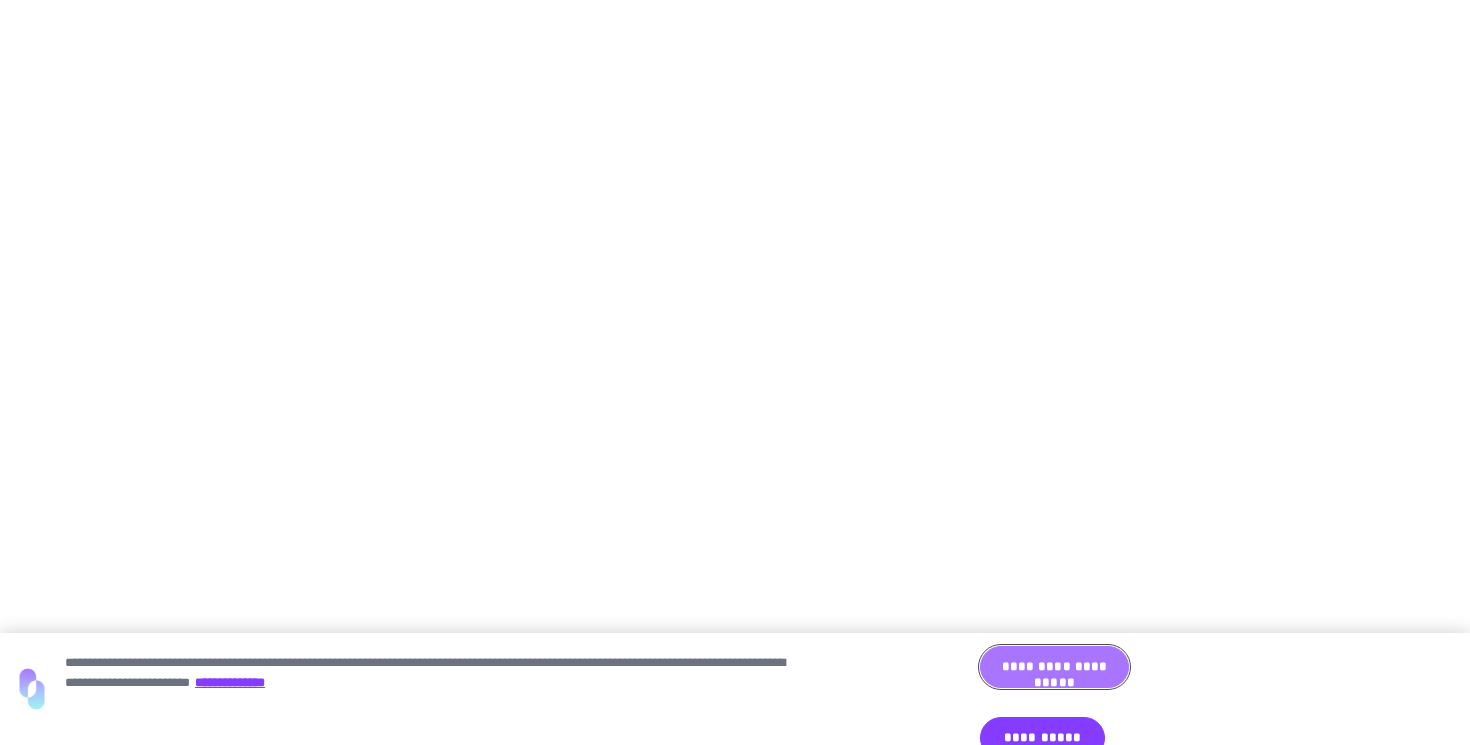 click on "**********" at bounding box center (1054, 667) 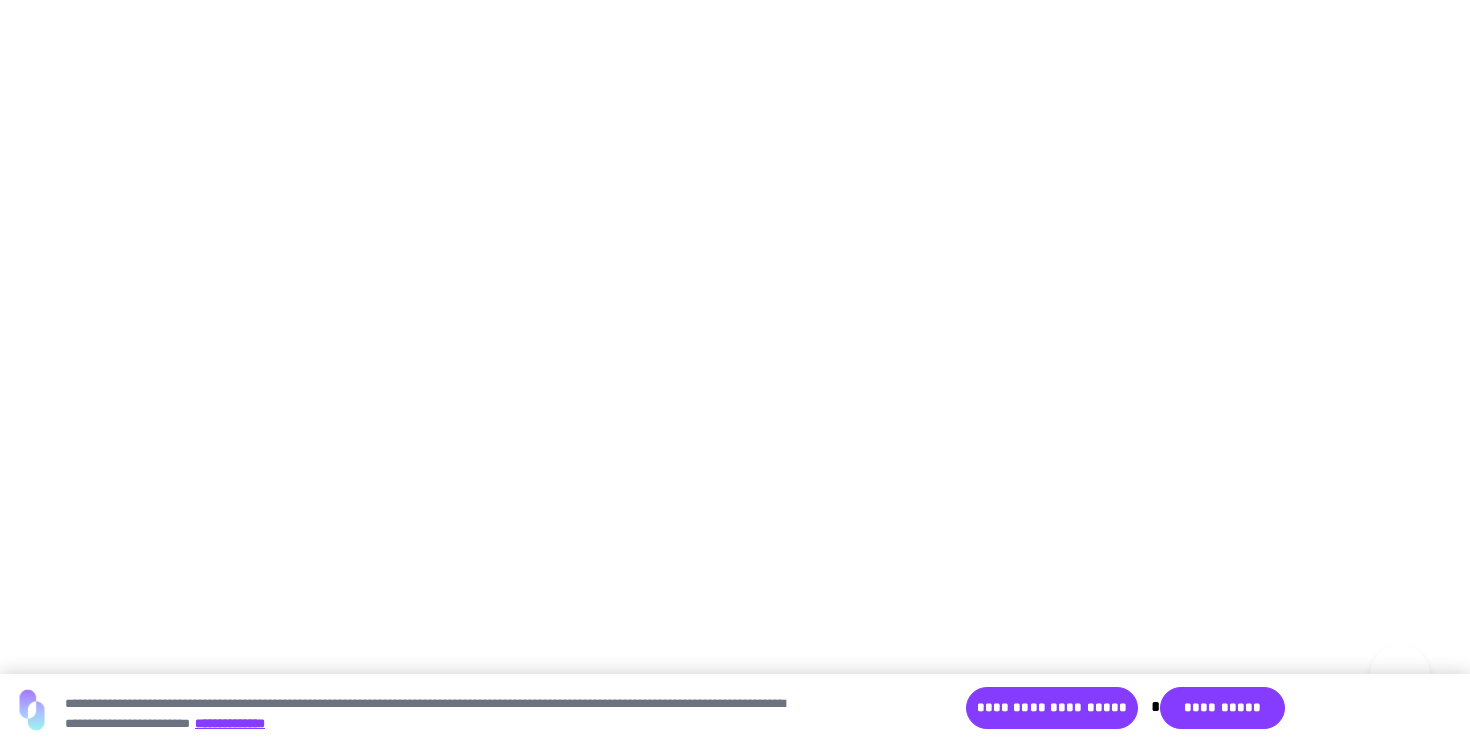 scroll, scrollTop: 0, scrollLeft: 0, axis: both 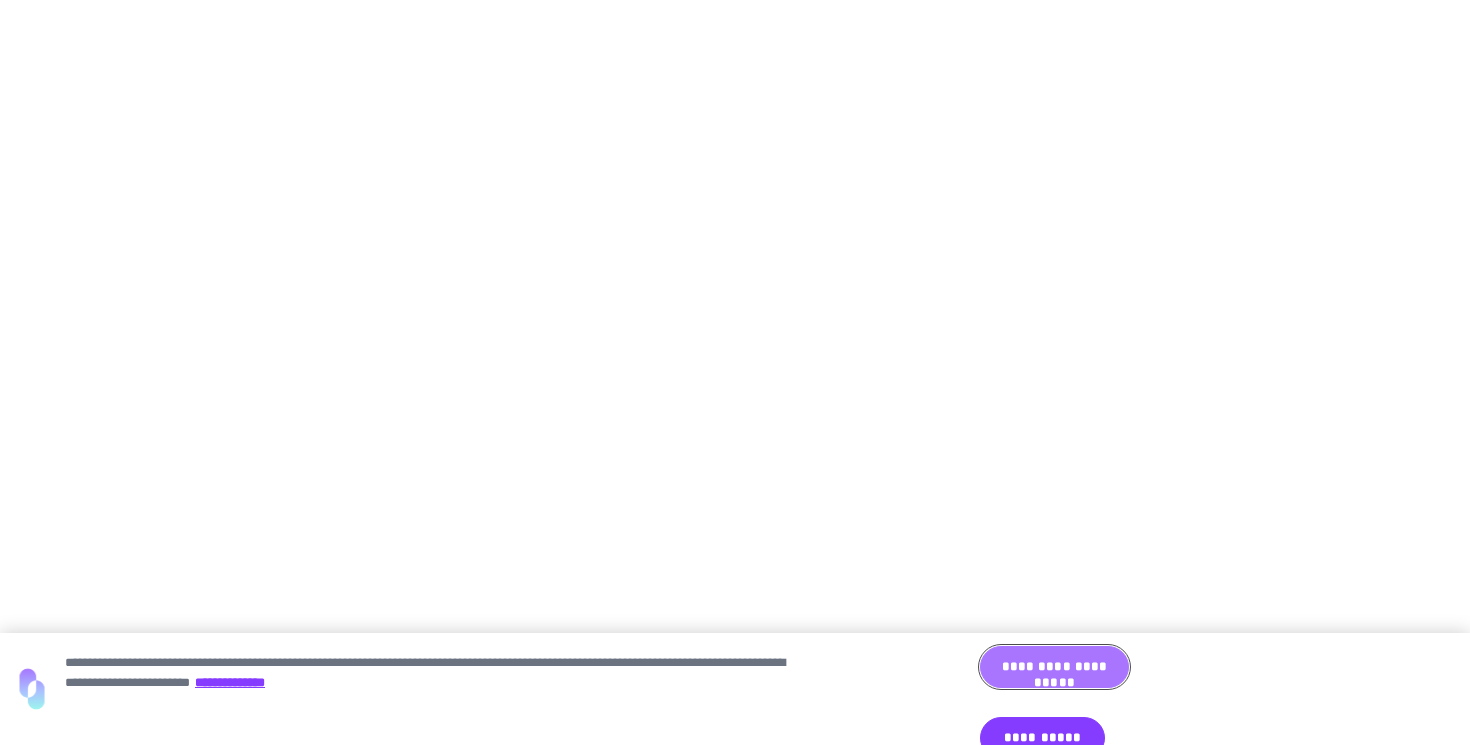 click on "**********" at bounding box center (1054, 667) 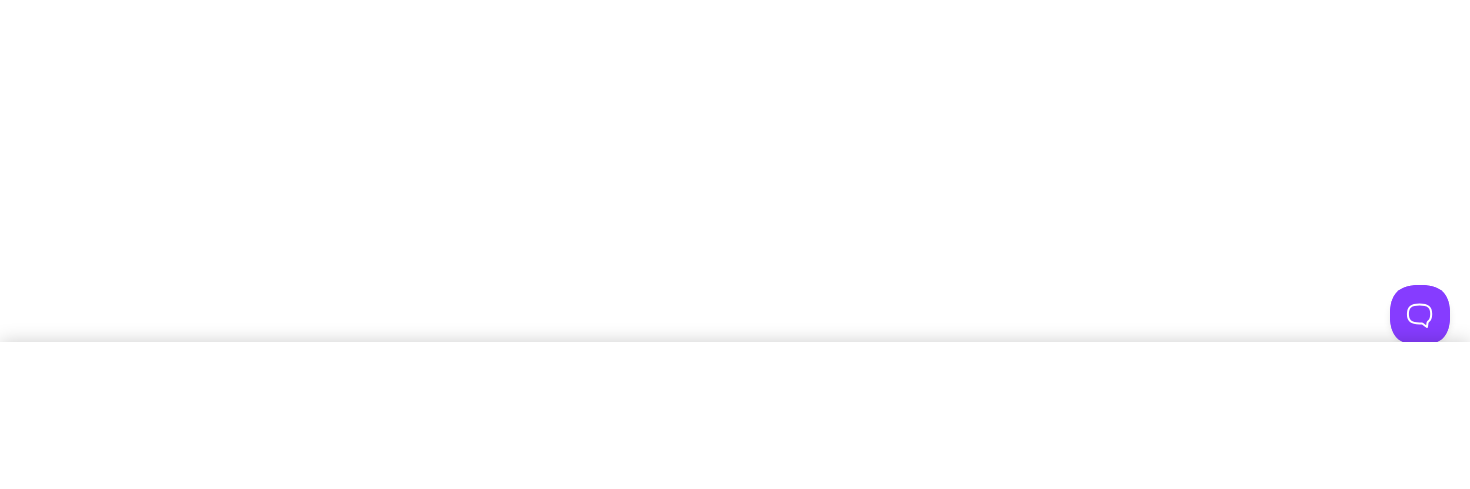 scroll, scrollTop: 0, scrollLeft: 0, axis: both 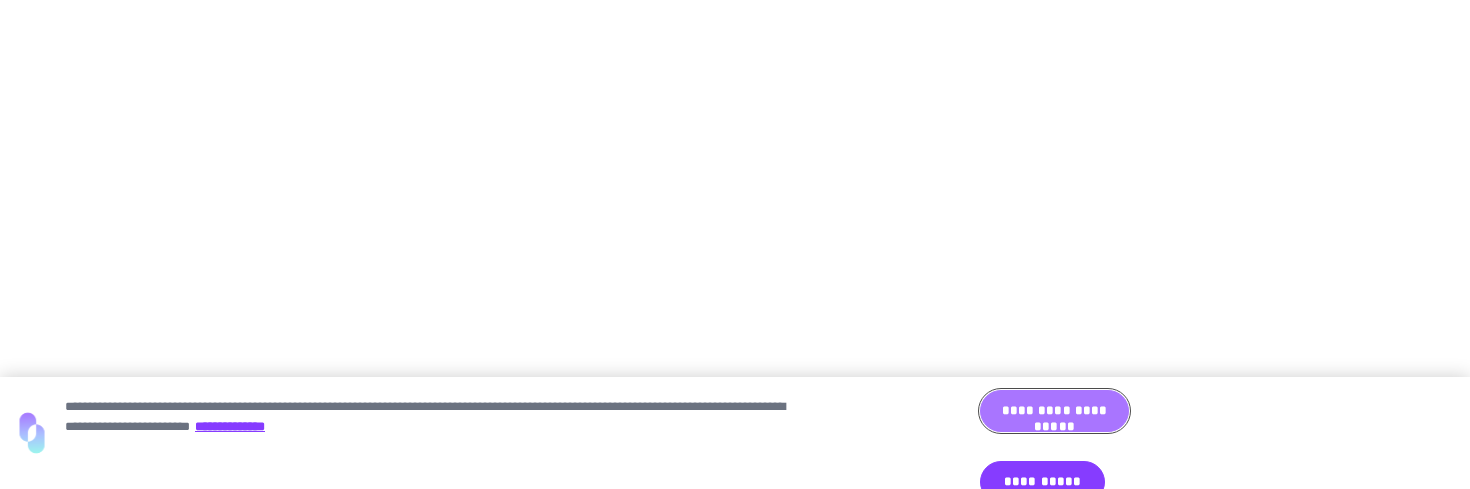 click on "**********" at bounding box center [1054, 411] 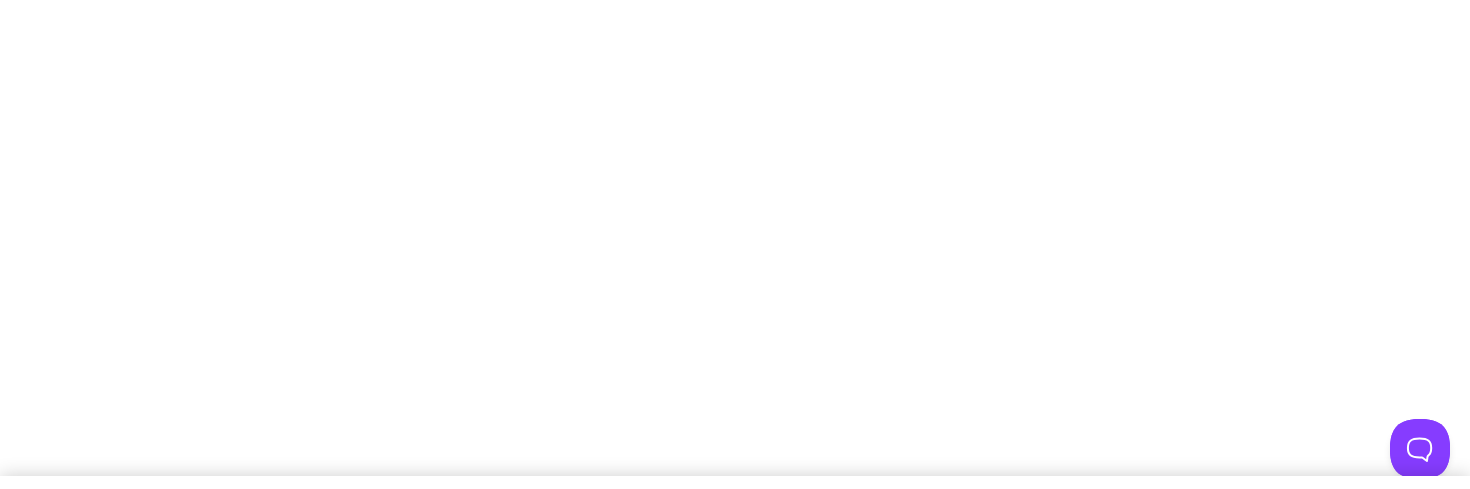 scroll, scrollTop: 0, scrollLeft: 0, axis: both 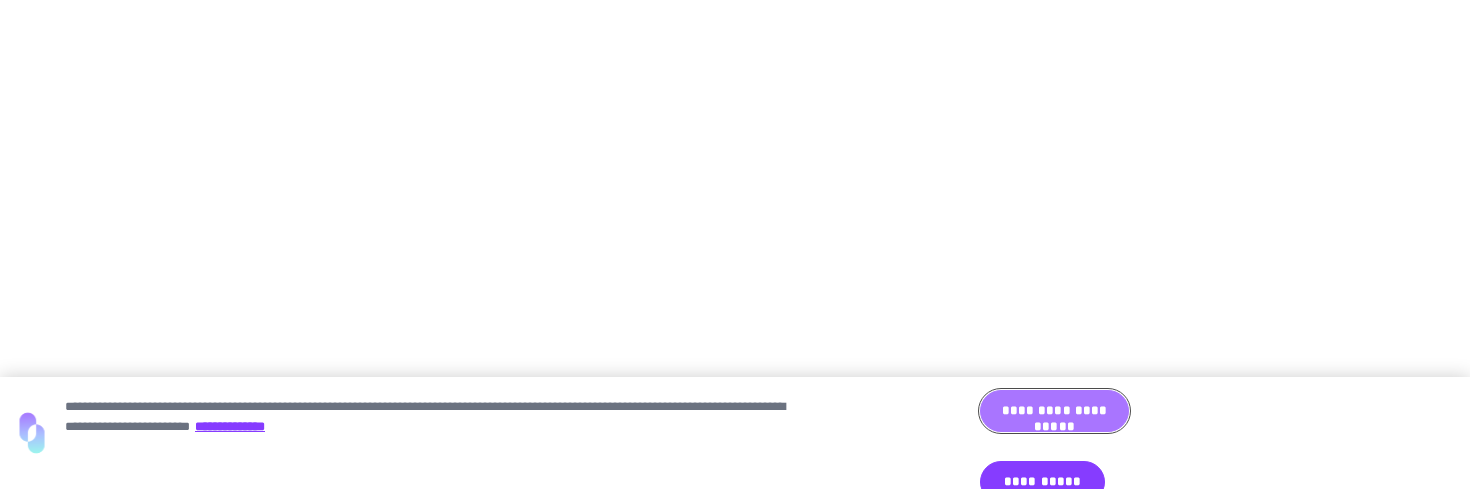 click on "**********" at bounding box center [1054, 411] 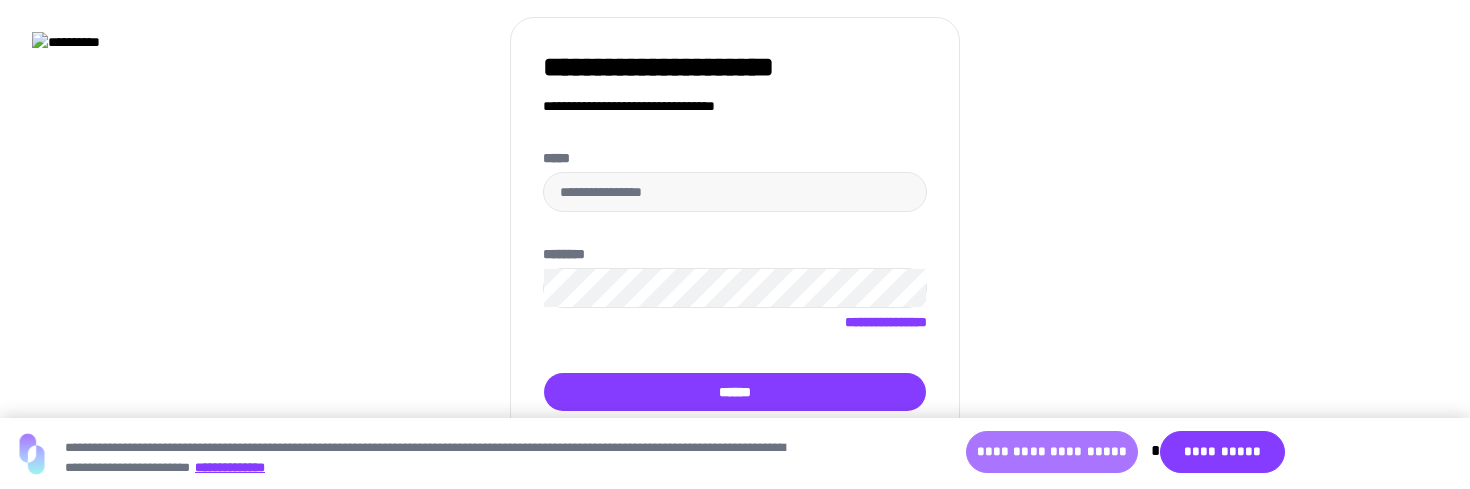 scroll, scrollTop: 0, scrollLeft: 0, axis: both 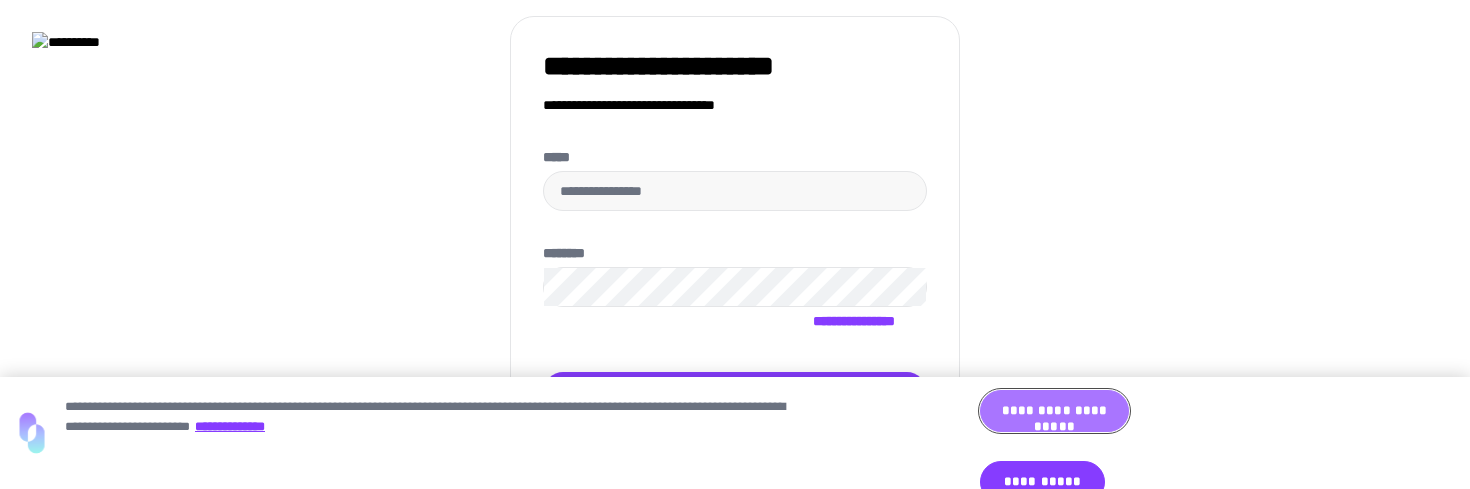 click on "**********" at bounding box center (1054, 411) 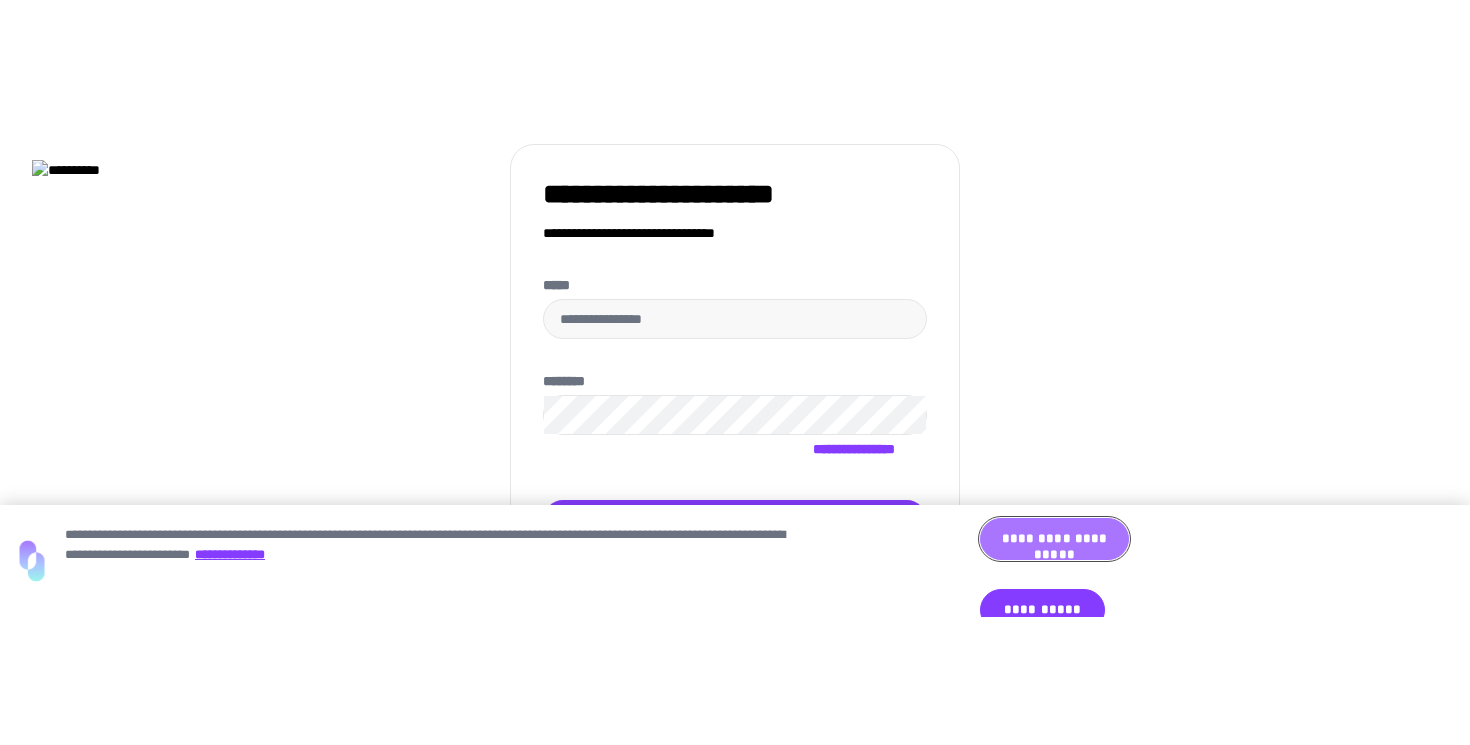 scroll, scrollTop: 0, scrollLeft: 0, axis: both 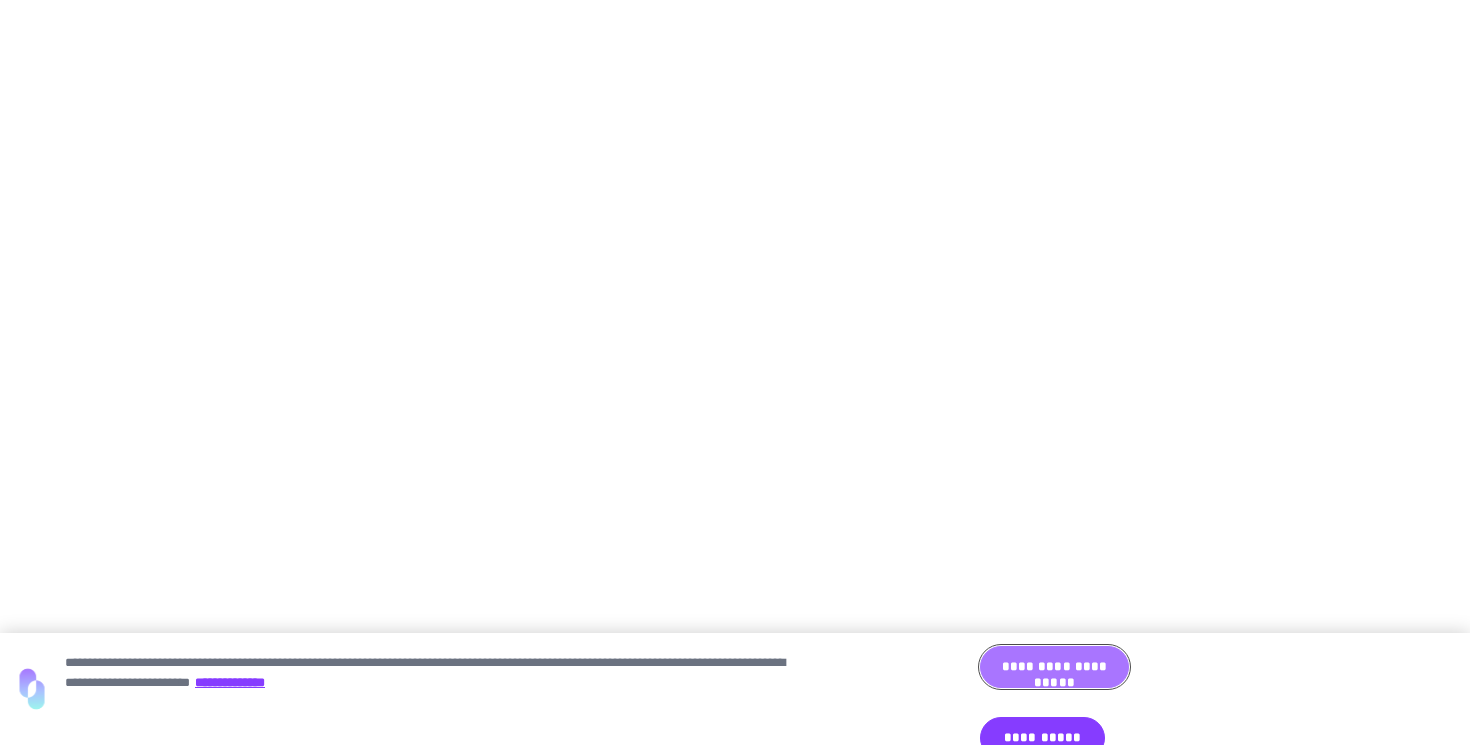 click on "**********" at bounding box center (1054, 667) 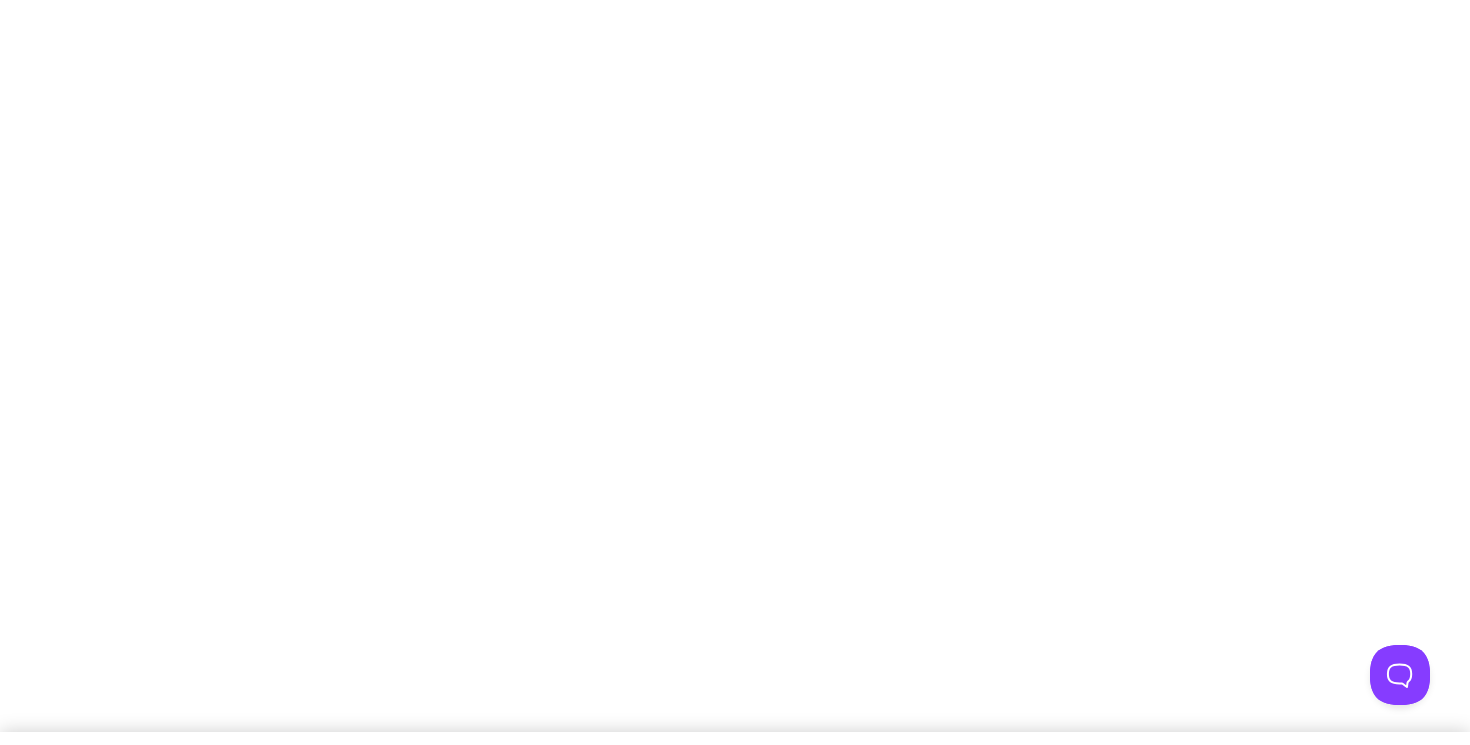 scroll, scrollTop: 0, scrollLeft: 0, axis: both 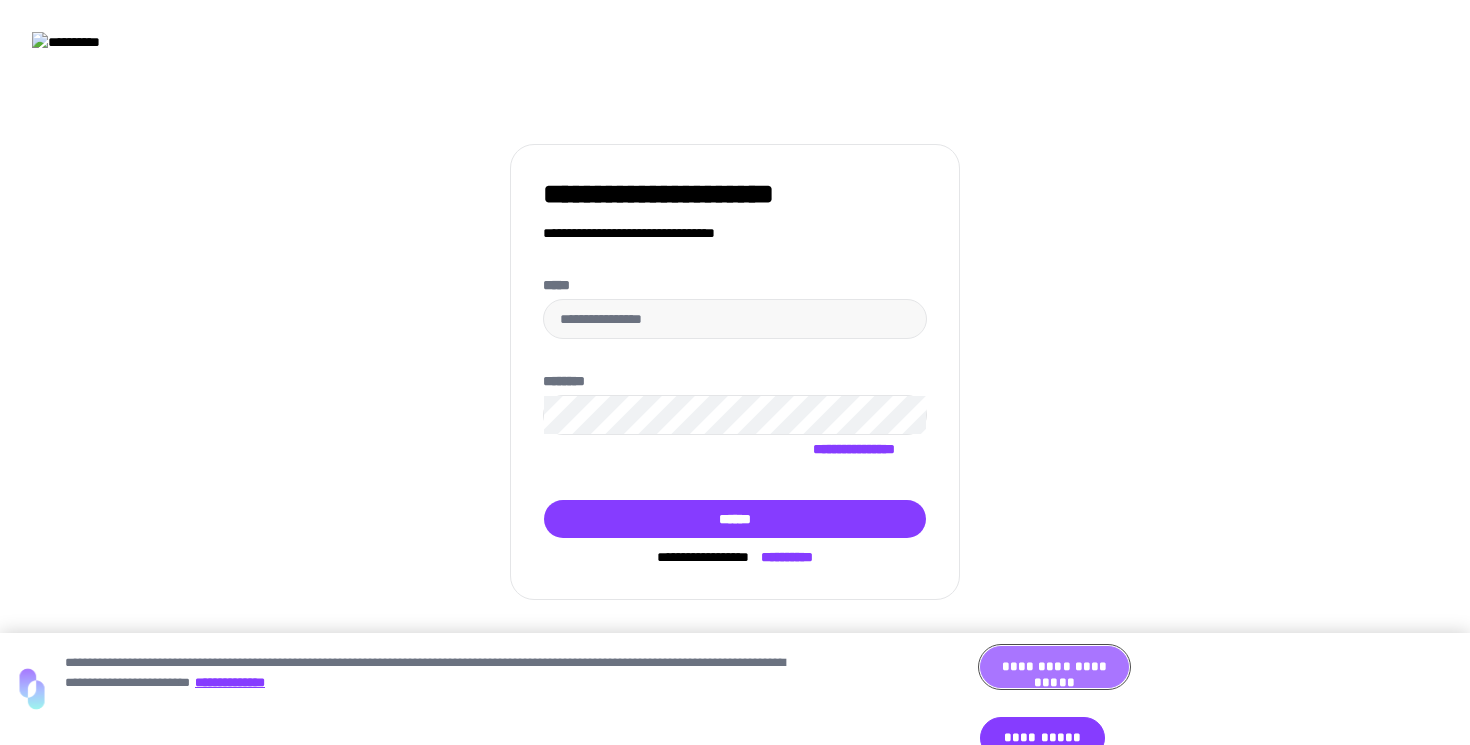click on "**********" at bounding box center [1054, 667] 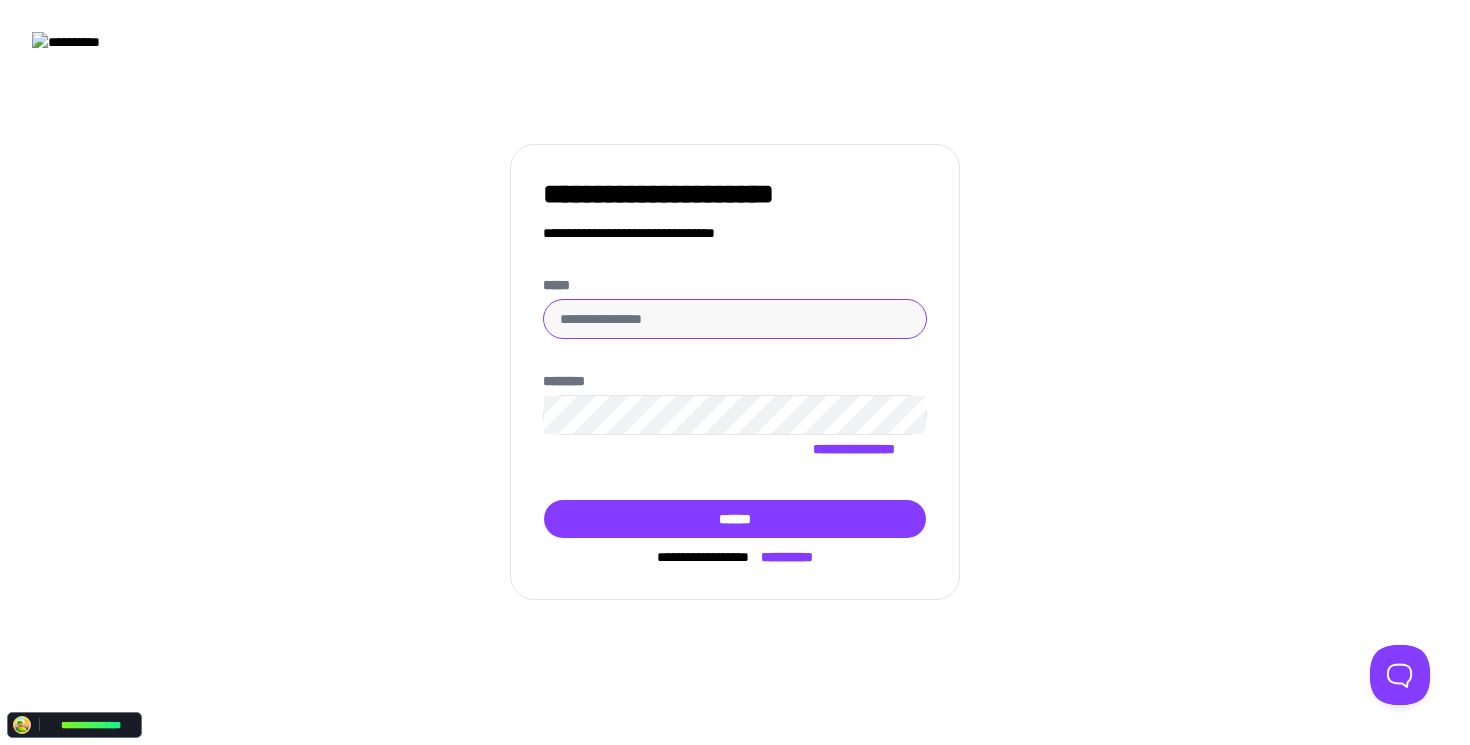 type on "**********" 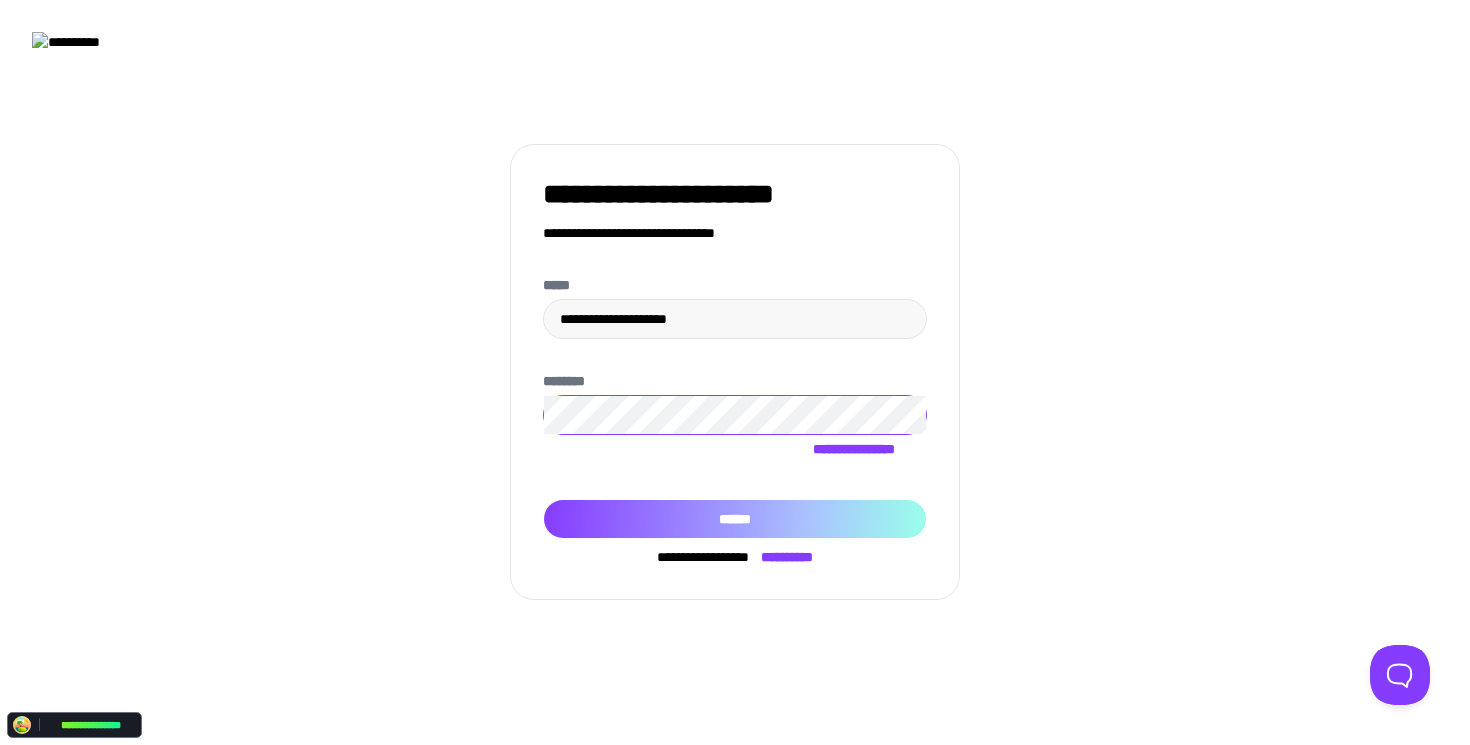 click on "**********" at bounding box center (735, 407) 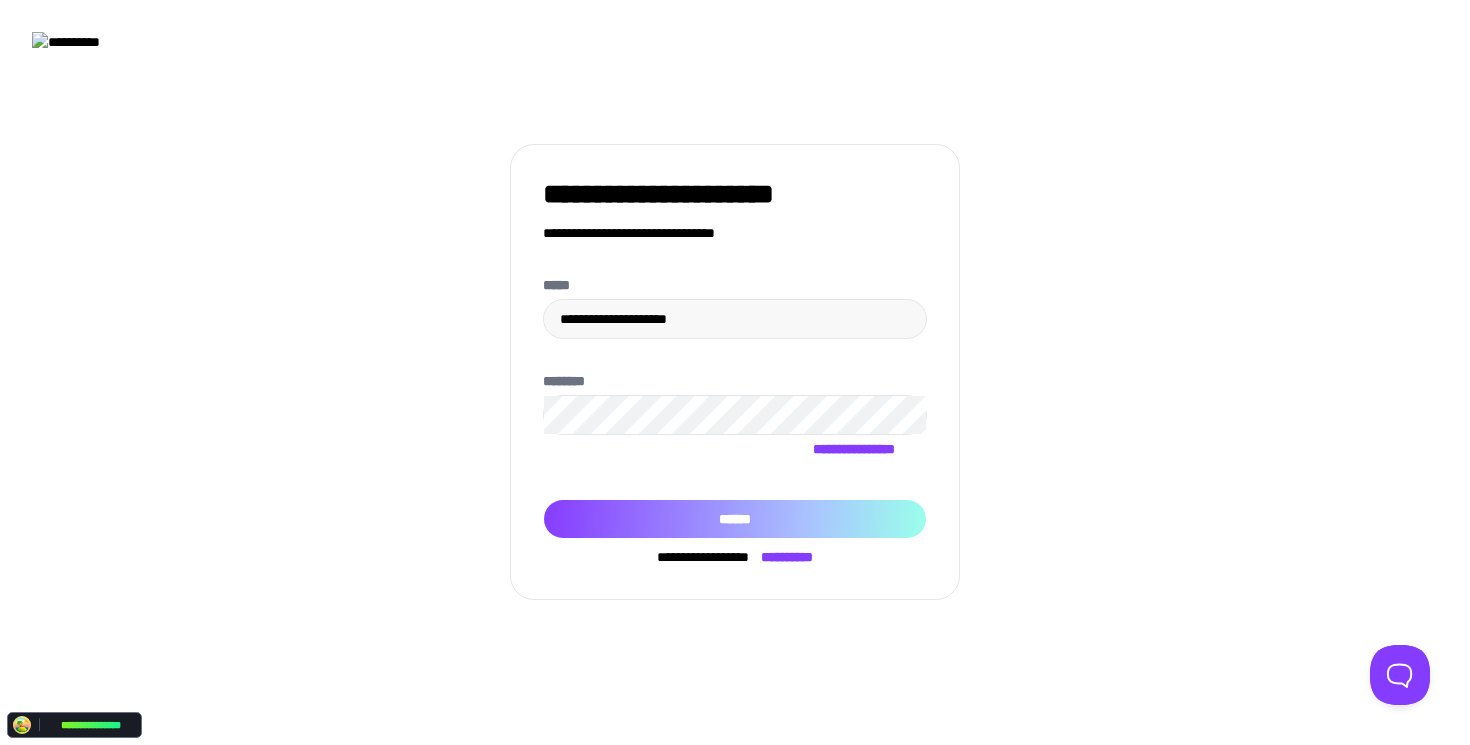 click on "******" at bounding box center [735, 519] 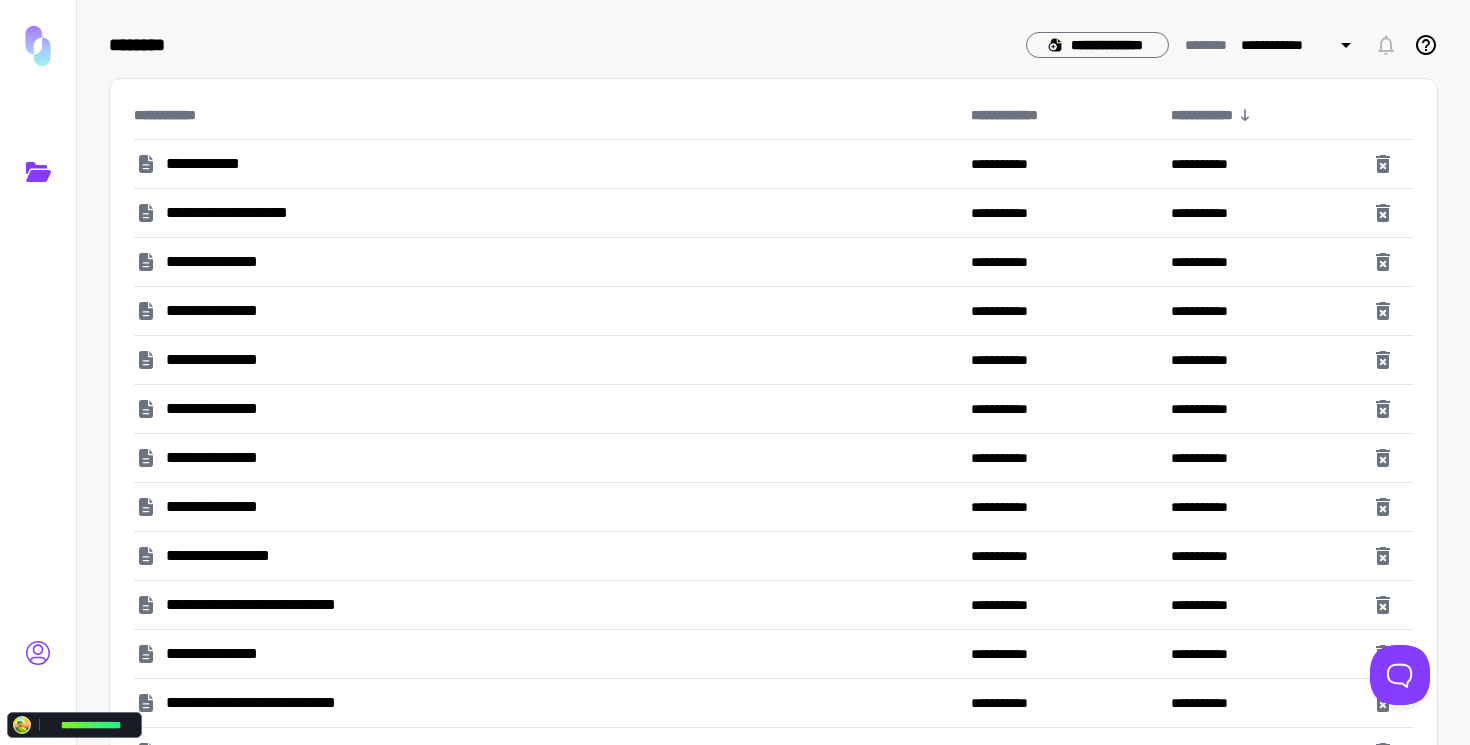 click 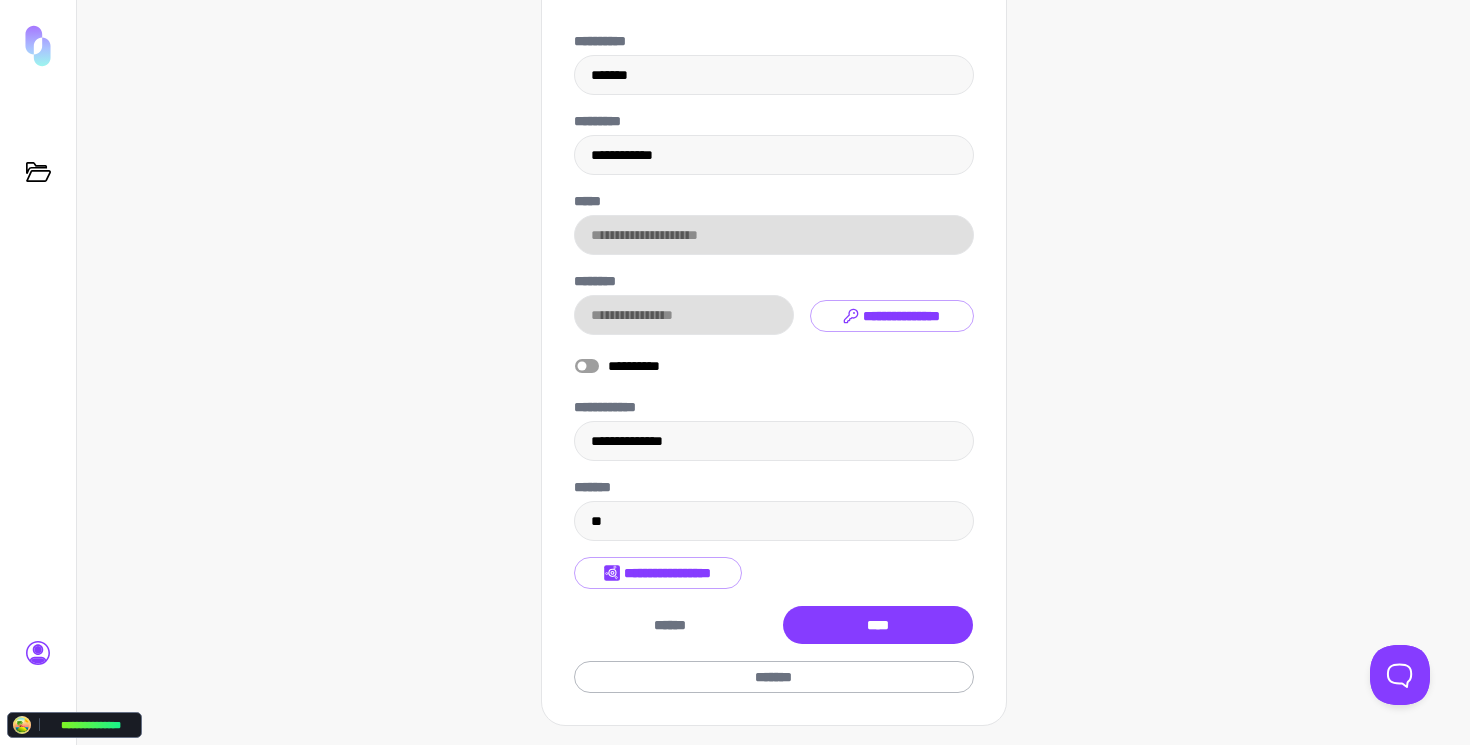 scroll, scrollTop: 104, scrollLeft: 0, axis: vertical 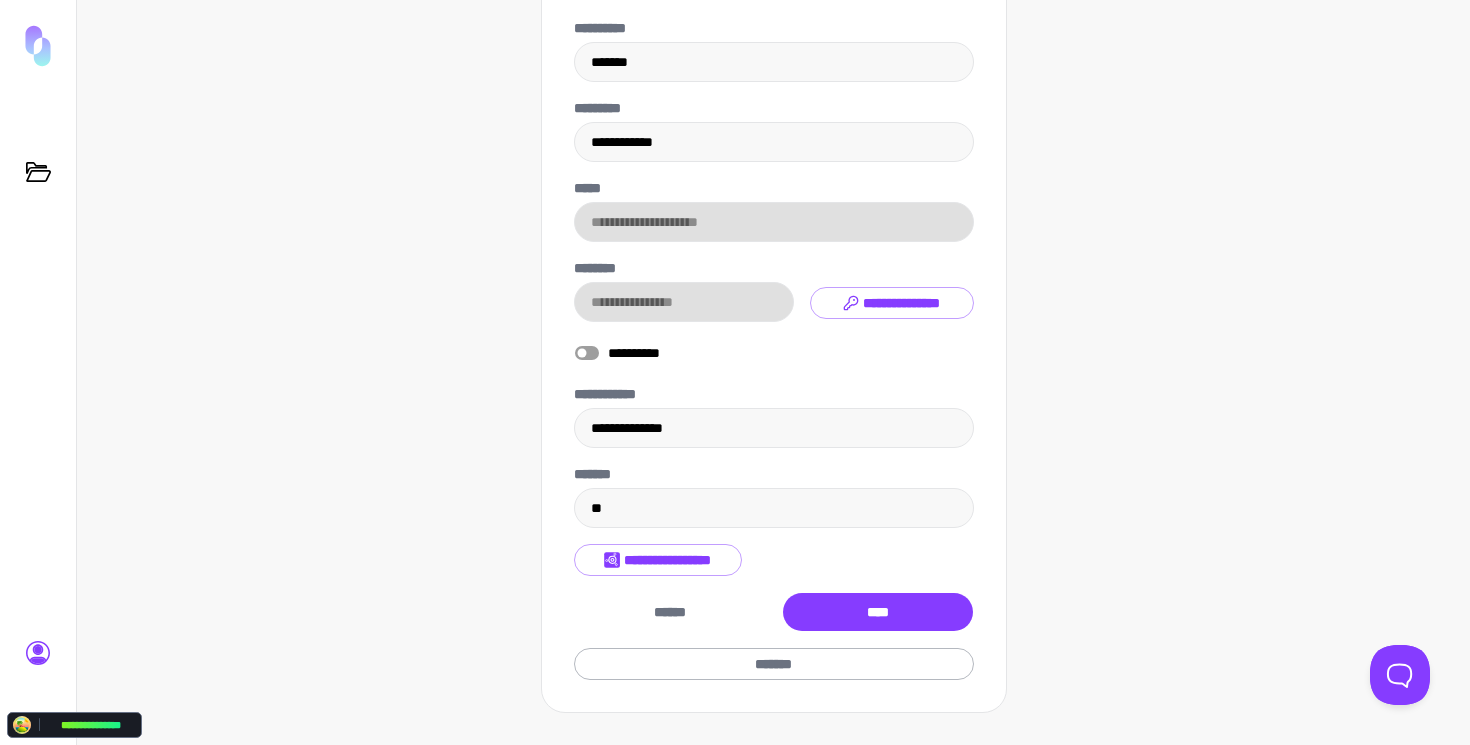 click on "*******" at bounding box center [774, 664] 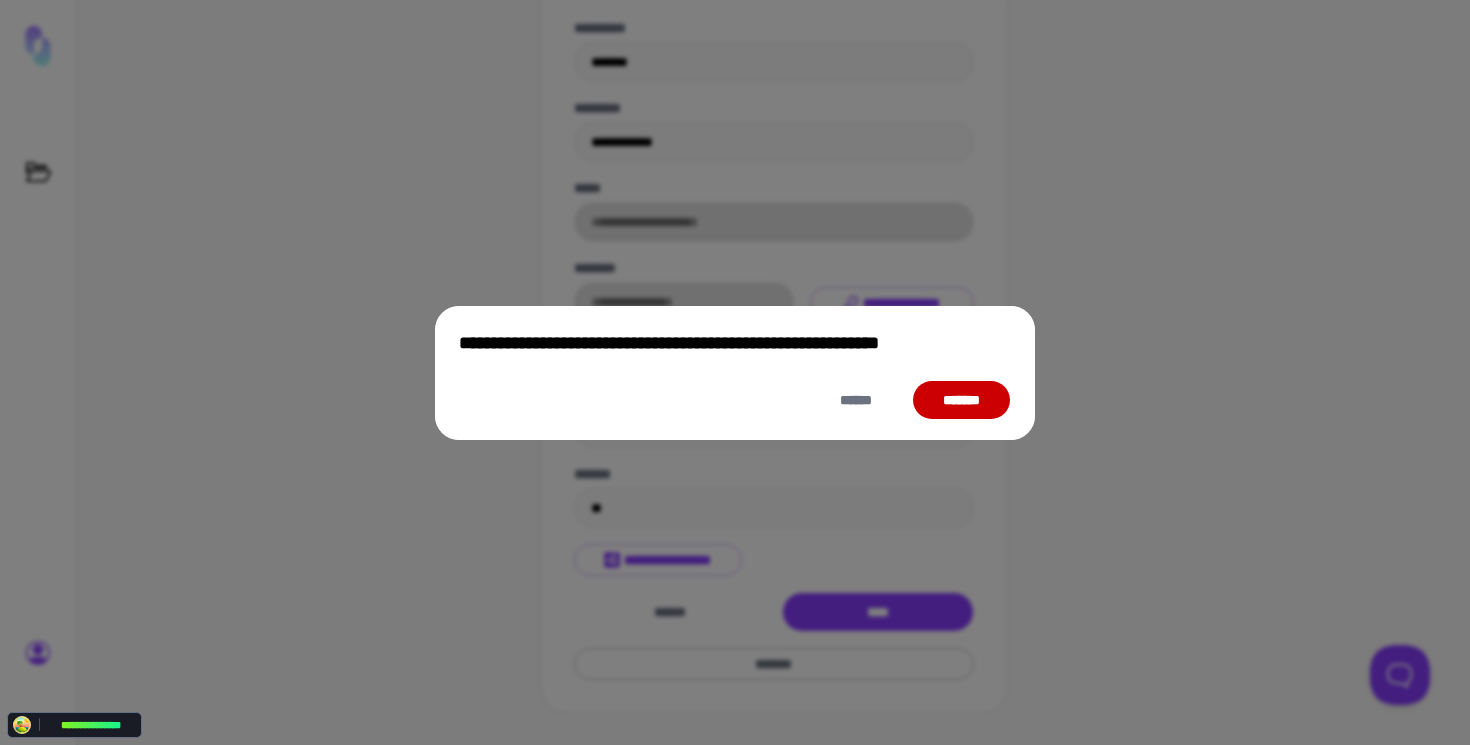 click on "*******" at bounding box center (961, 400) 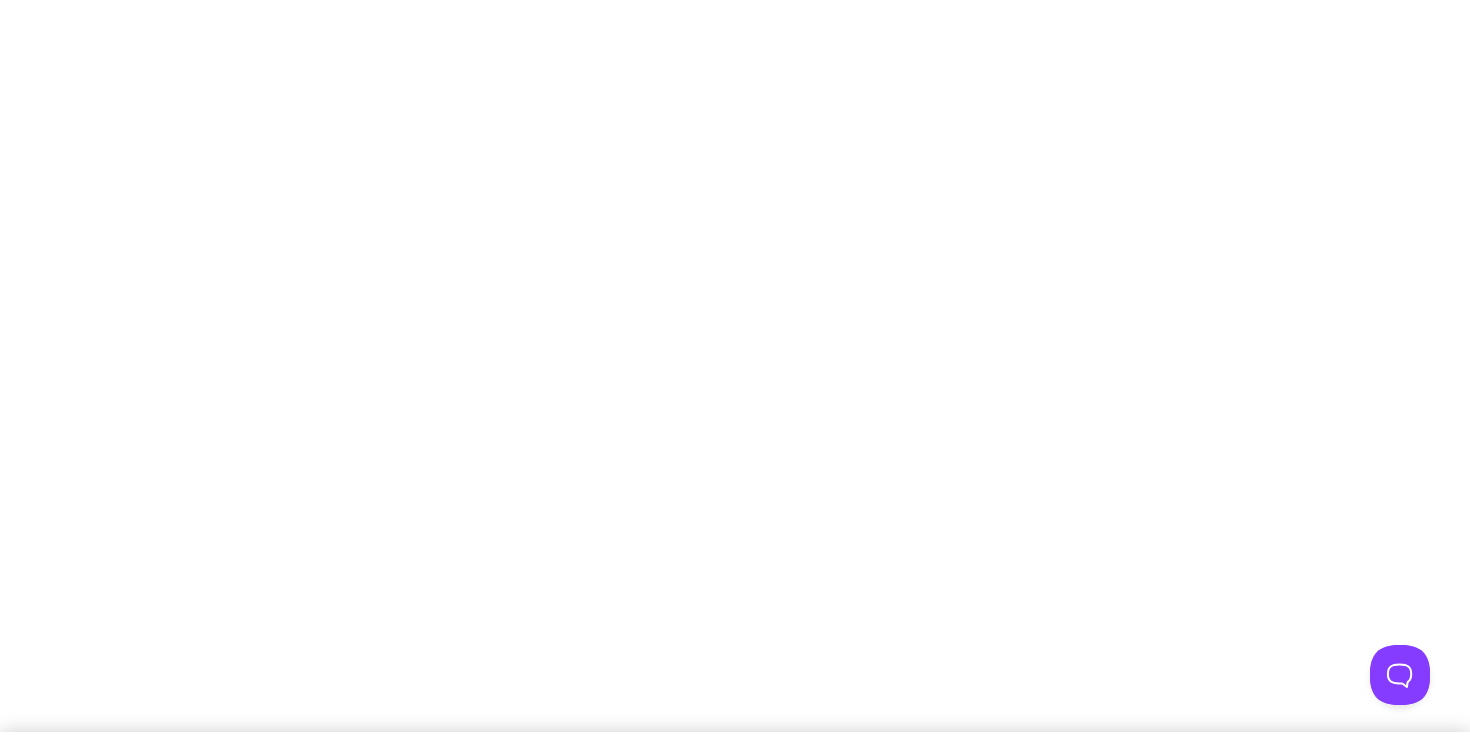 scroll, scrollTop: 0, scrollLeft: 0, axis: both 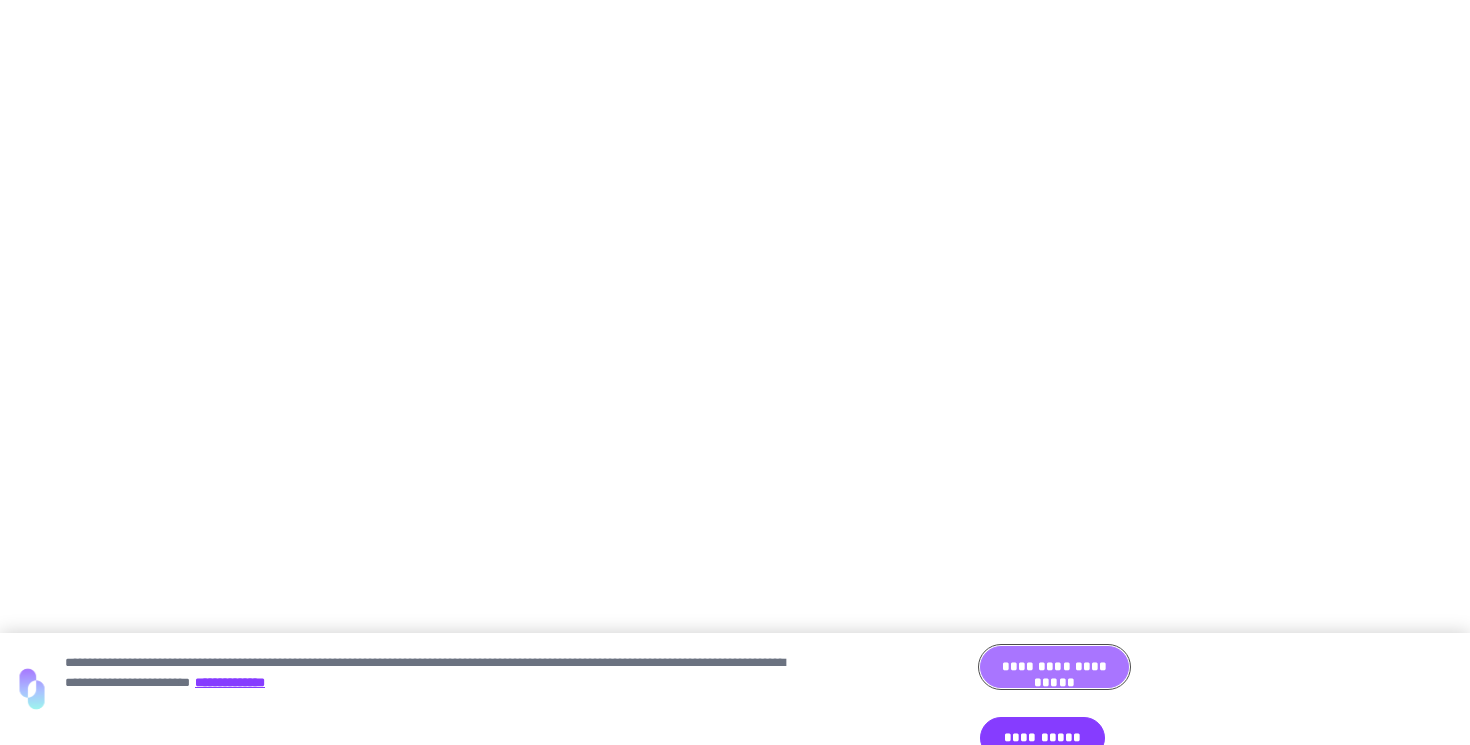 click on "**********" at bounding box center (1054, 667) 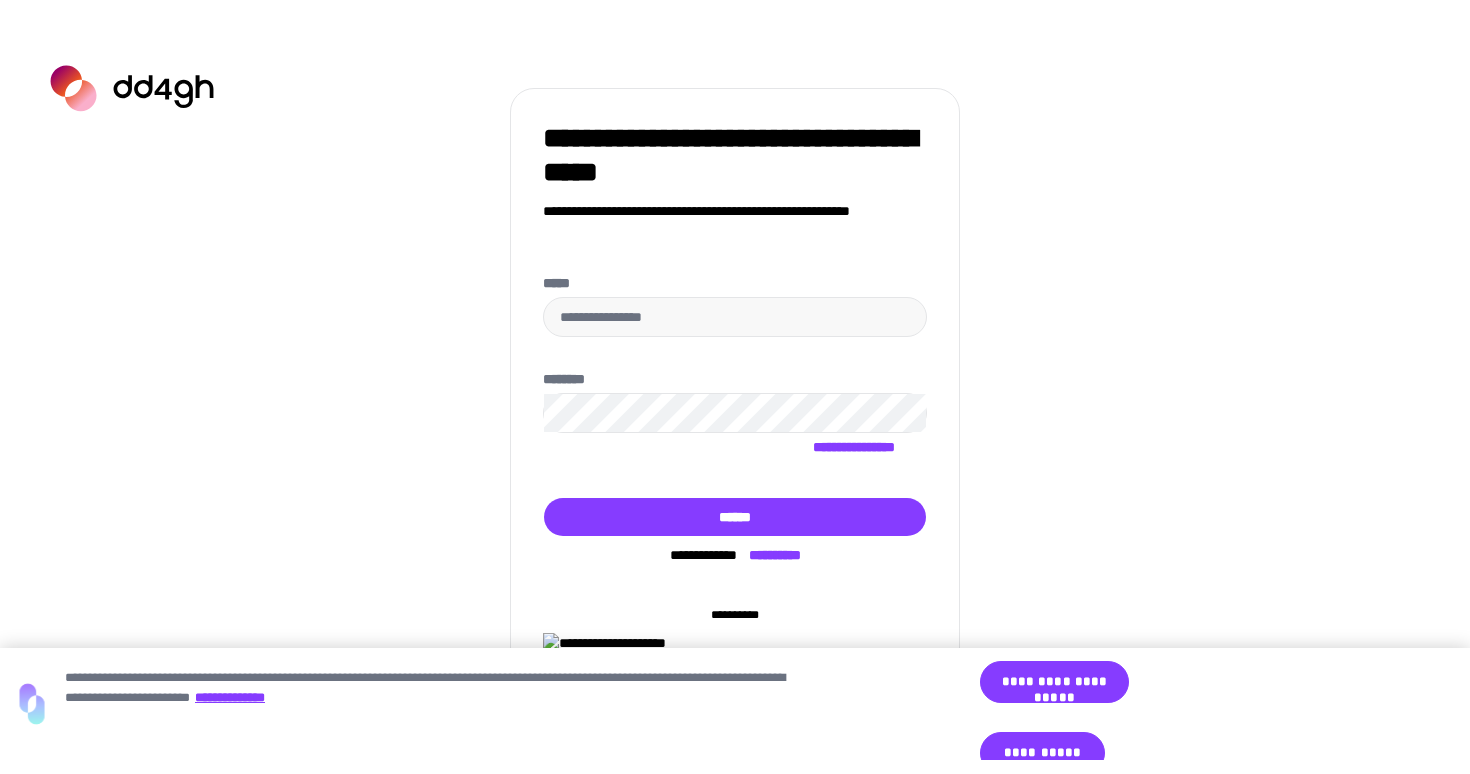 scroll, scrollTop: 0, scrollLeft: 0, axis: both 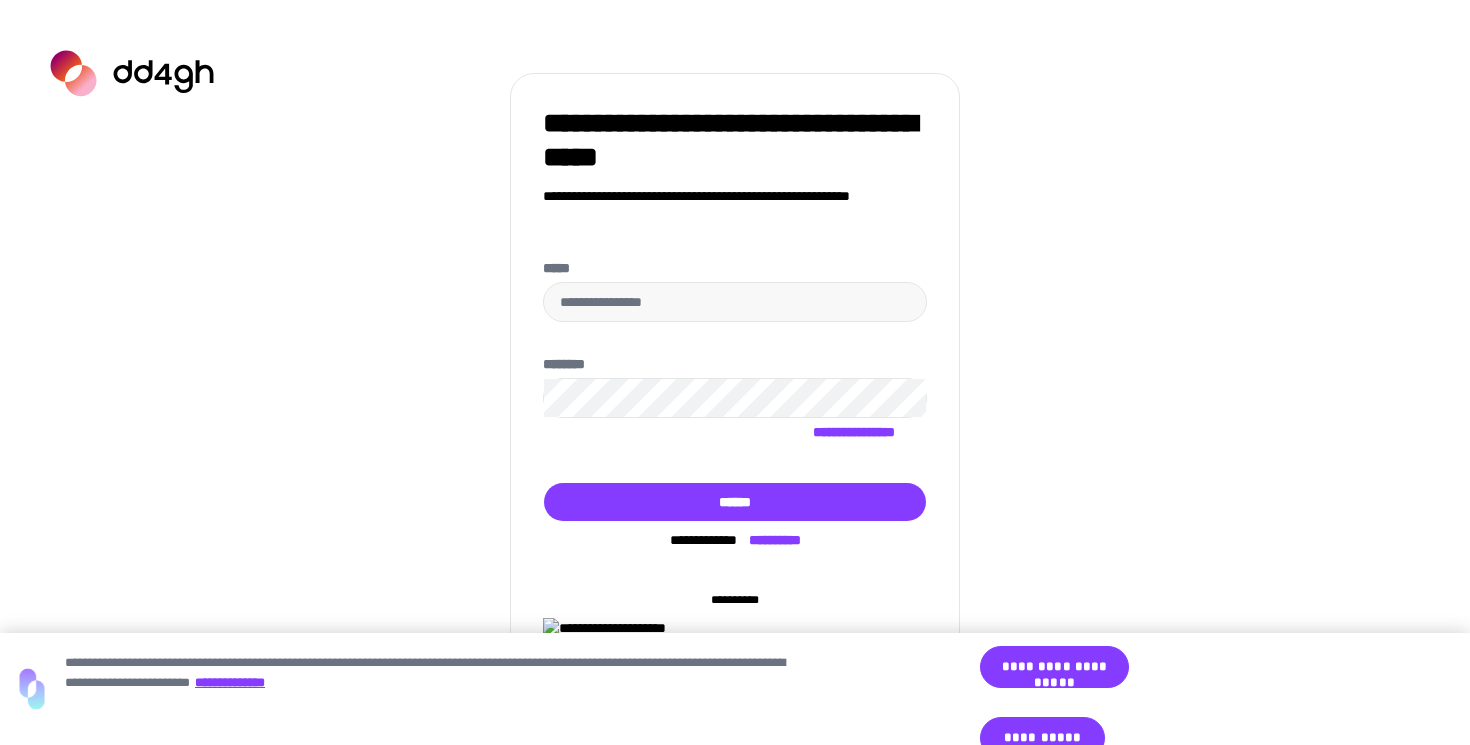 click on "**********" at bounding box center (735, 372) 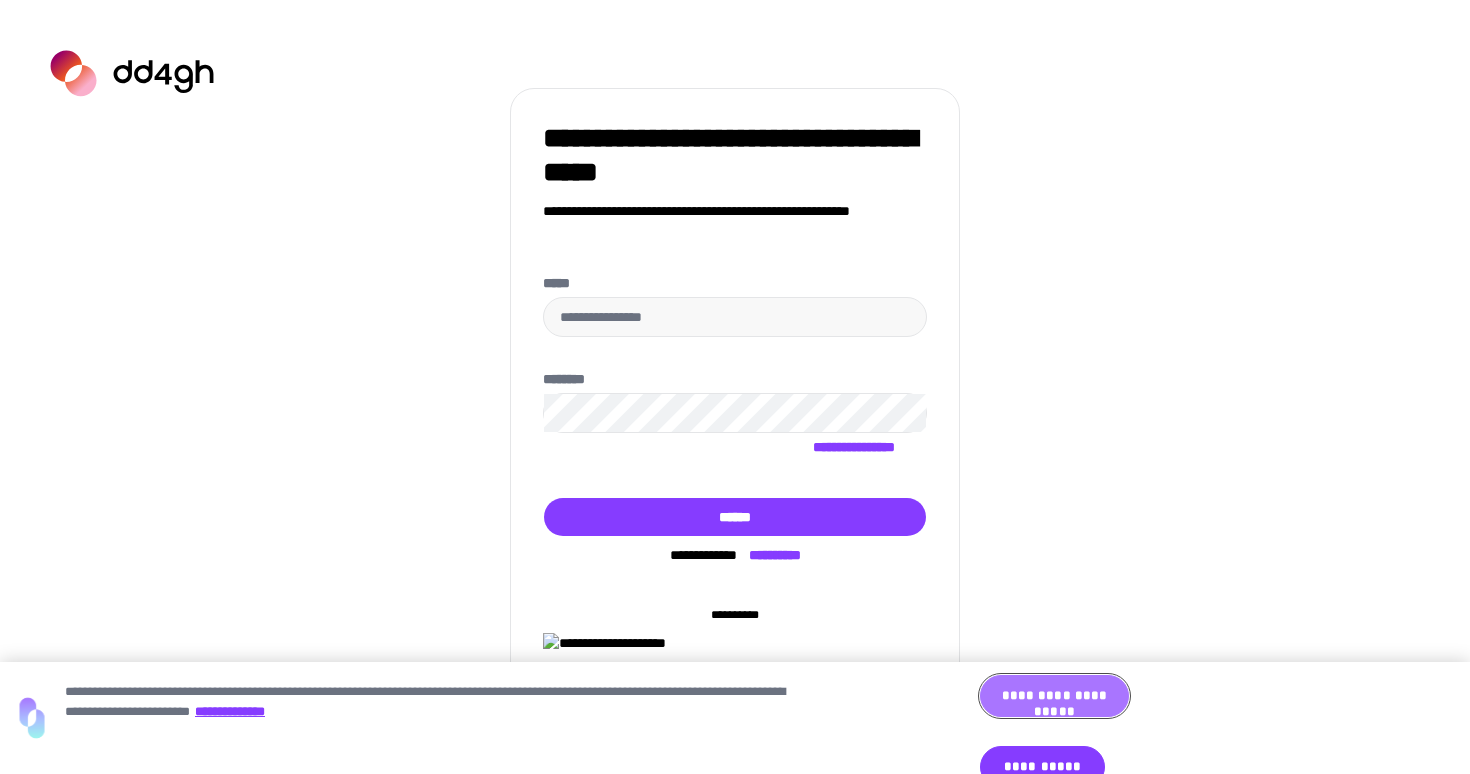 click on "**********" at bounding box center [1054, 696] 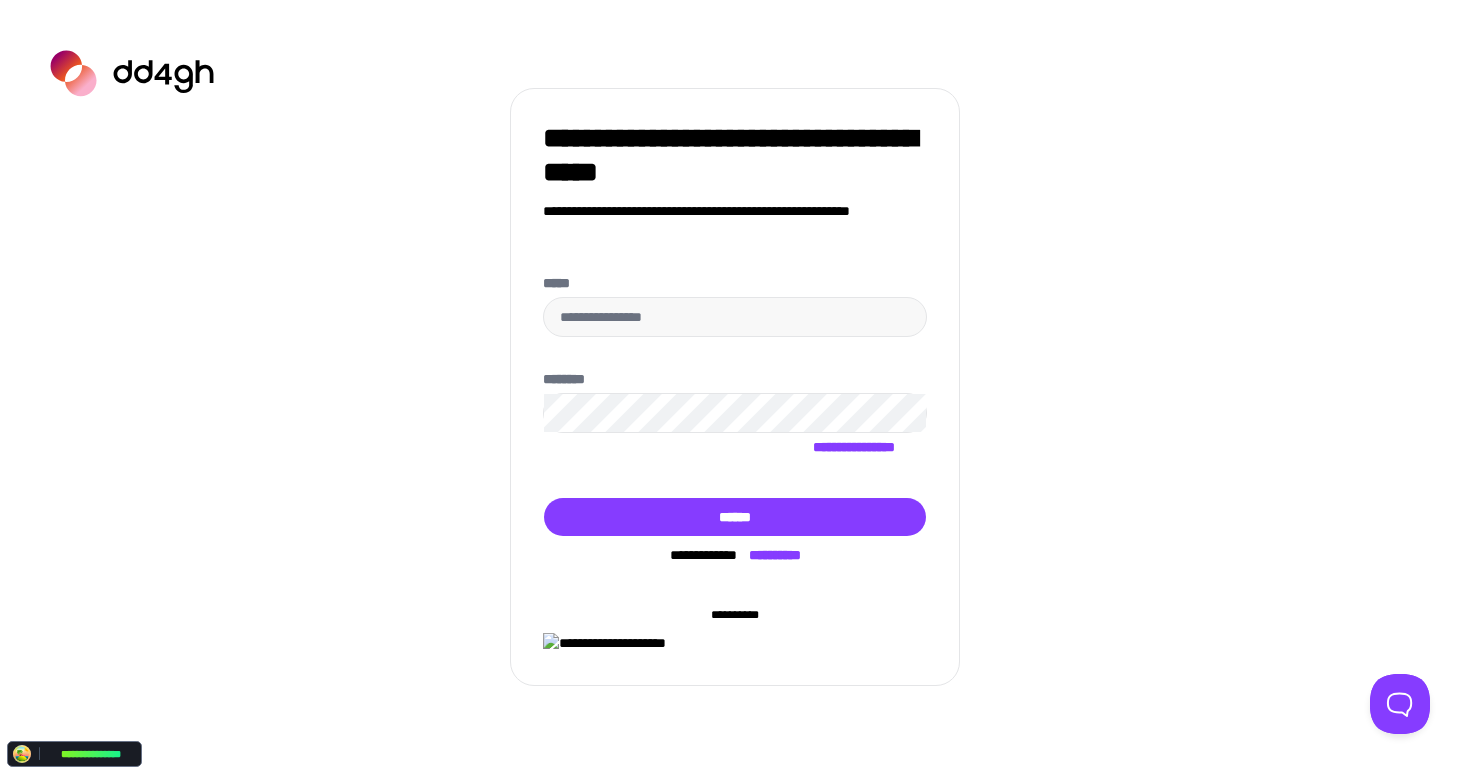 type on "**********" 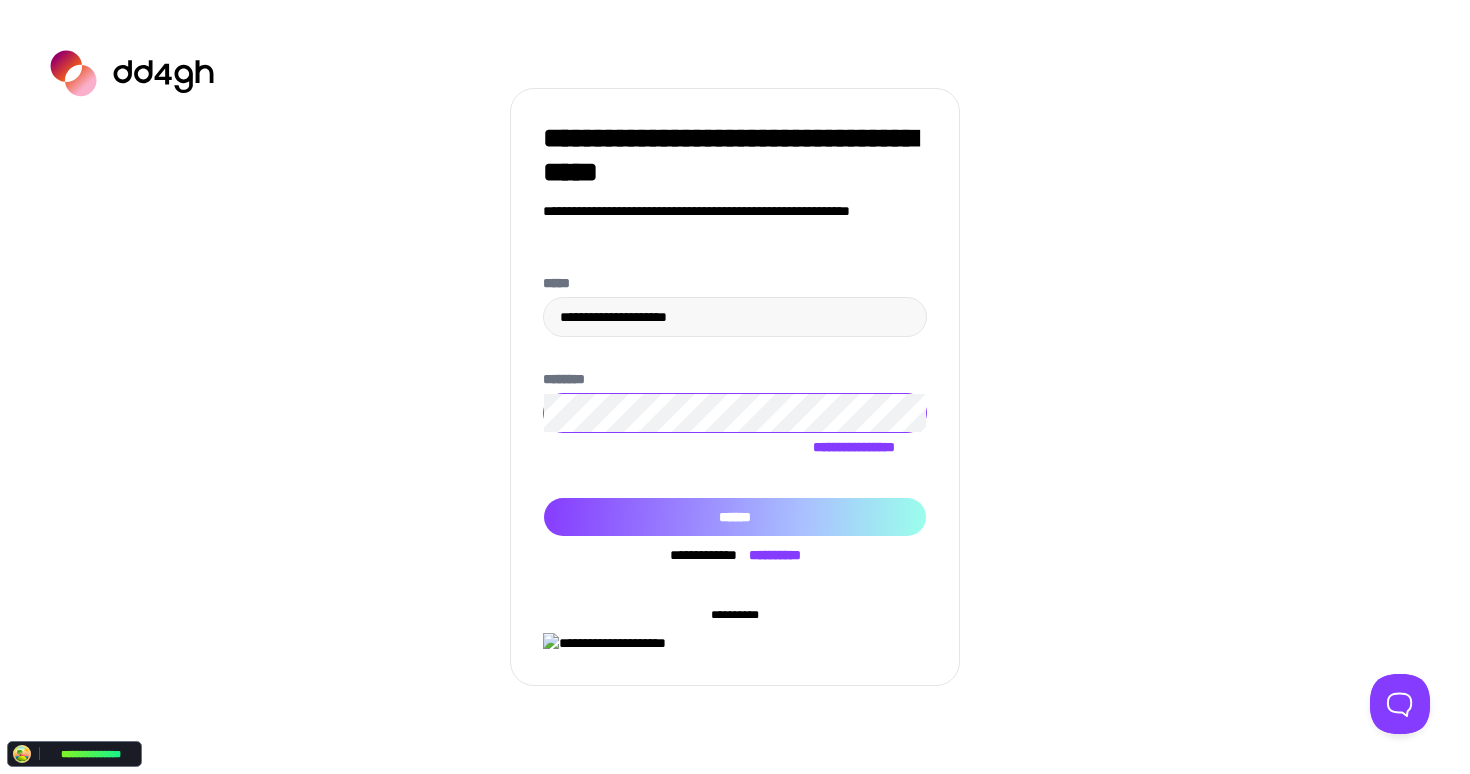 click on "******" at bounding box center (735, 517) 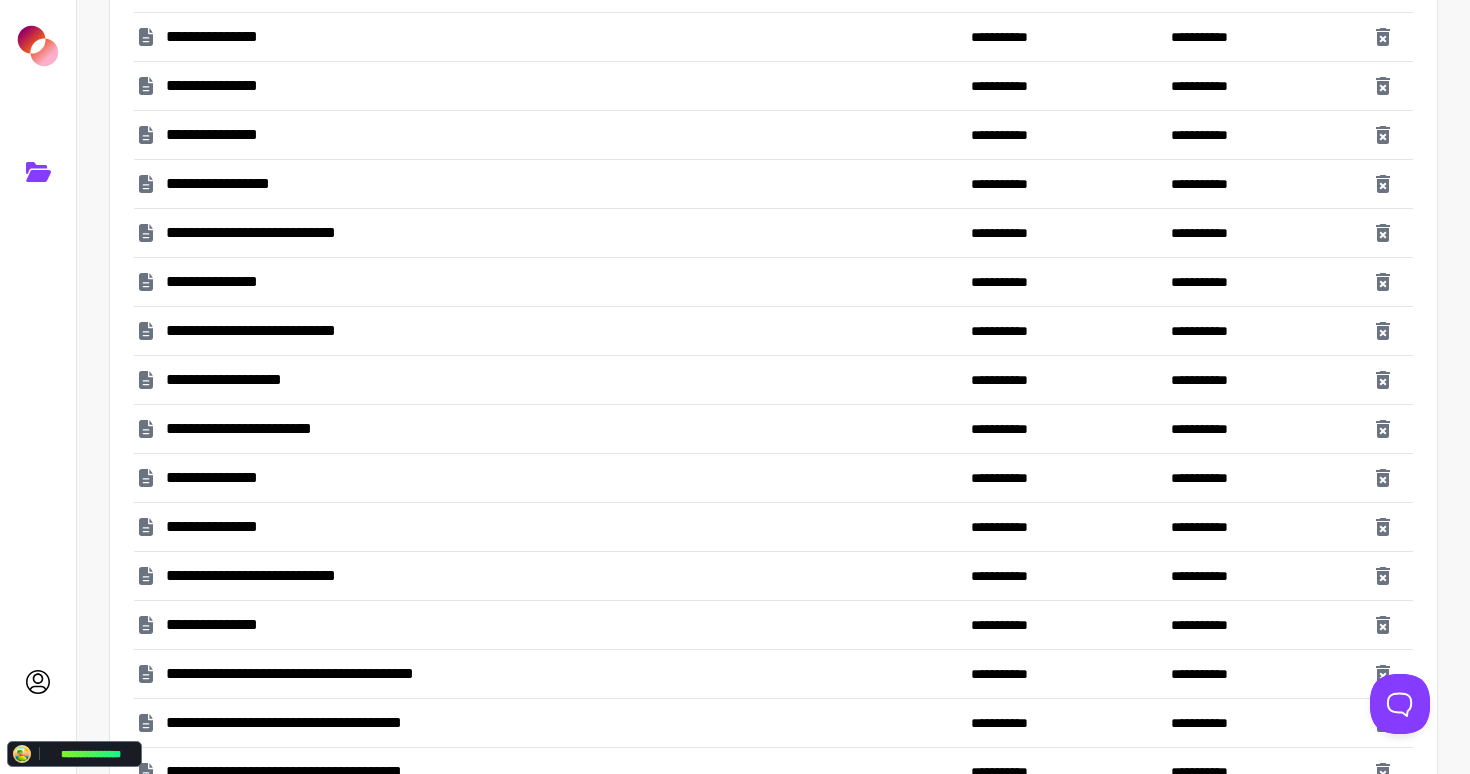 scroll, scrollTop: 0, scrollLeft: 0, axis: both 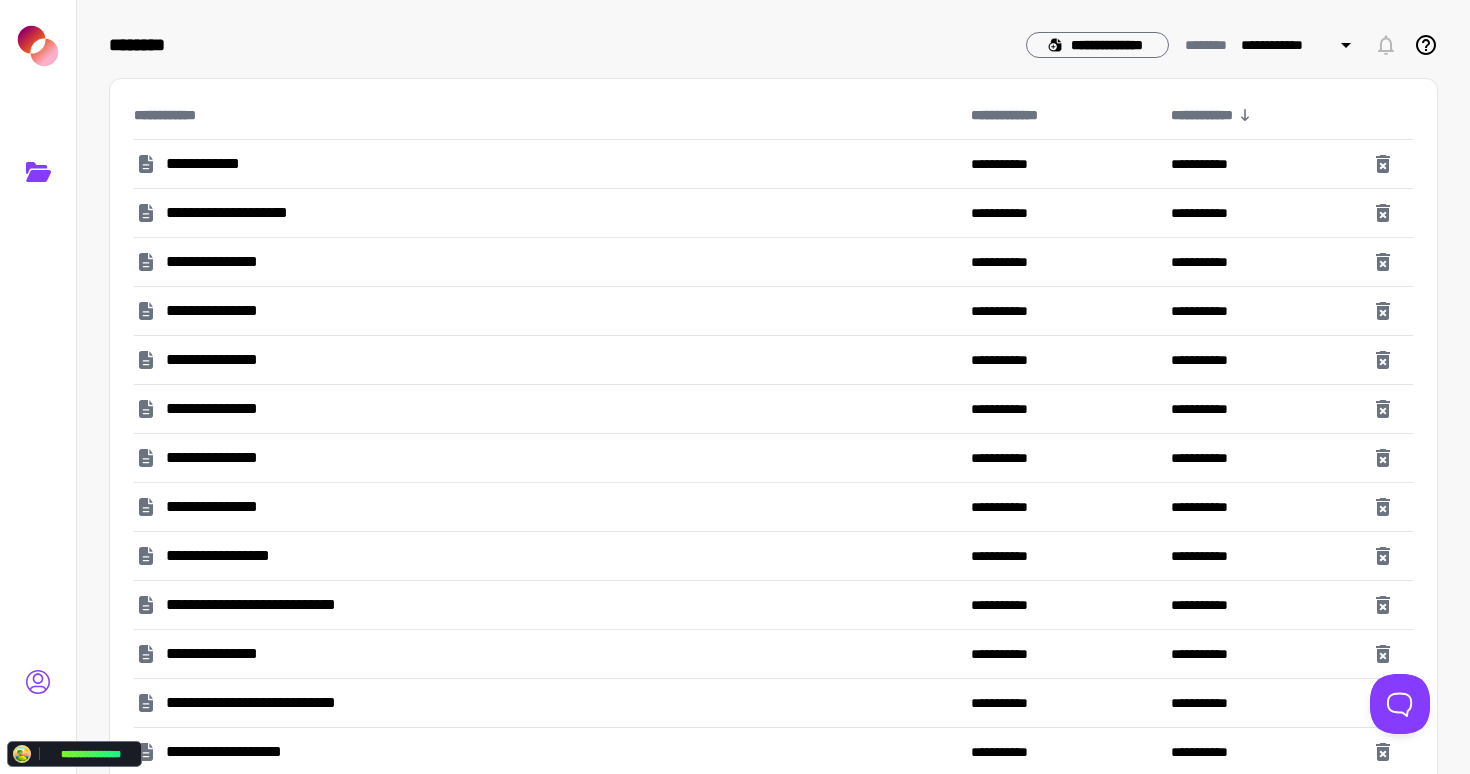 click 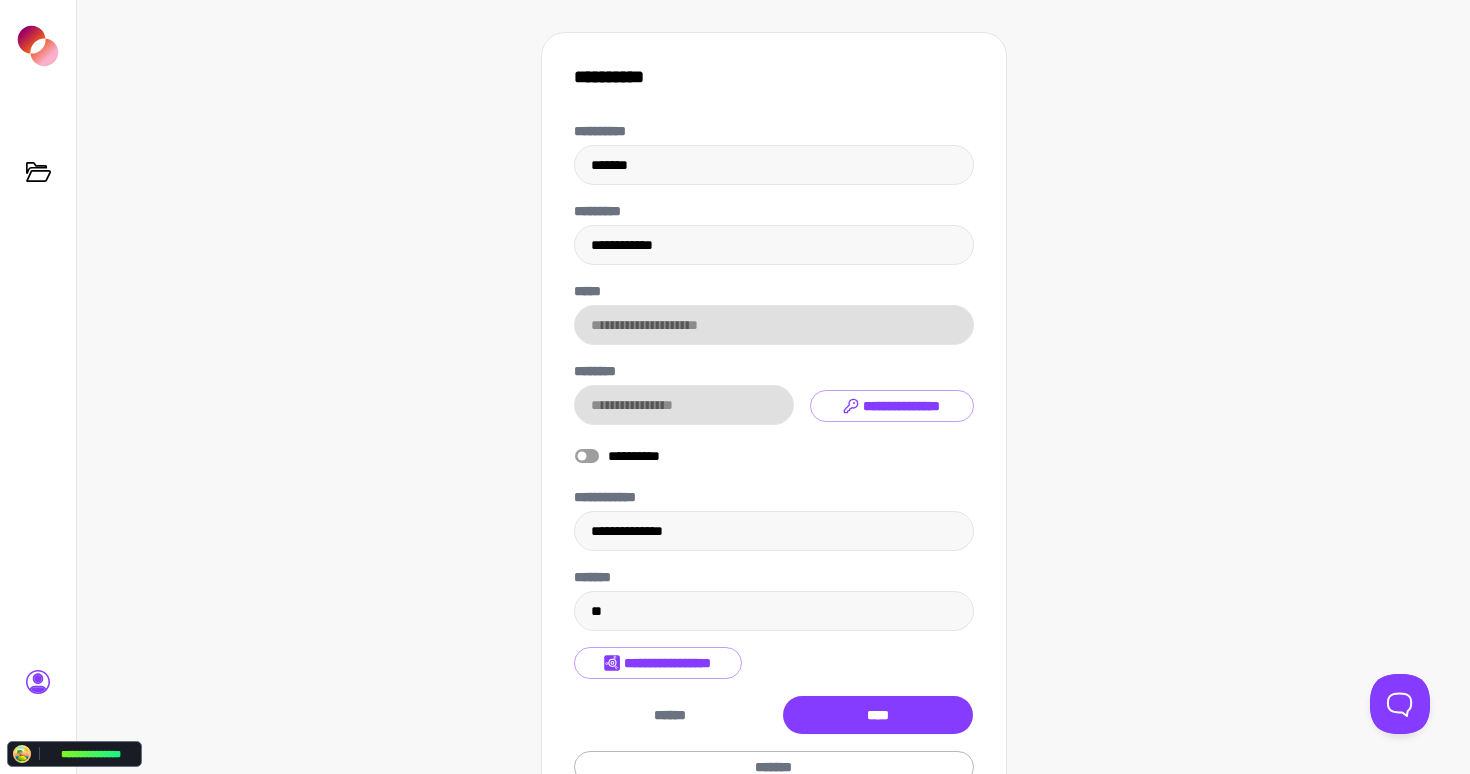 scroll, scrollTop: 75, scrollLeft: 0, axis: vertical 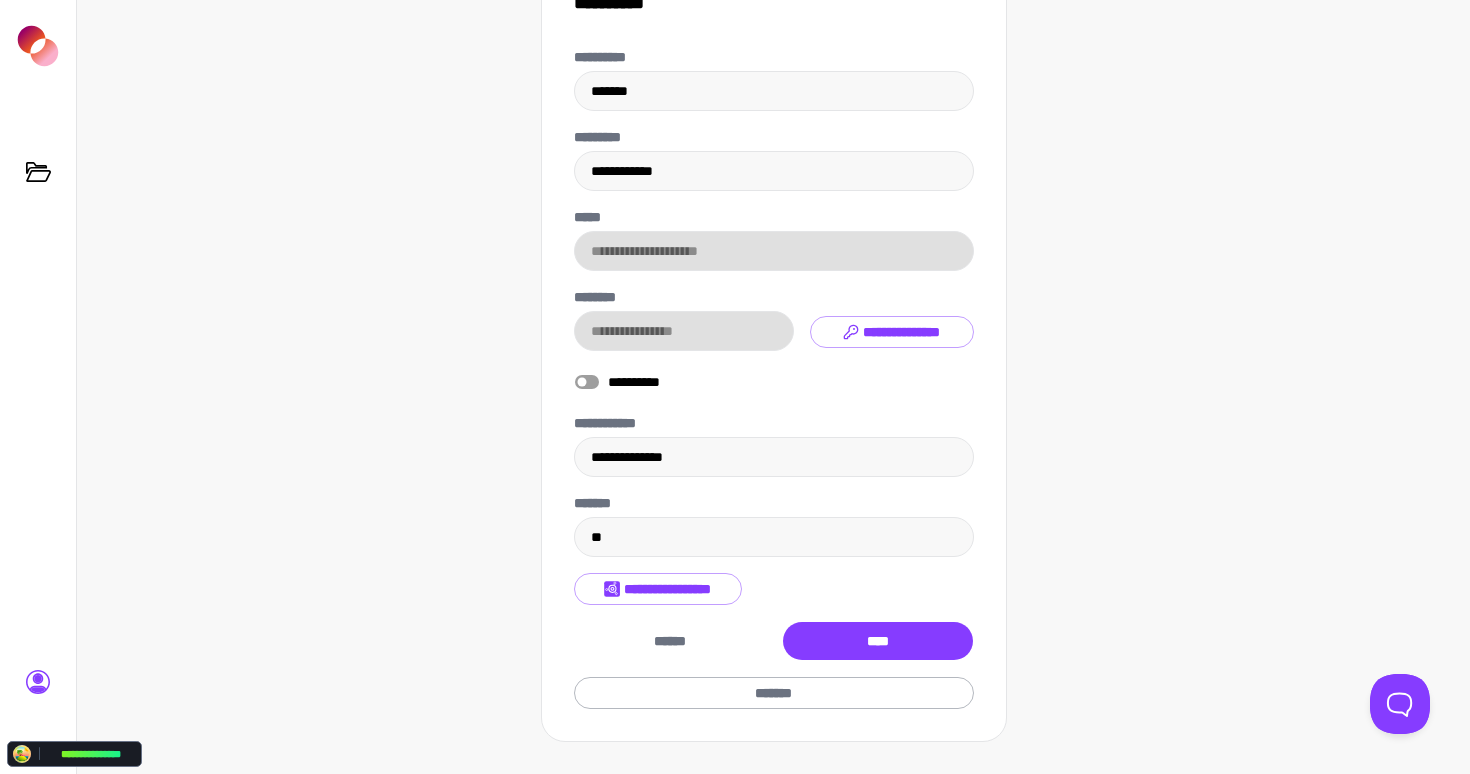 click on "*******" at bounding box center [774, 693] 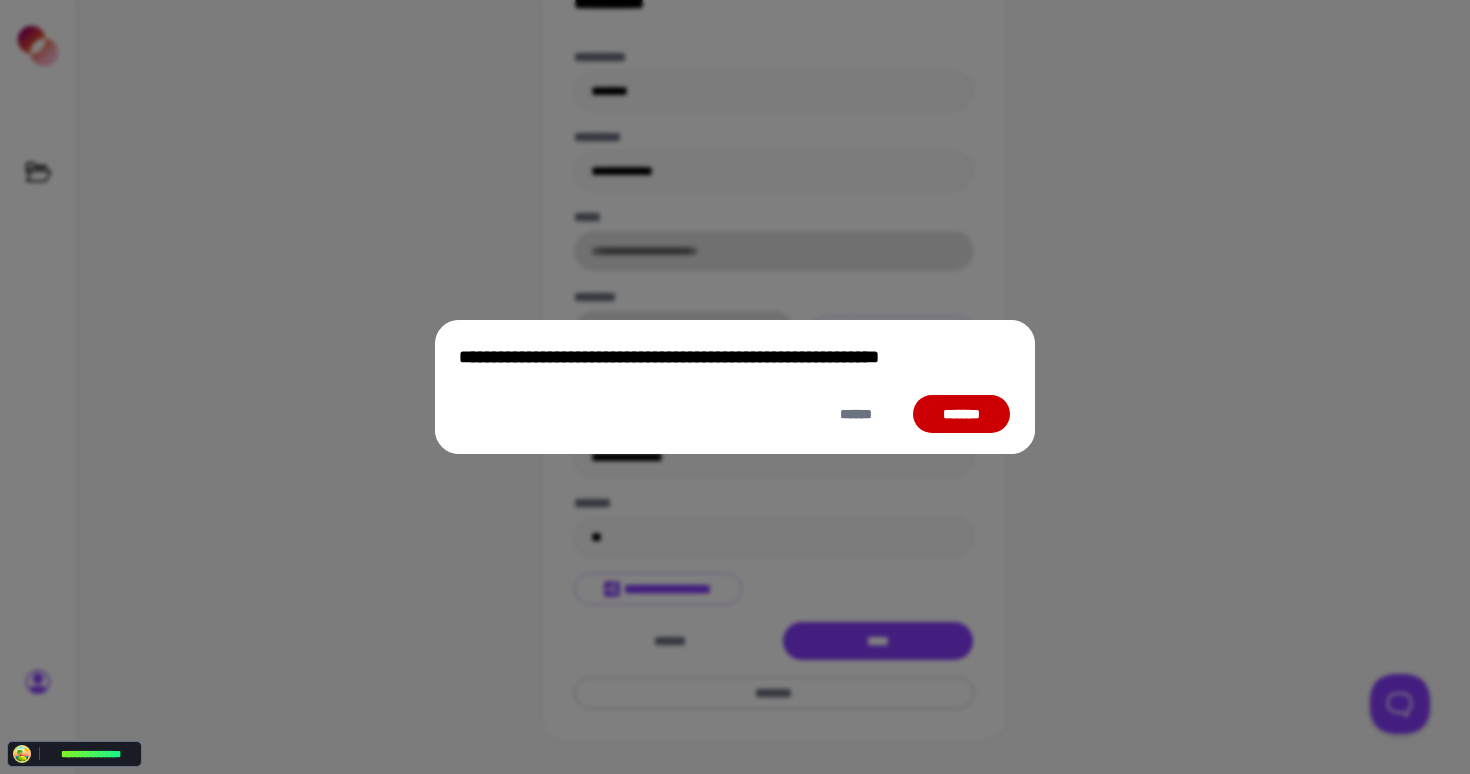 click on "*******" at bounding box center (961, 414) 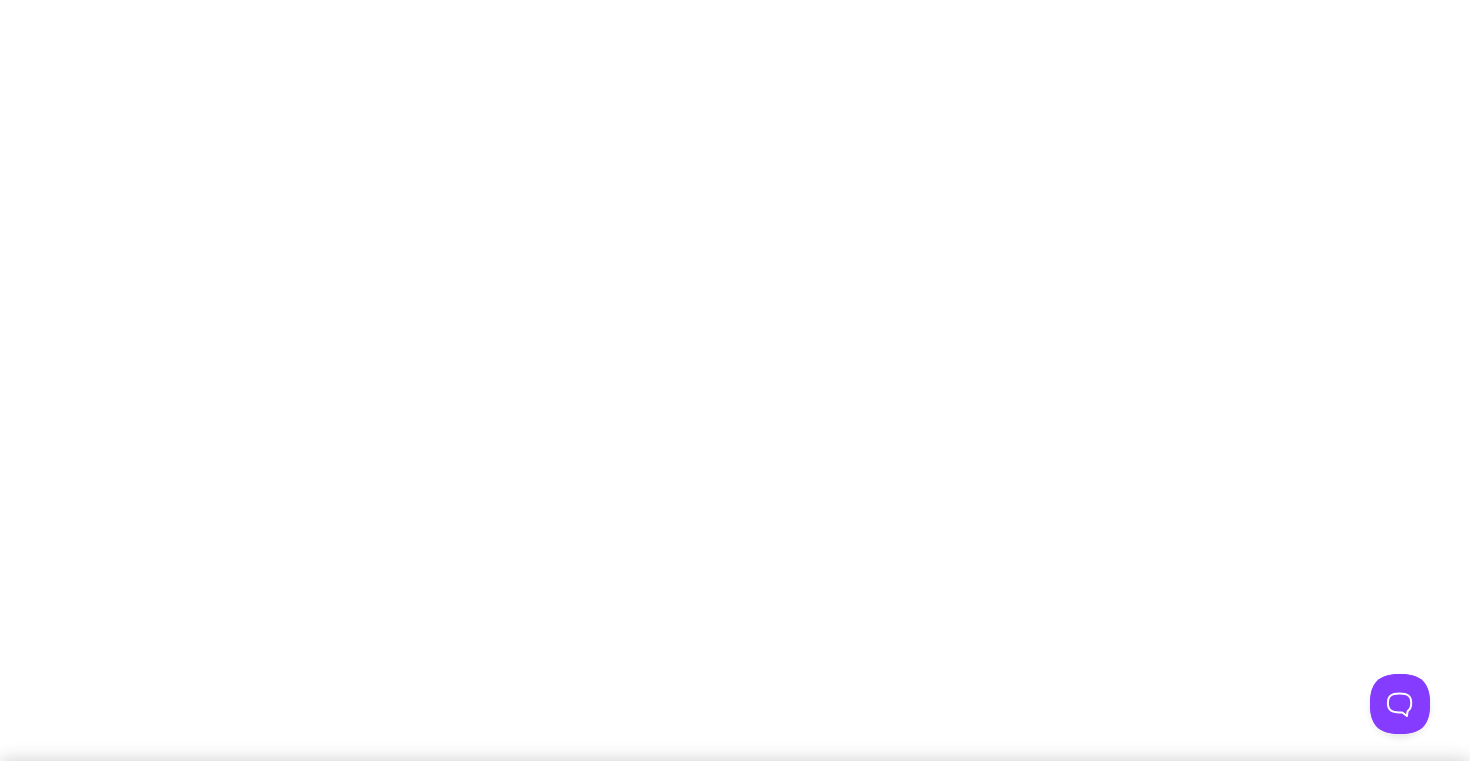 scroll, scrollTop: 0, scrollLeft: 0, axis: both 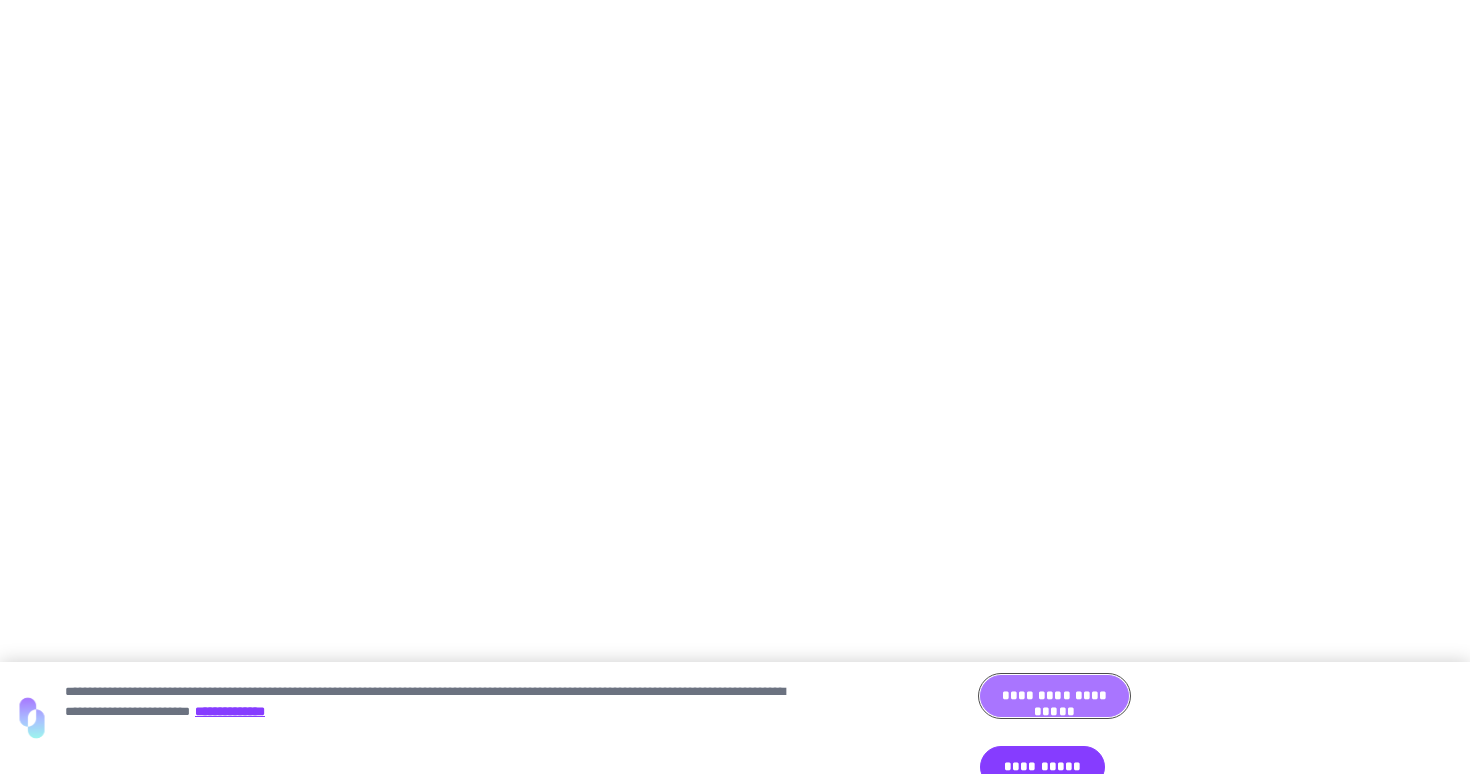 click on "**********" at bounding box center [1054, 696] 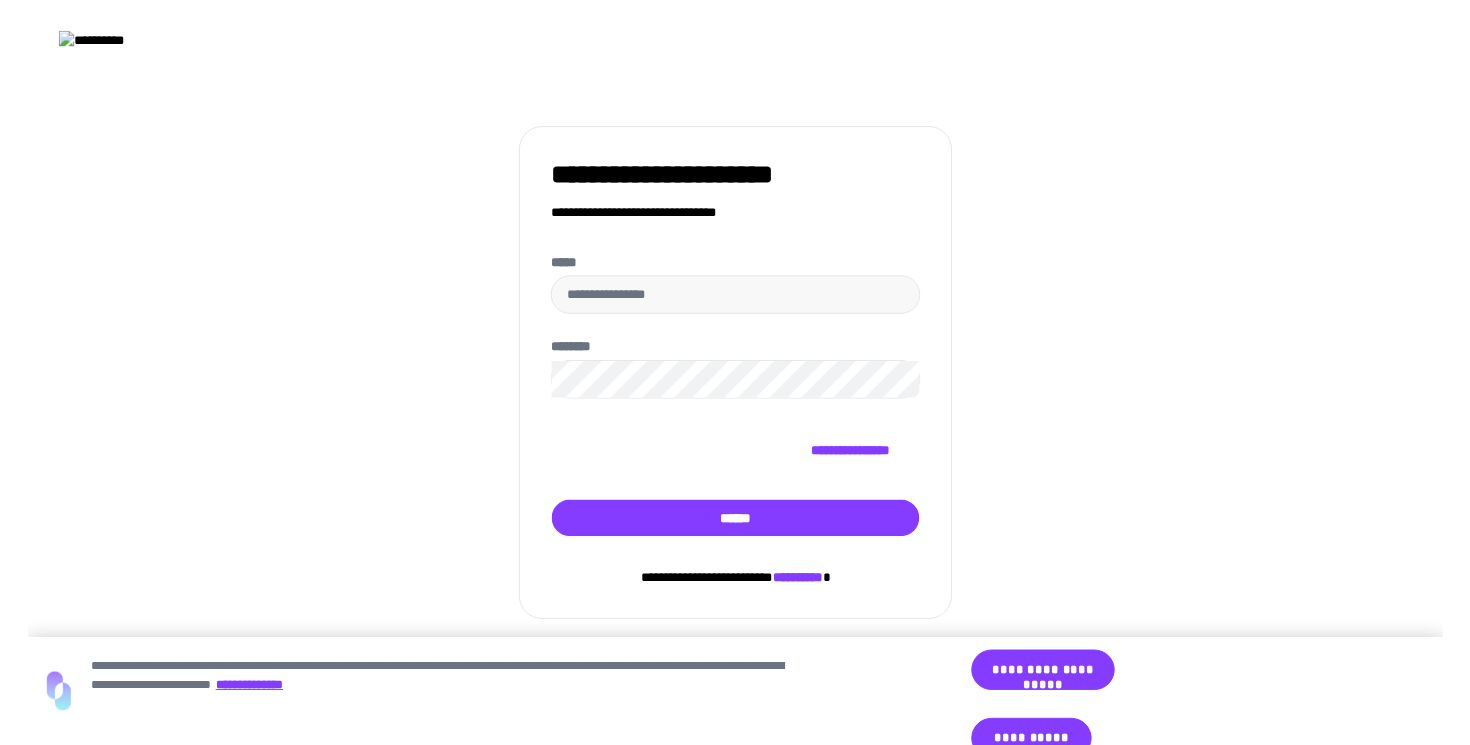 scroll, scrollTop: 0, scrollLeft: 0, axis: both 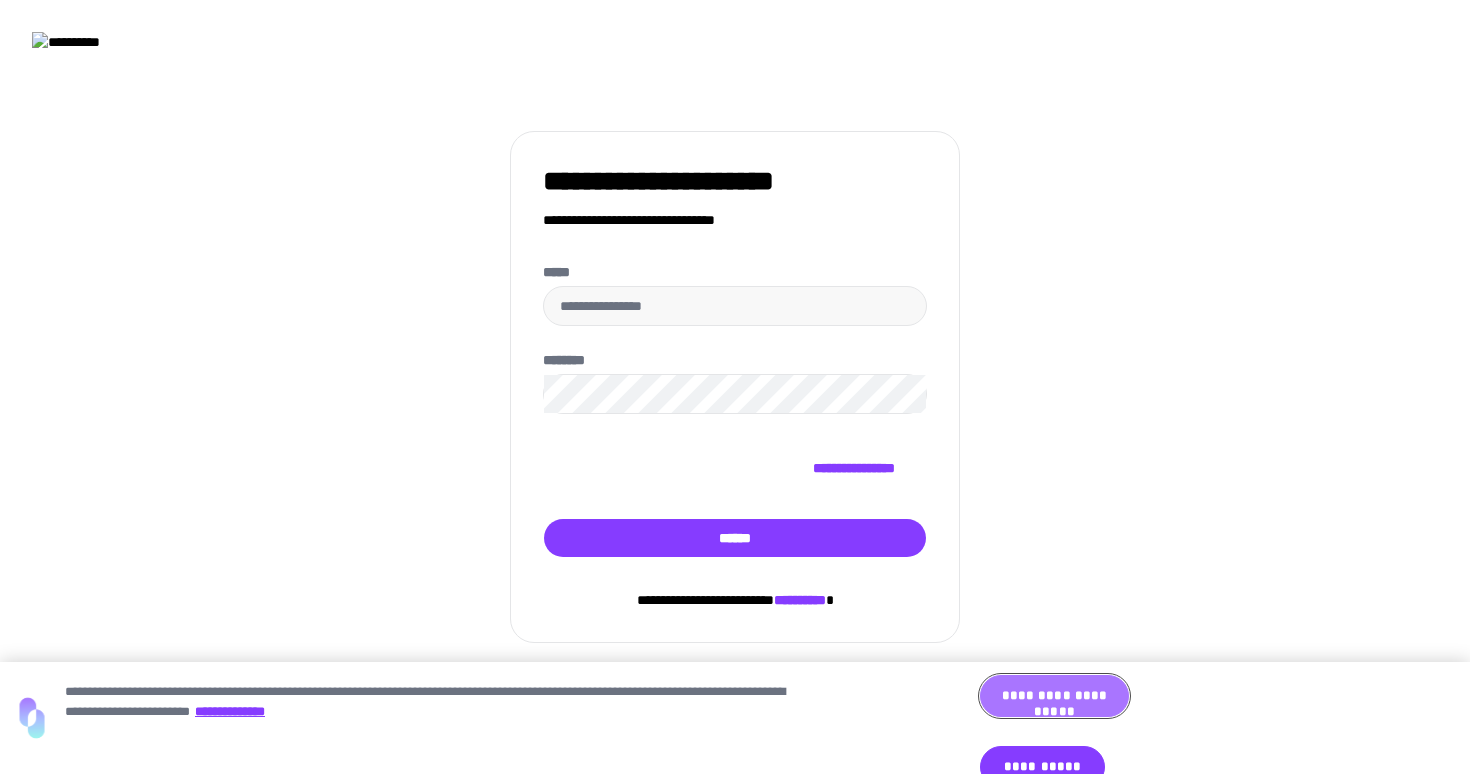 click on "**********" at bounding box center (1054, 696) 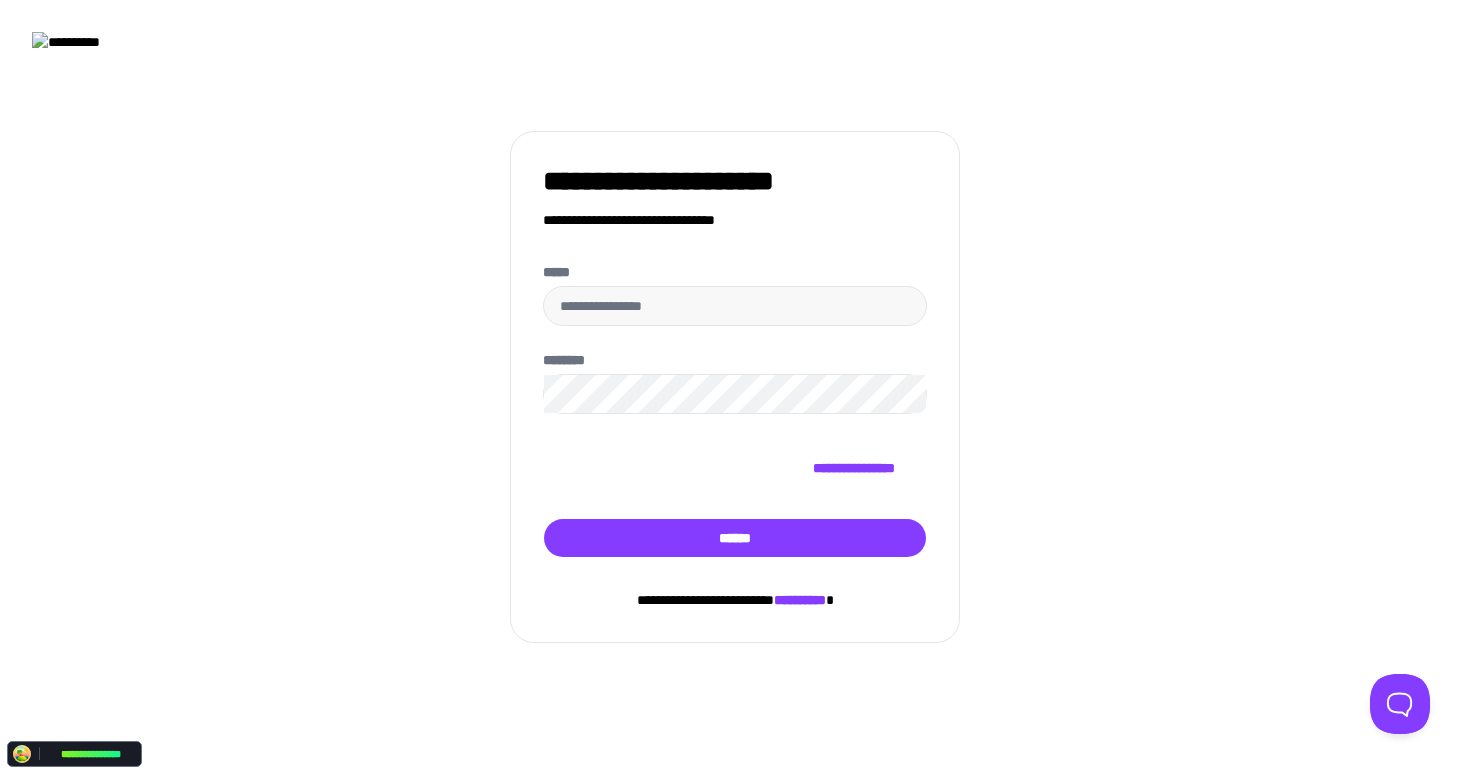 type on "**********" 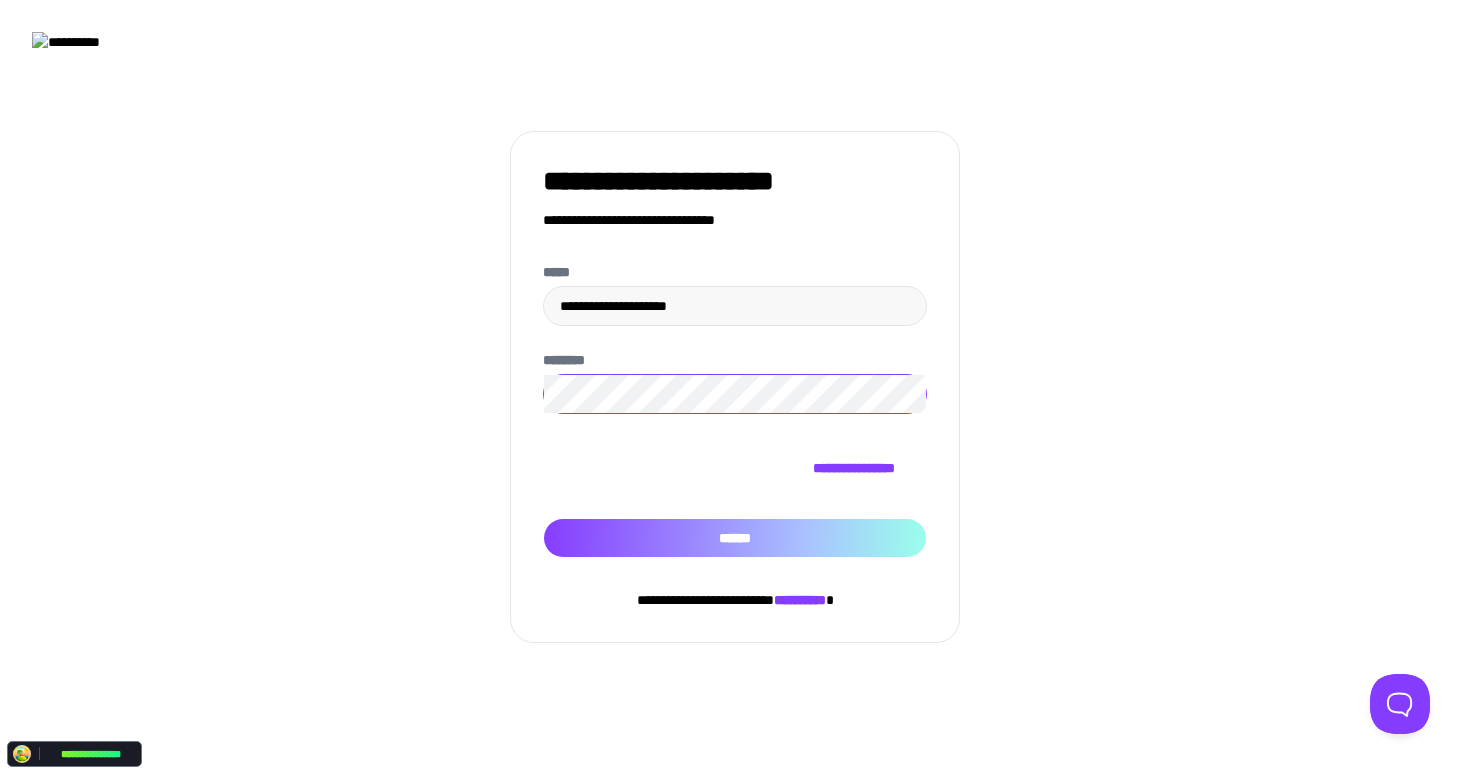 click on "******" at bounding box center (735, 538) 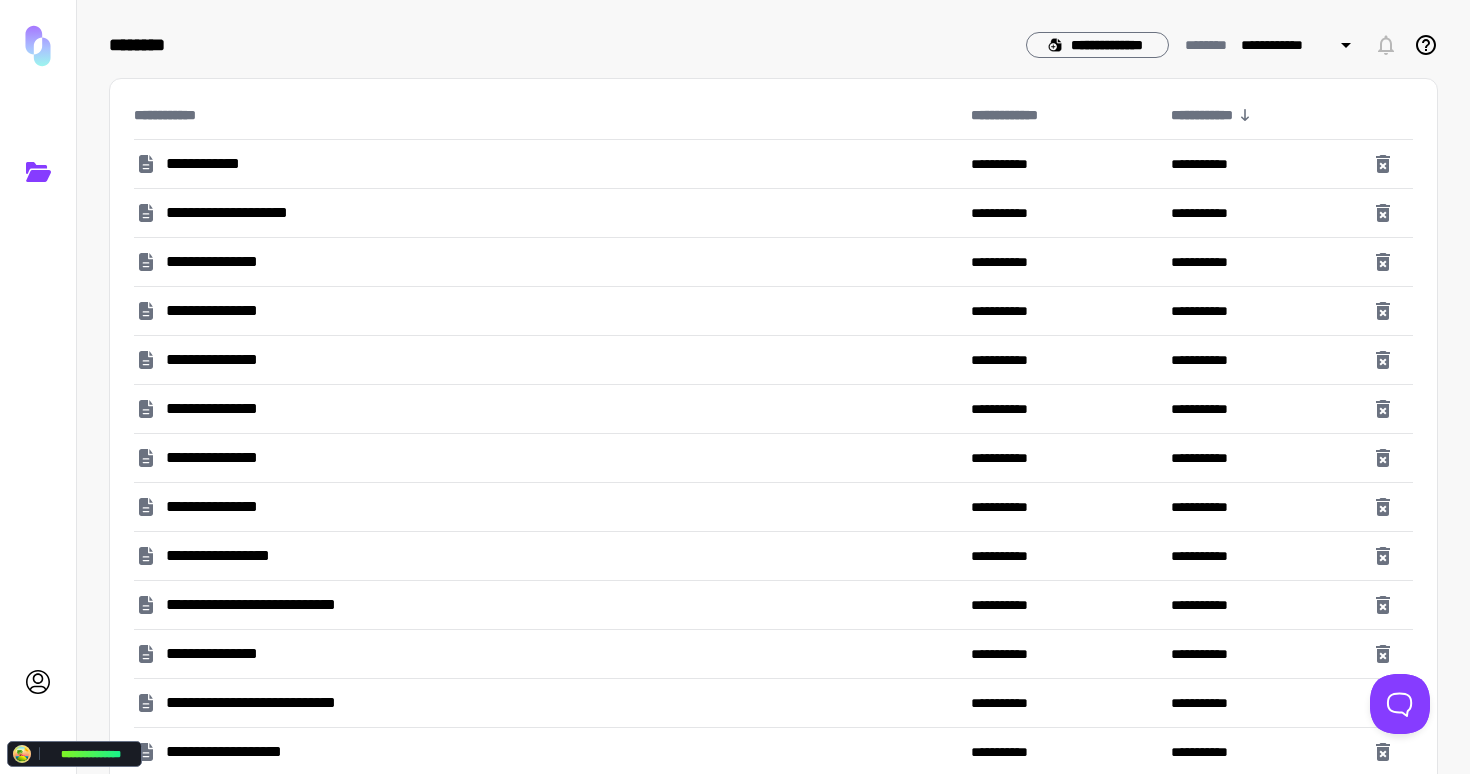 click on "**********" at bounding box center (265, 605) 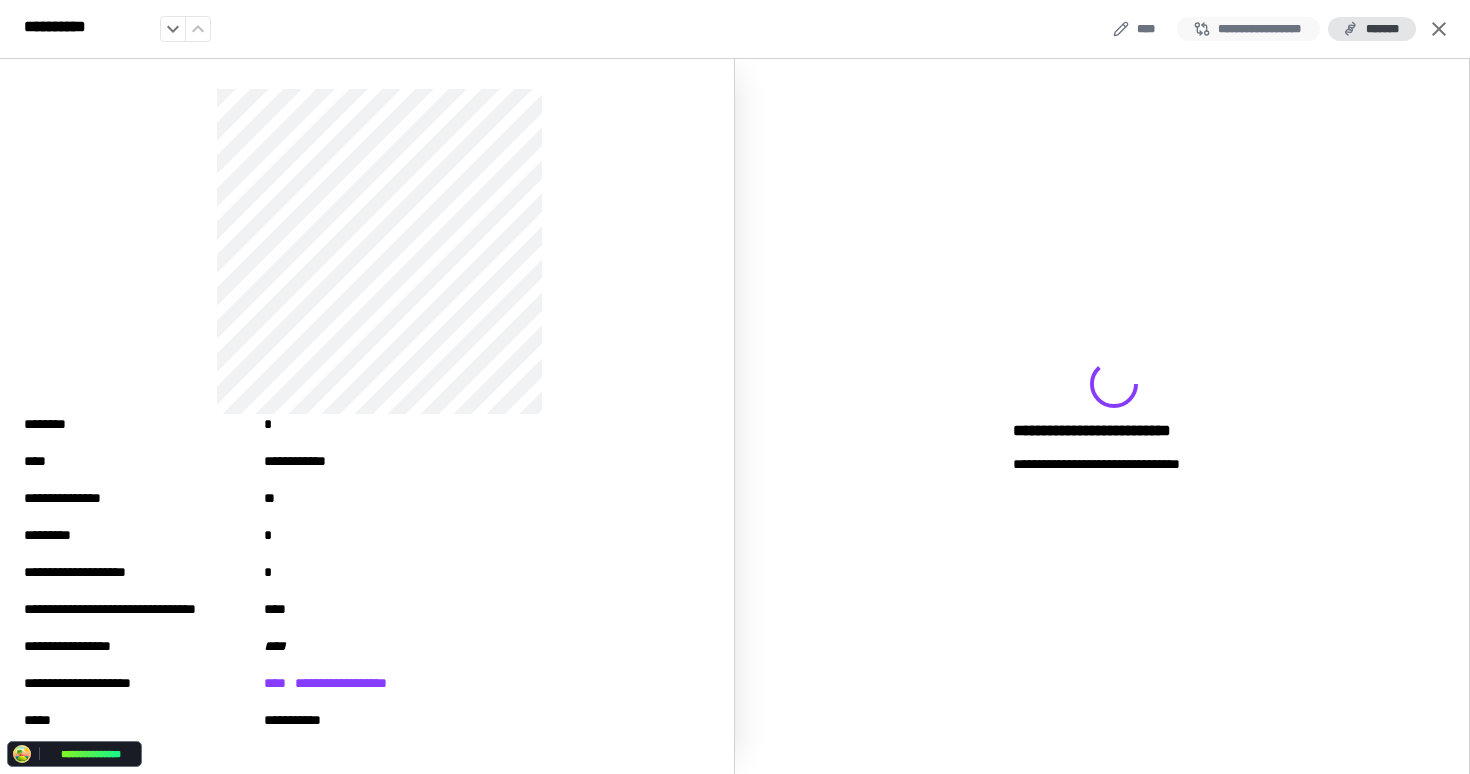 click on "**********" at bounding box center [1248, 29] 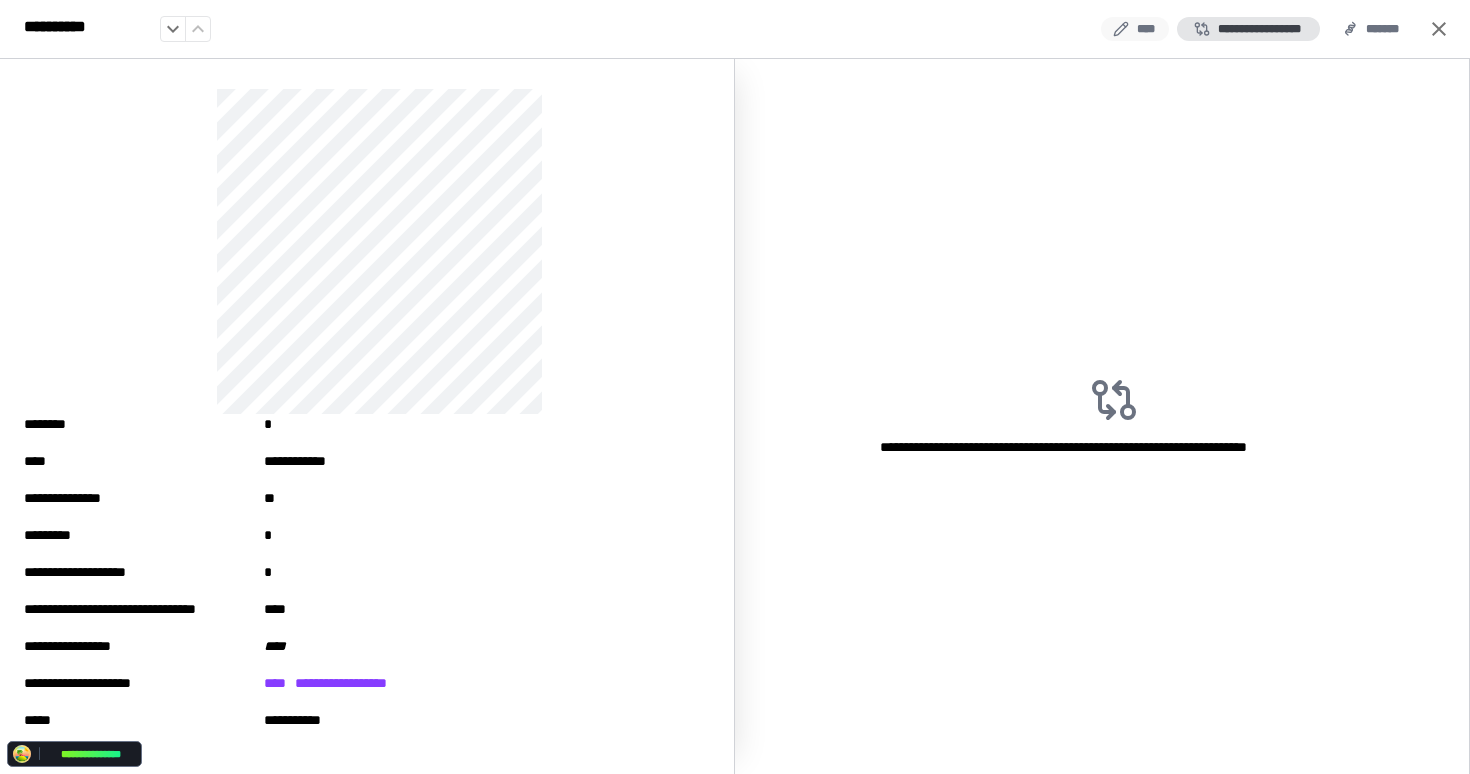 click on "****" at bounding box center [1135, 29] 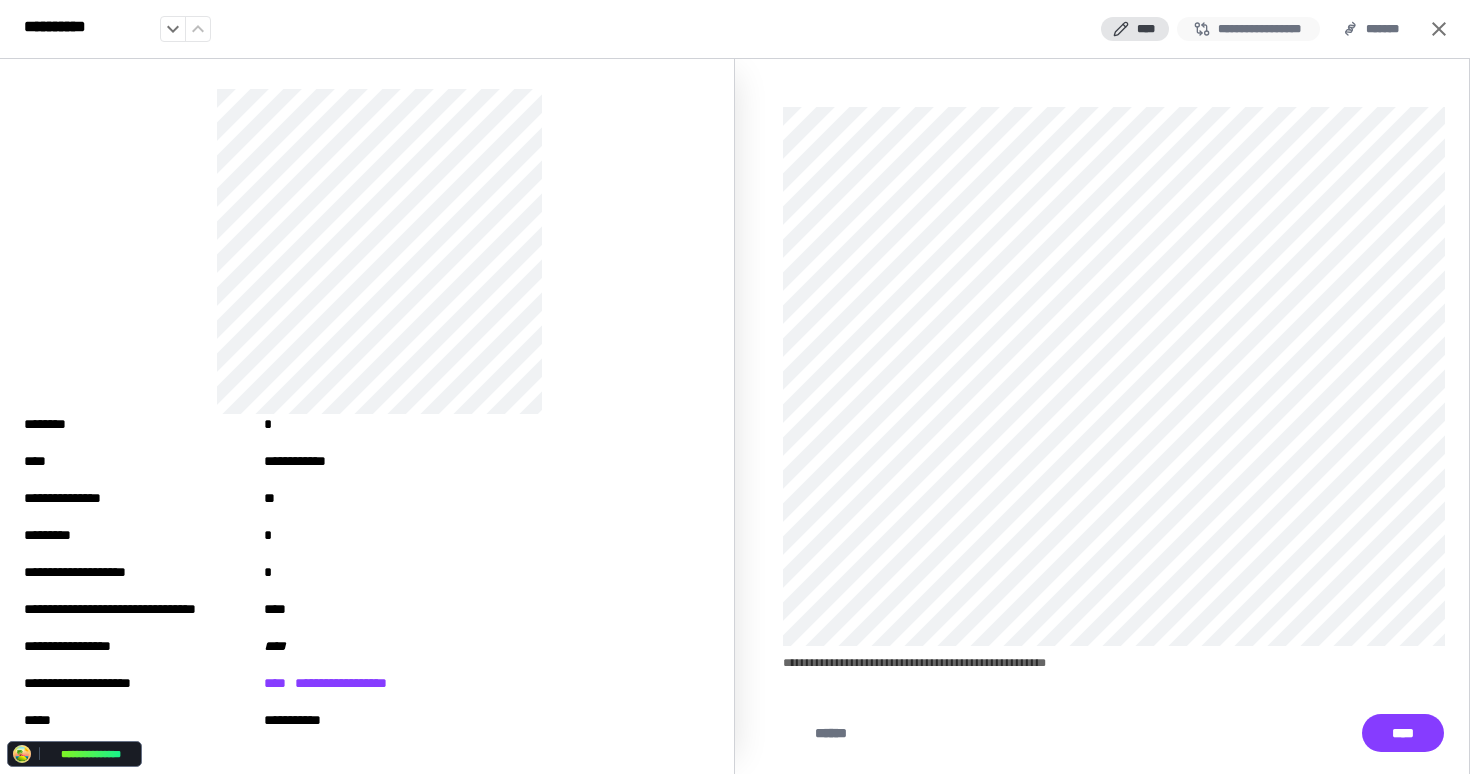 click on "**********" at bounding box center (1248, 29) 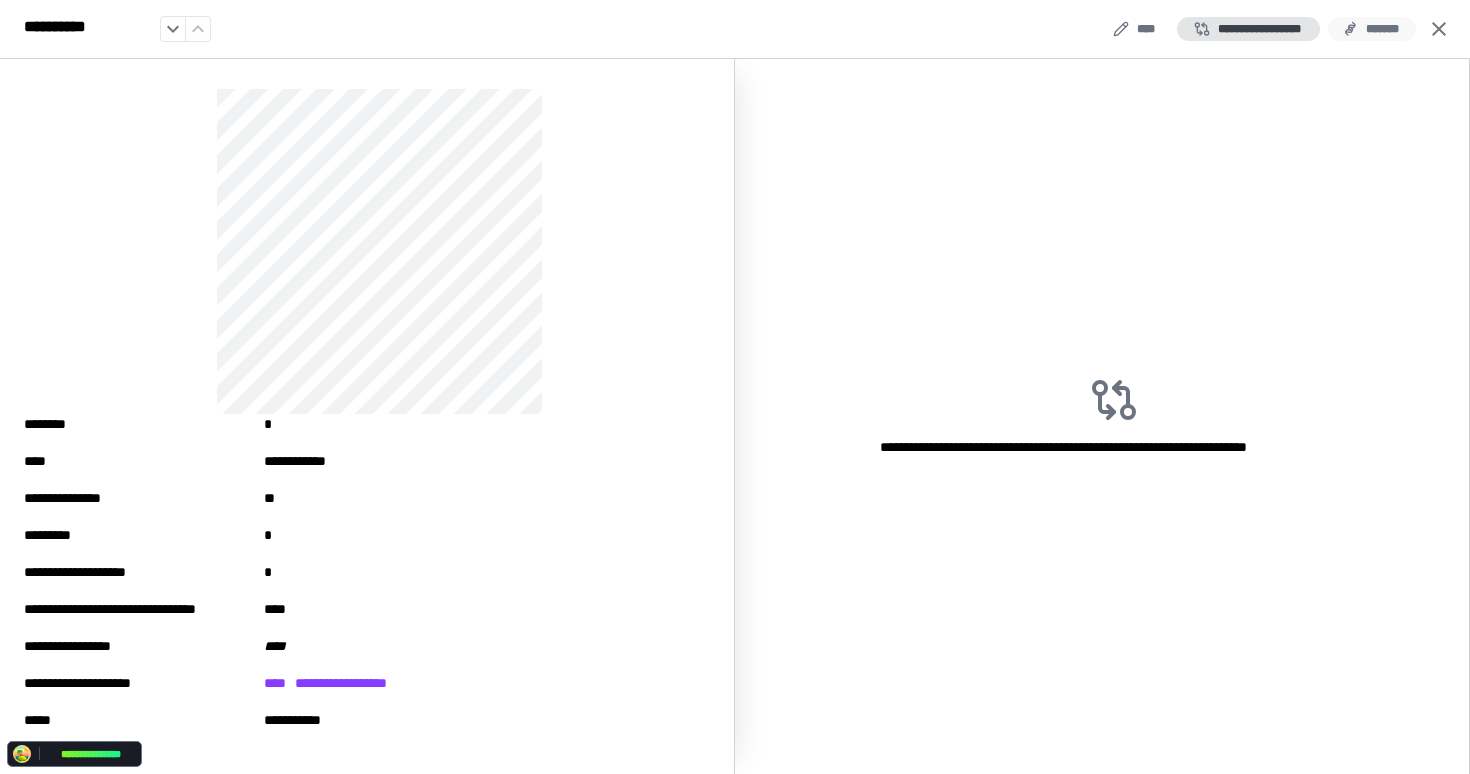 click on "*******" at bounding box center [1372, 29] 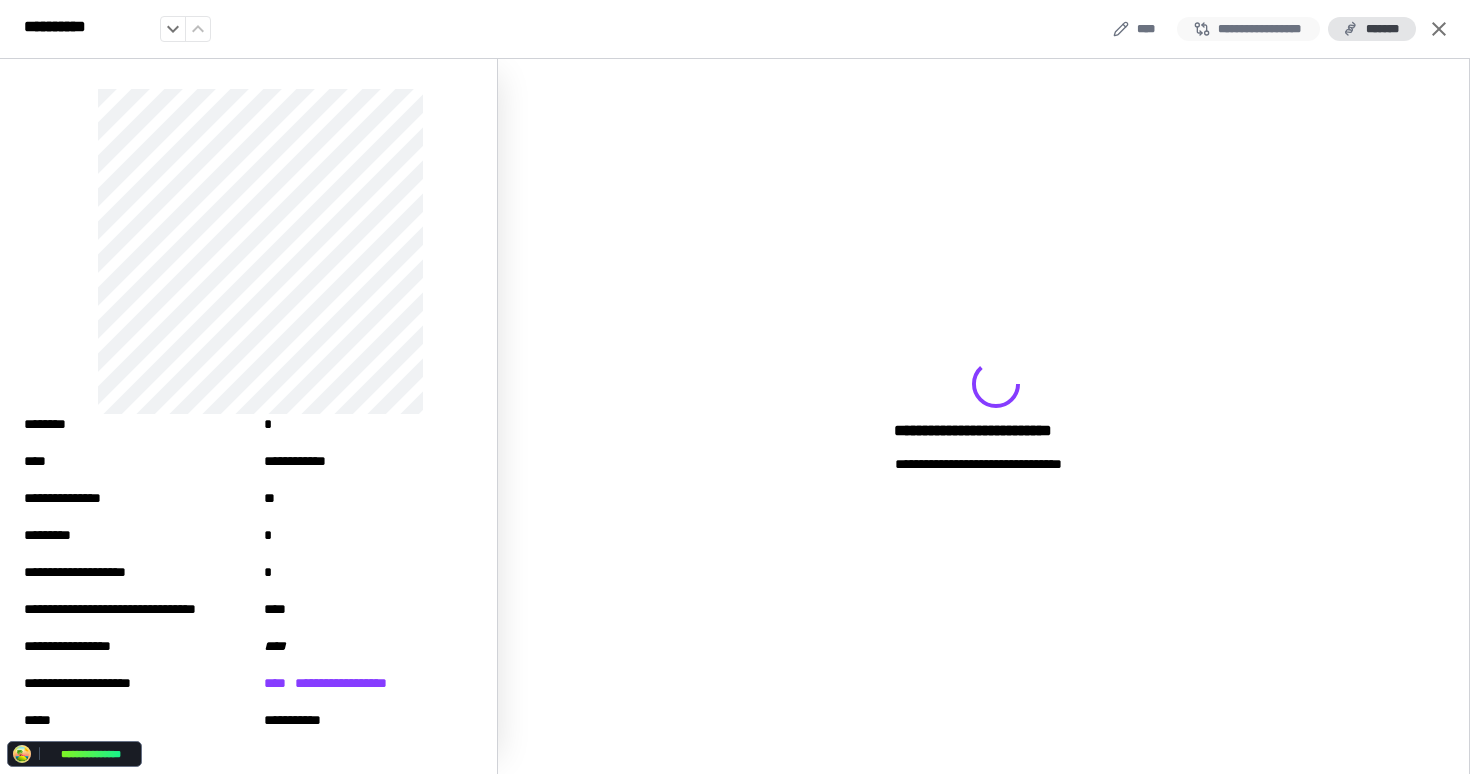 click on "**********" at bounding box center [1248, 29] 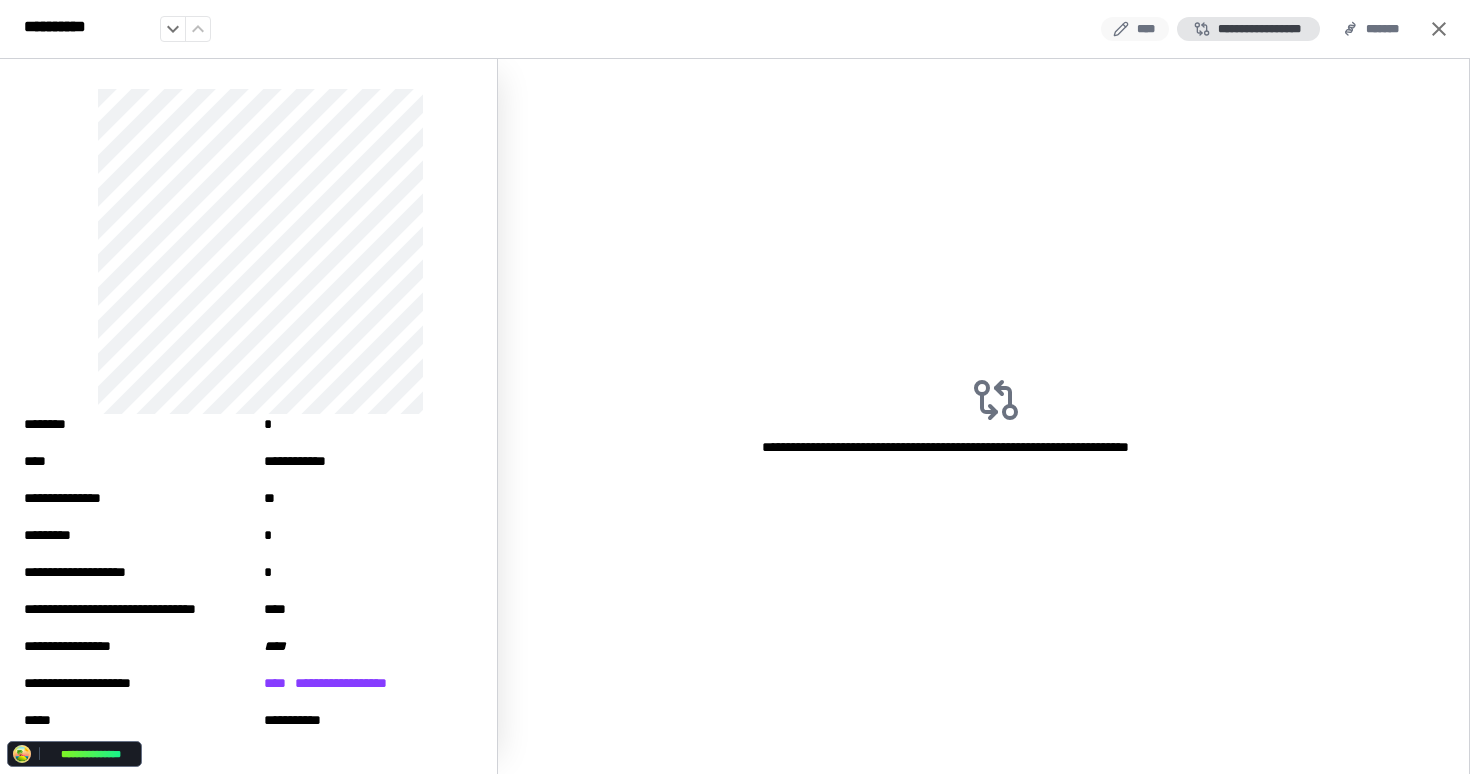click on "****" at bounding box center (1135, 29) 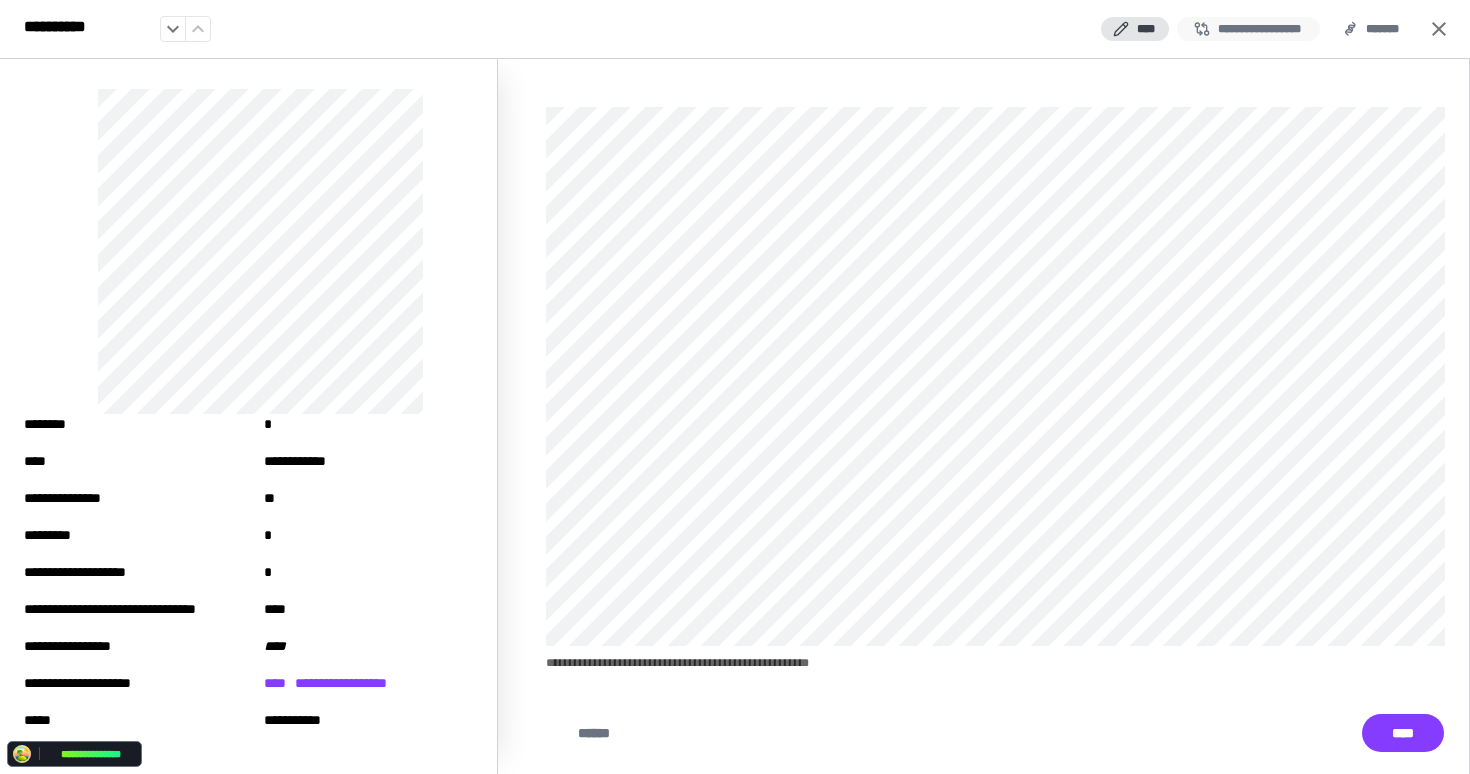 click on "**********" at bounding box center [1248, 29] 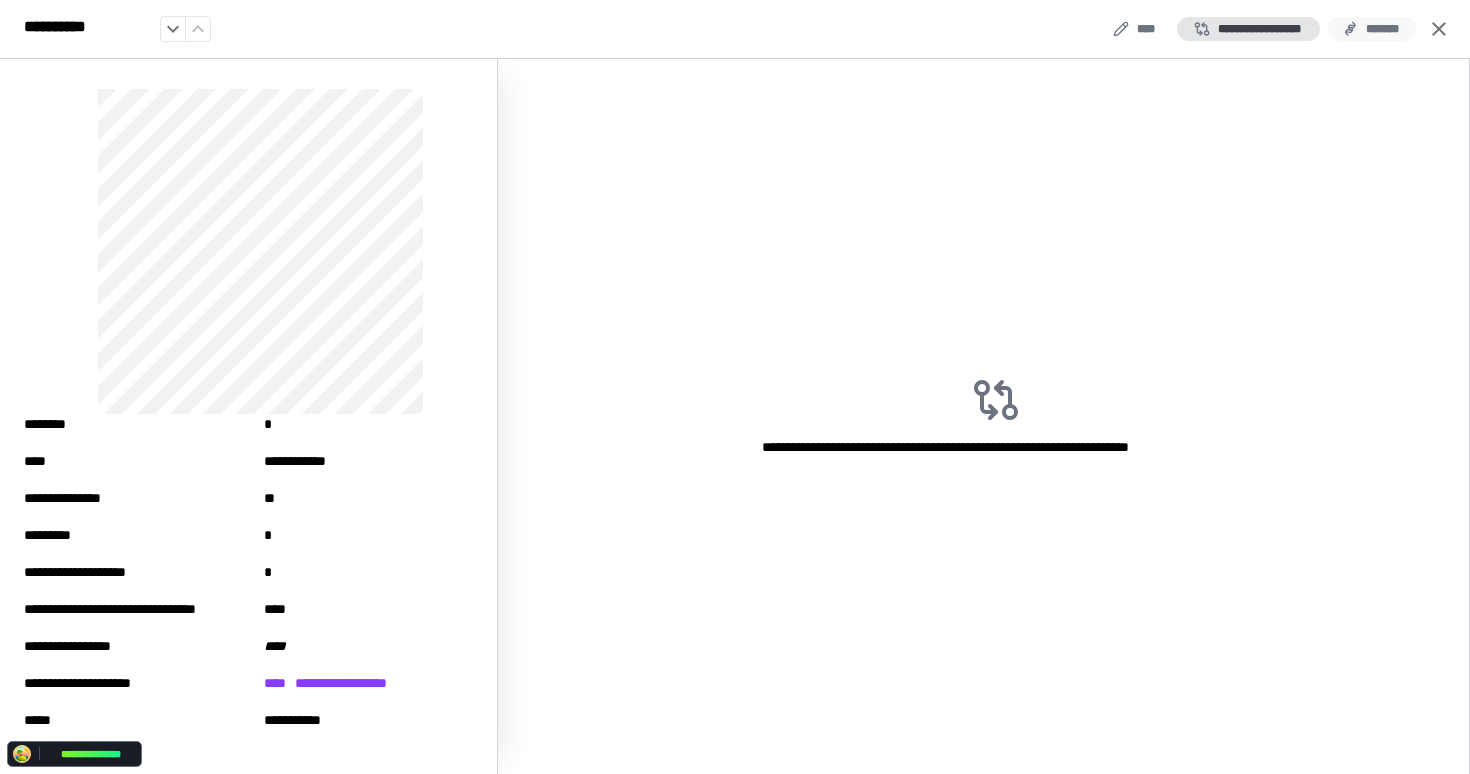 click 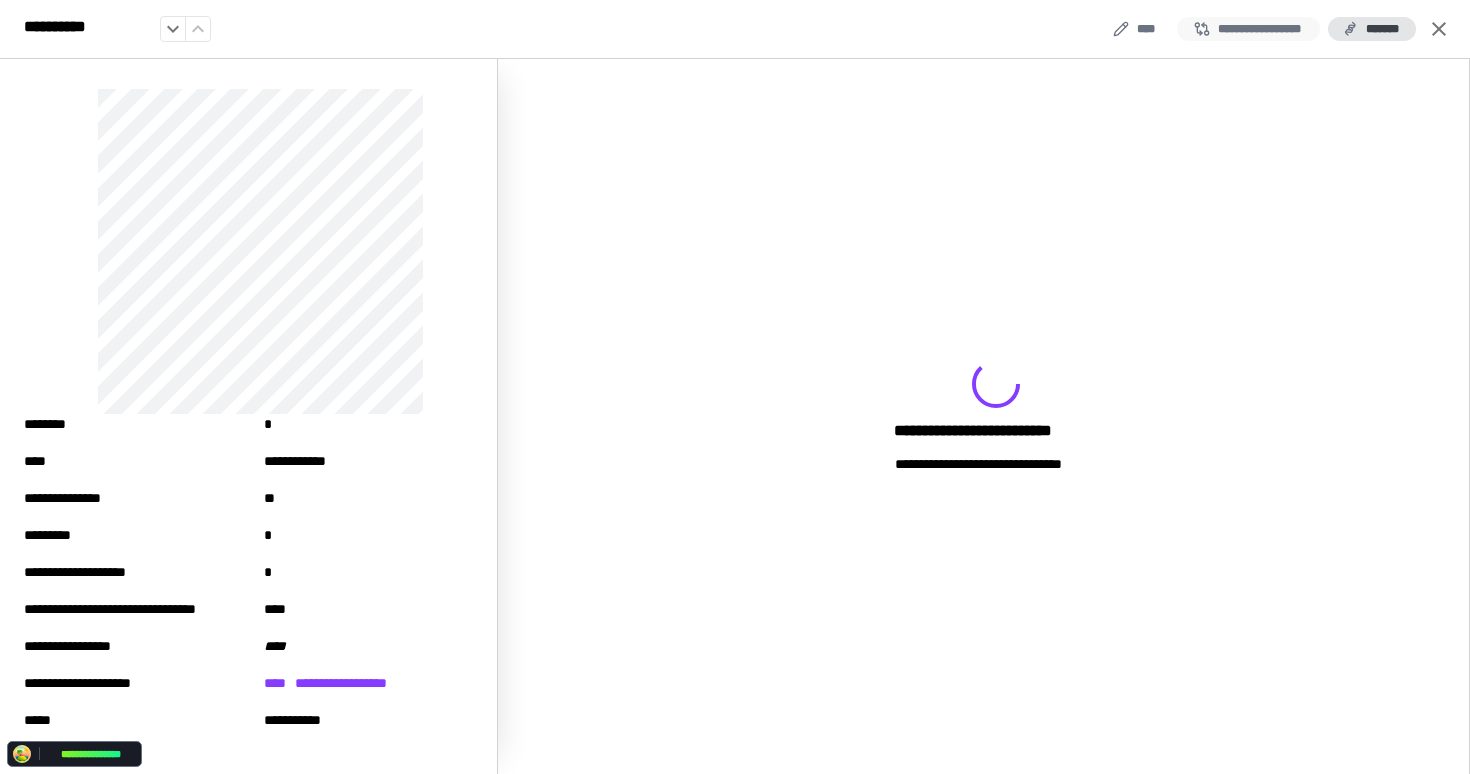 click on "**********" at bounding box center (1248, 29) 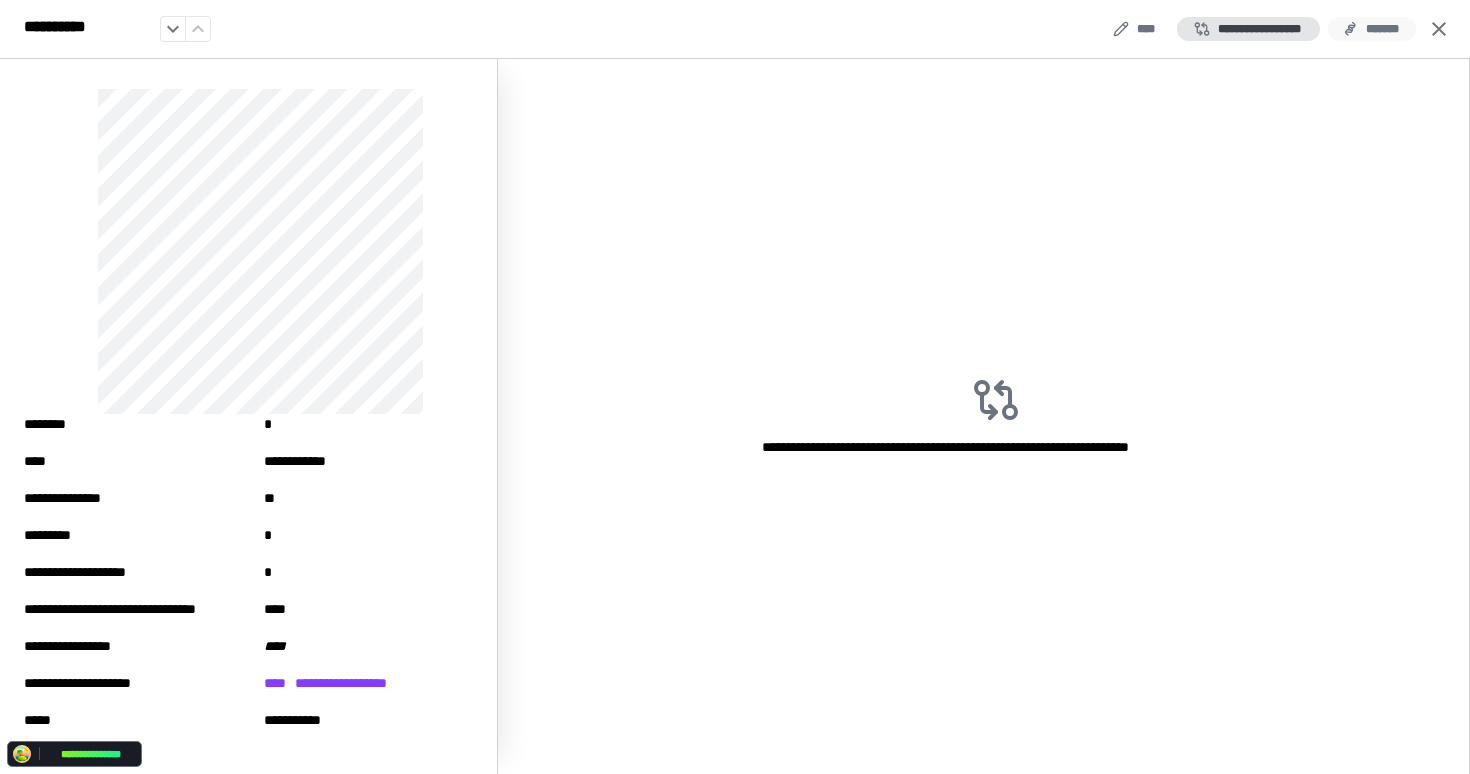 click on "*******" at bounding box center (1372, 29) 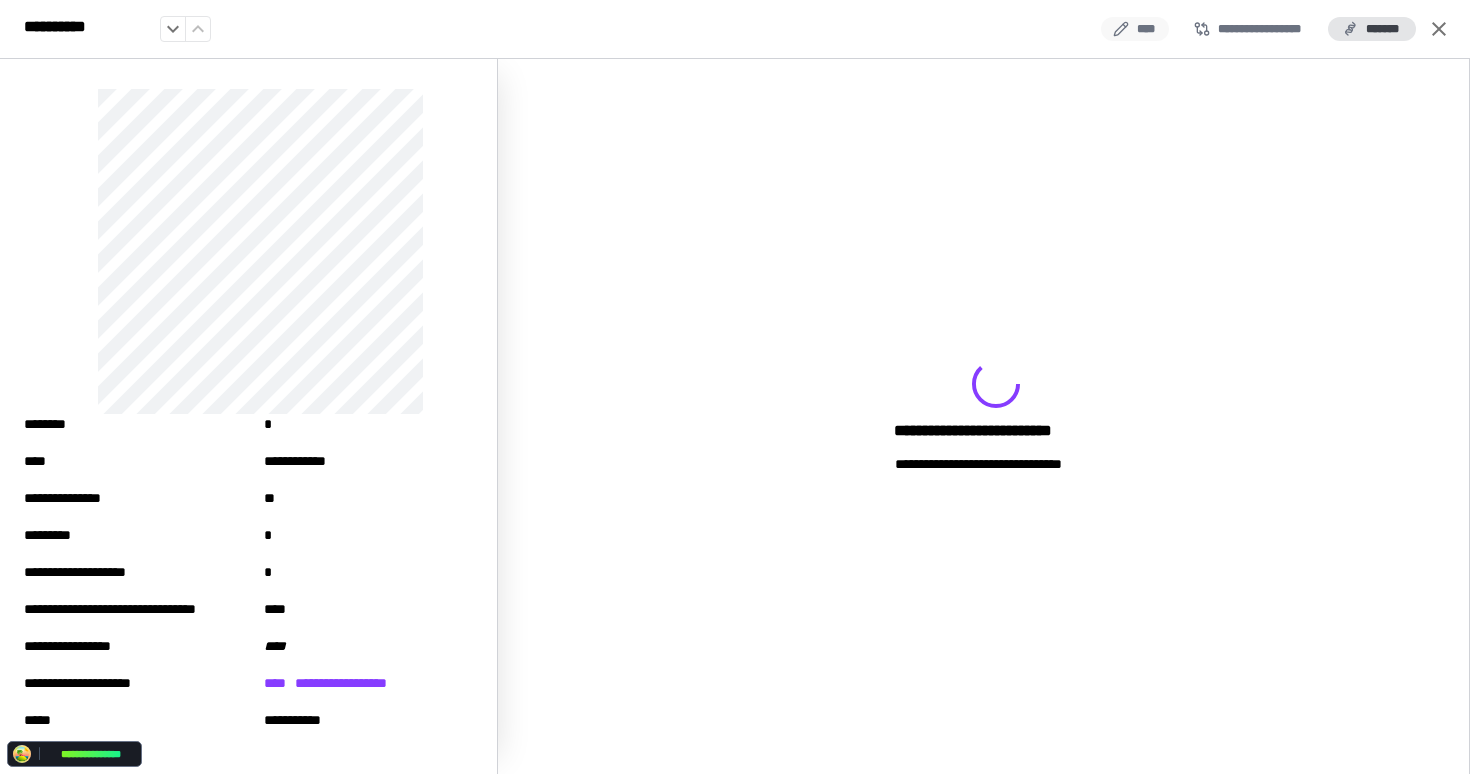 click on "****" at bounding box center [1135, 29] 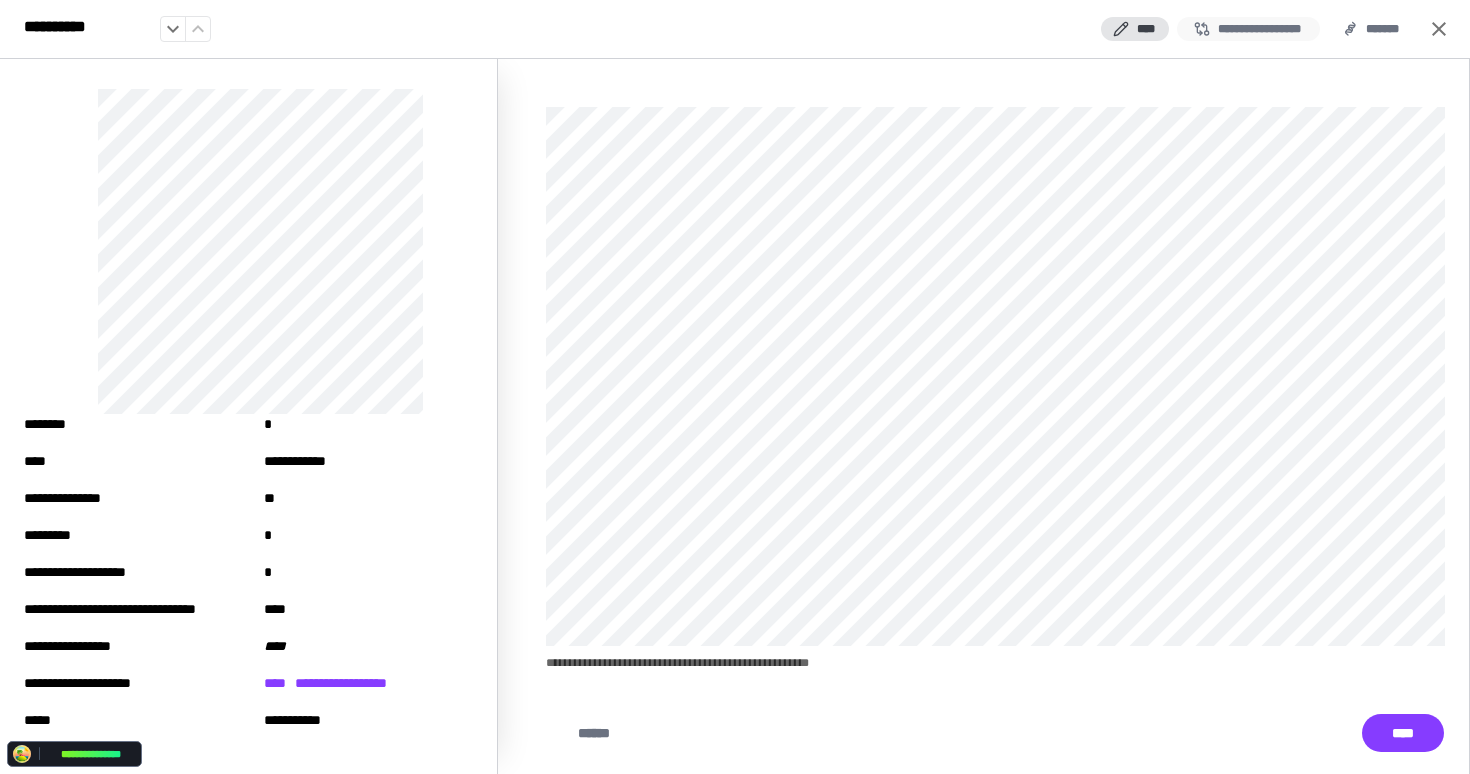 click on "**********" at bounding box center [1248, 29] 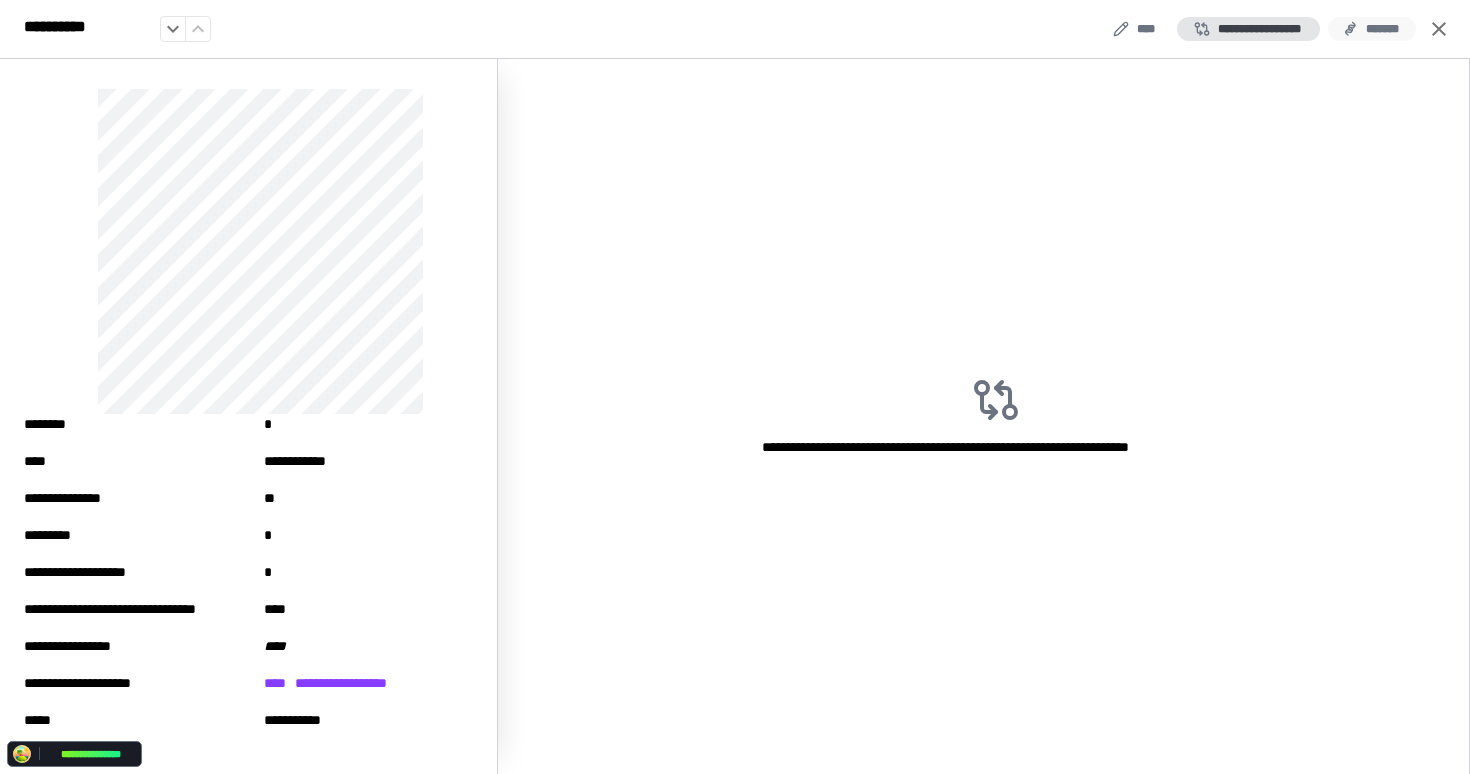 click on "*******" at bounding box center (1372, 29) 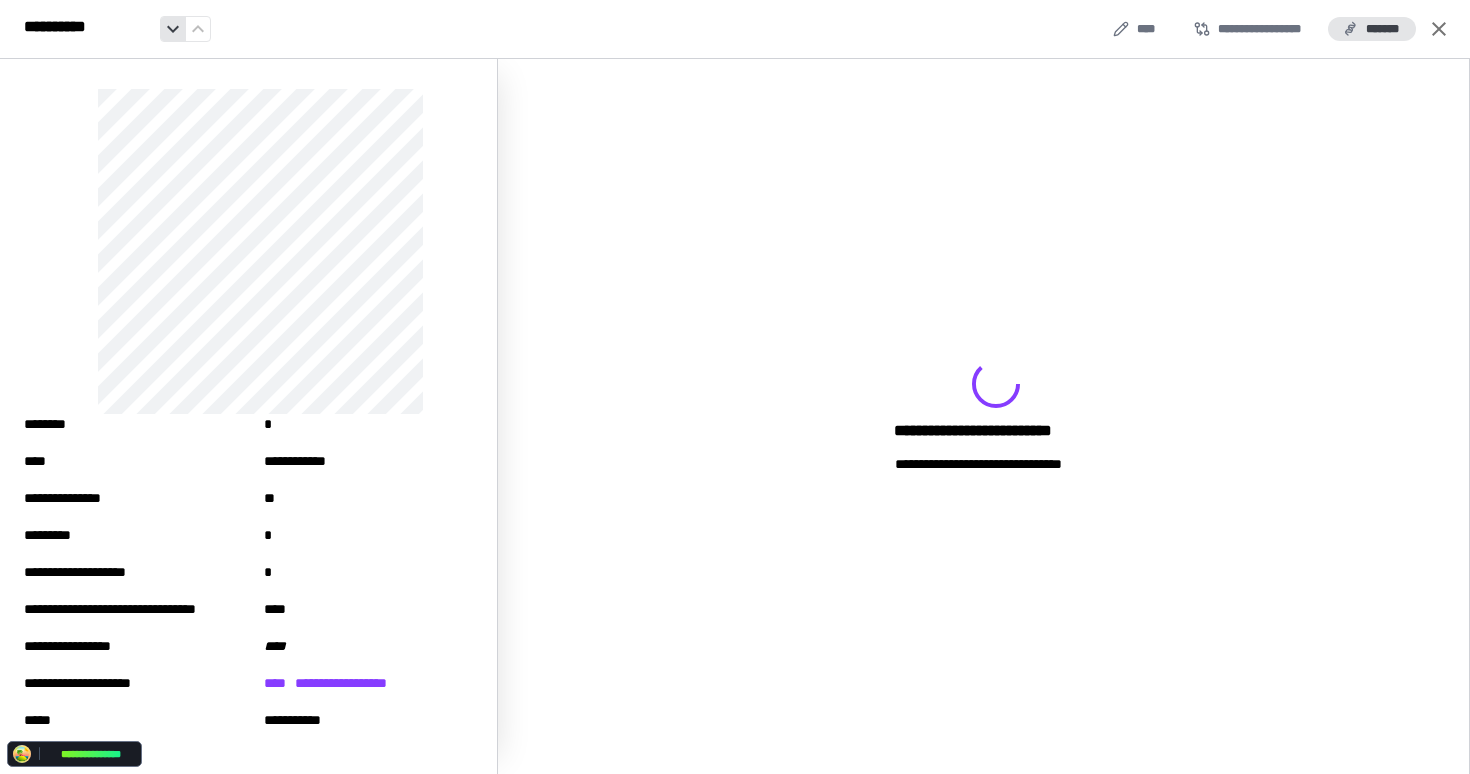 click 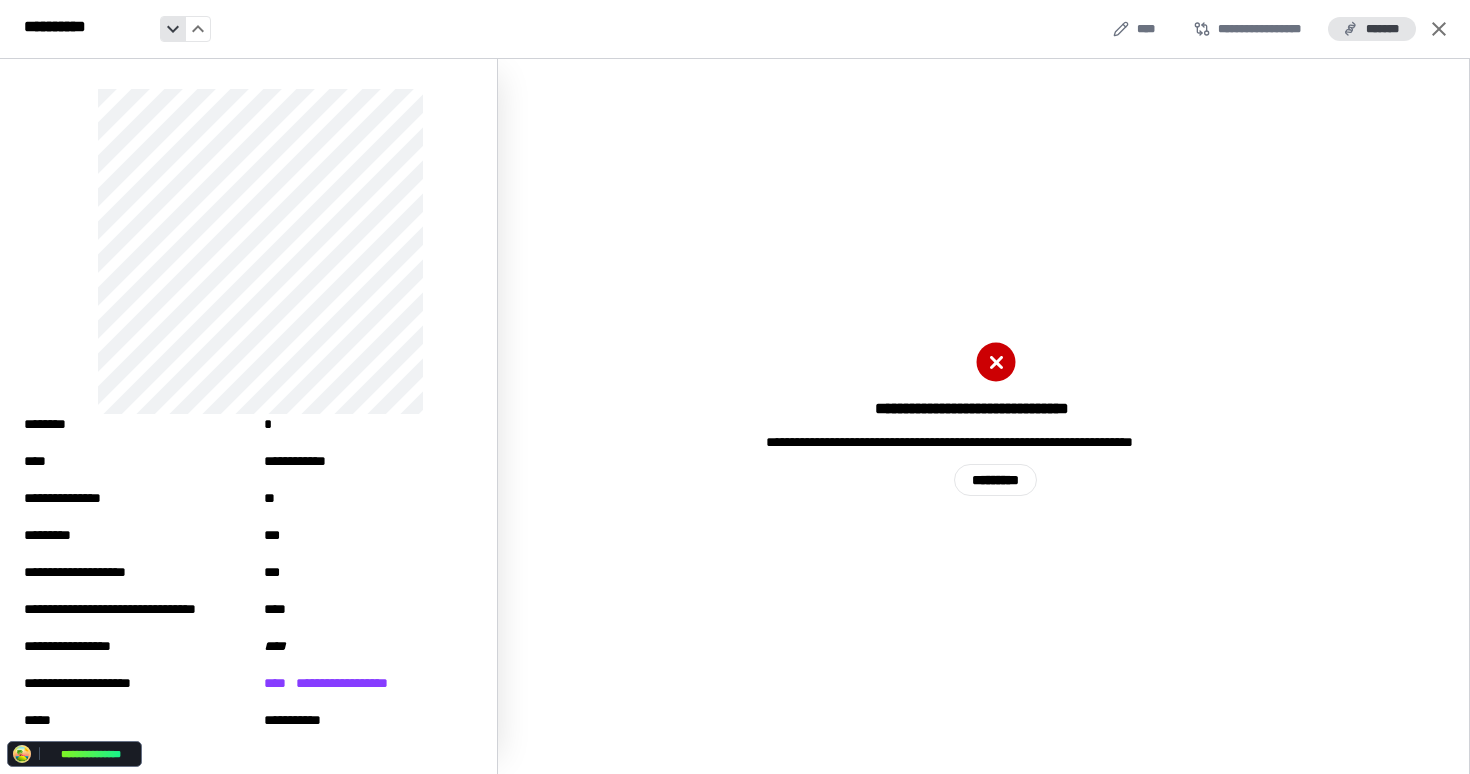 click 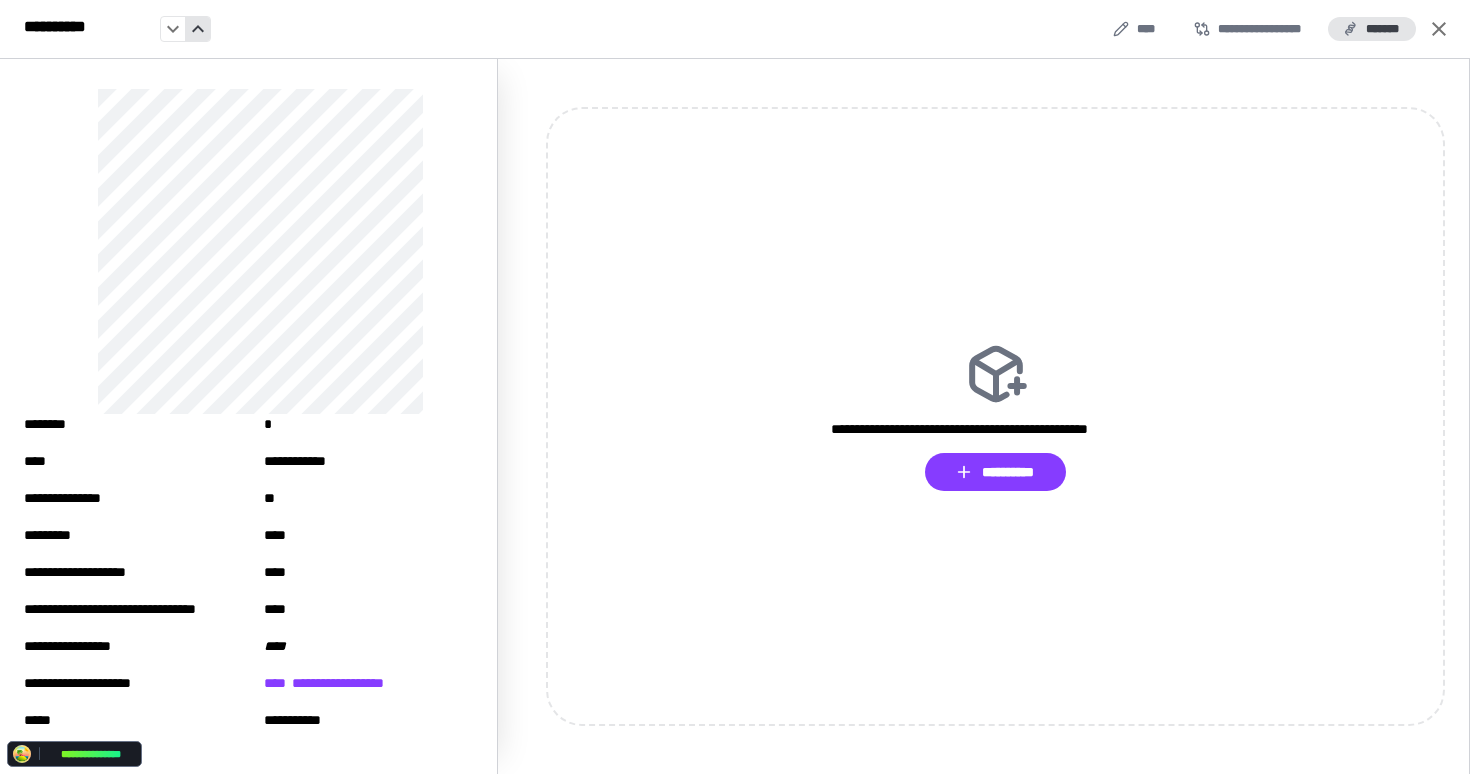 click 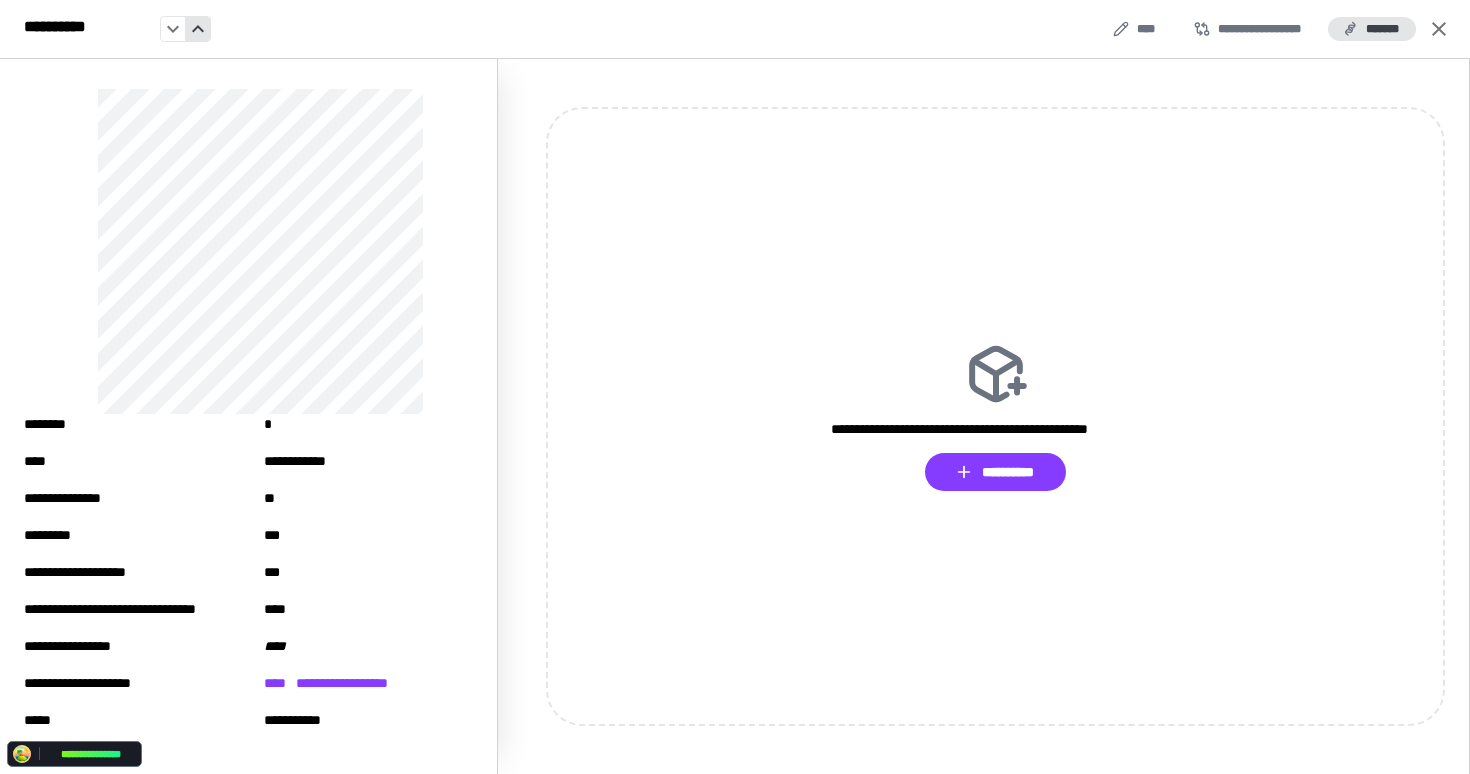 click 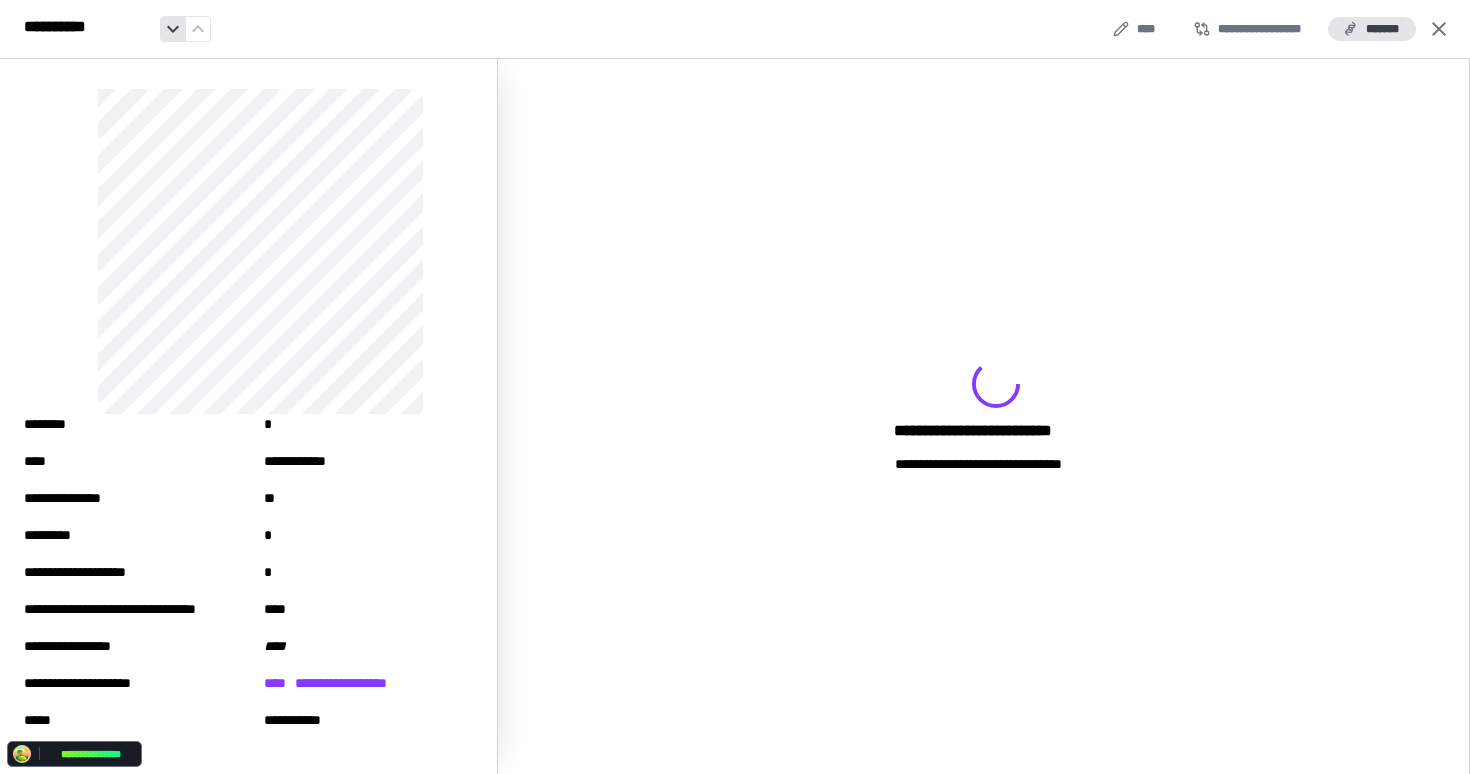 click 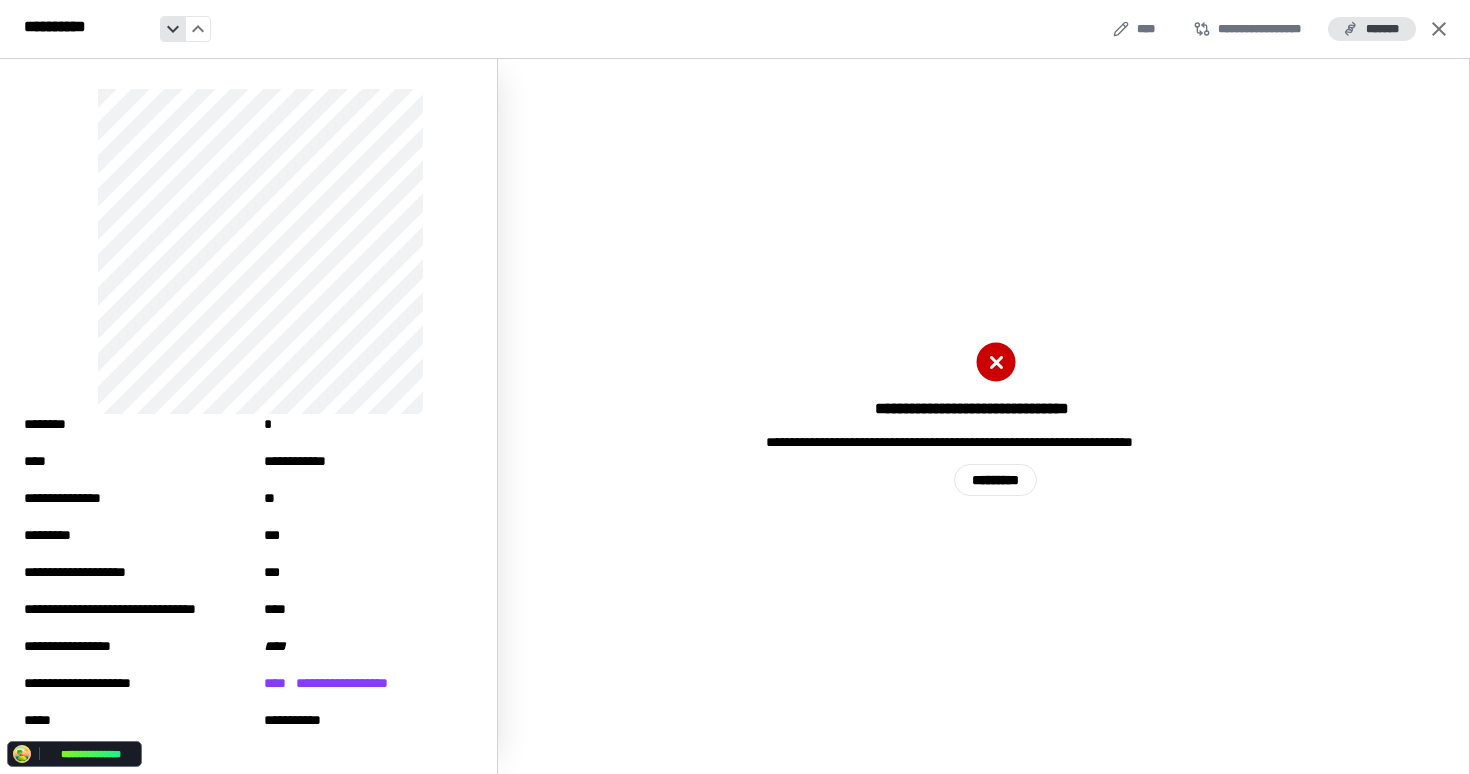click 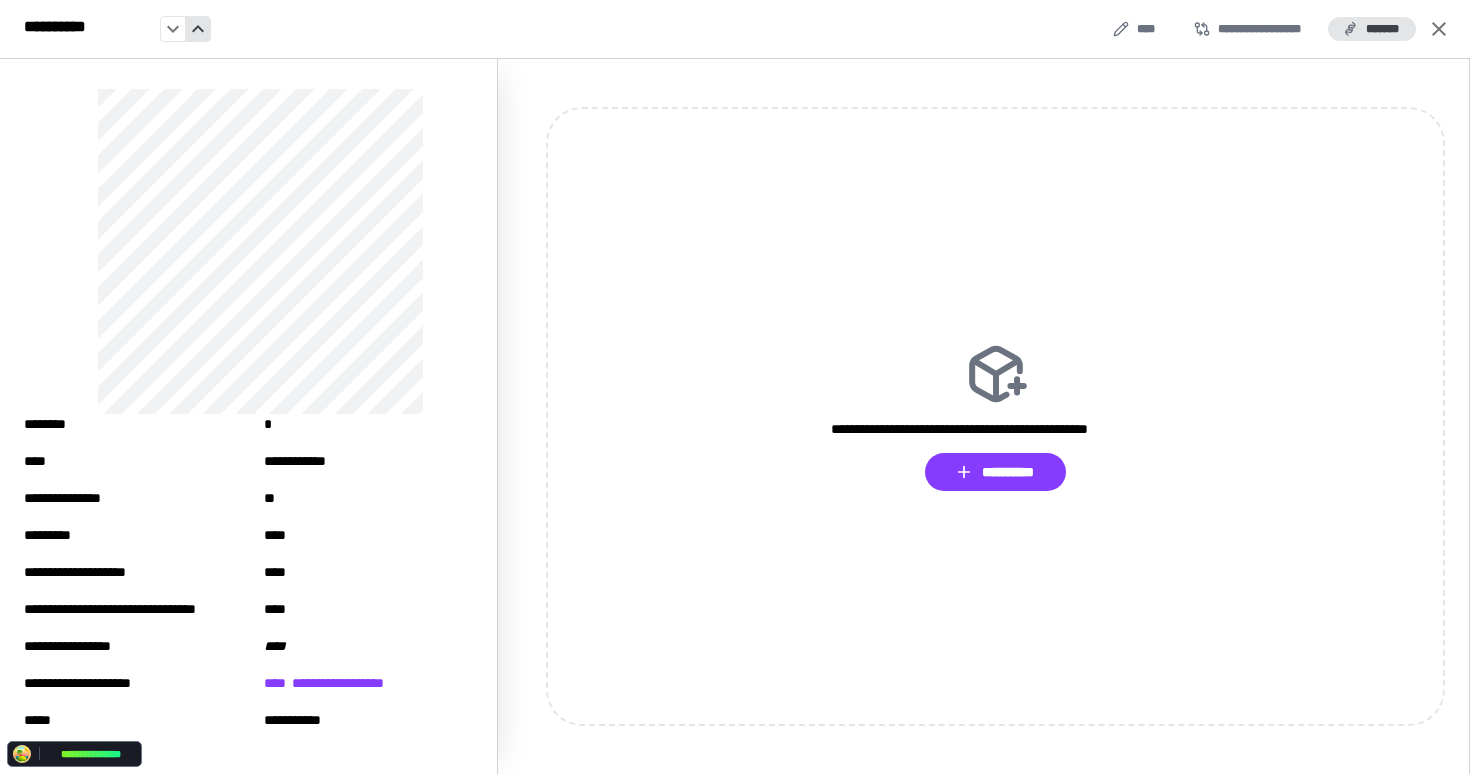 click 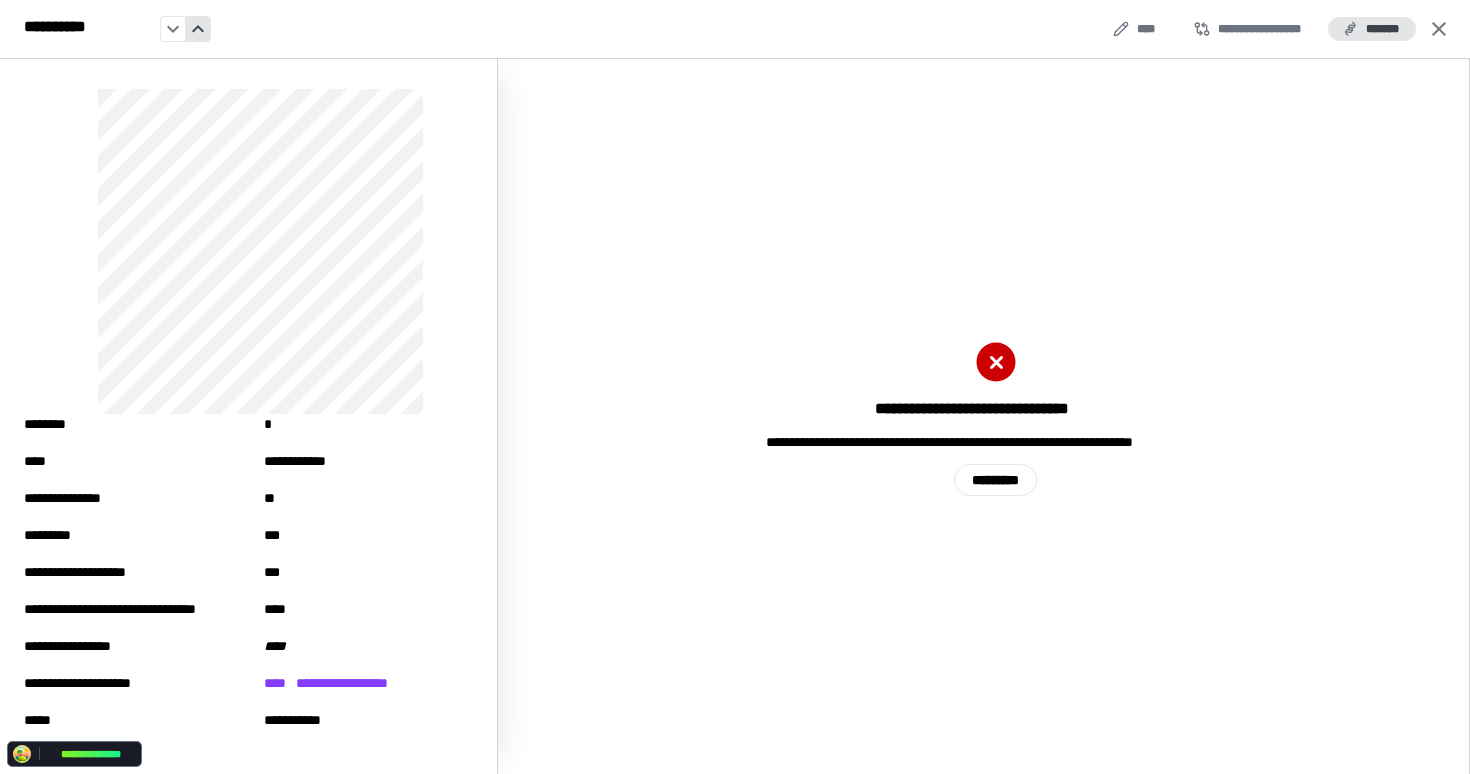 click 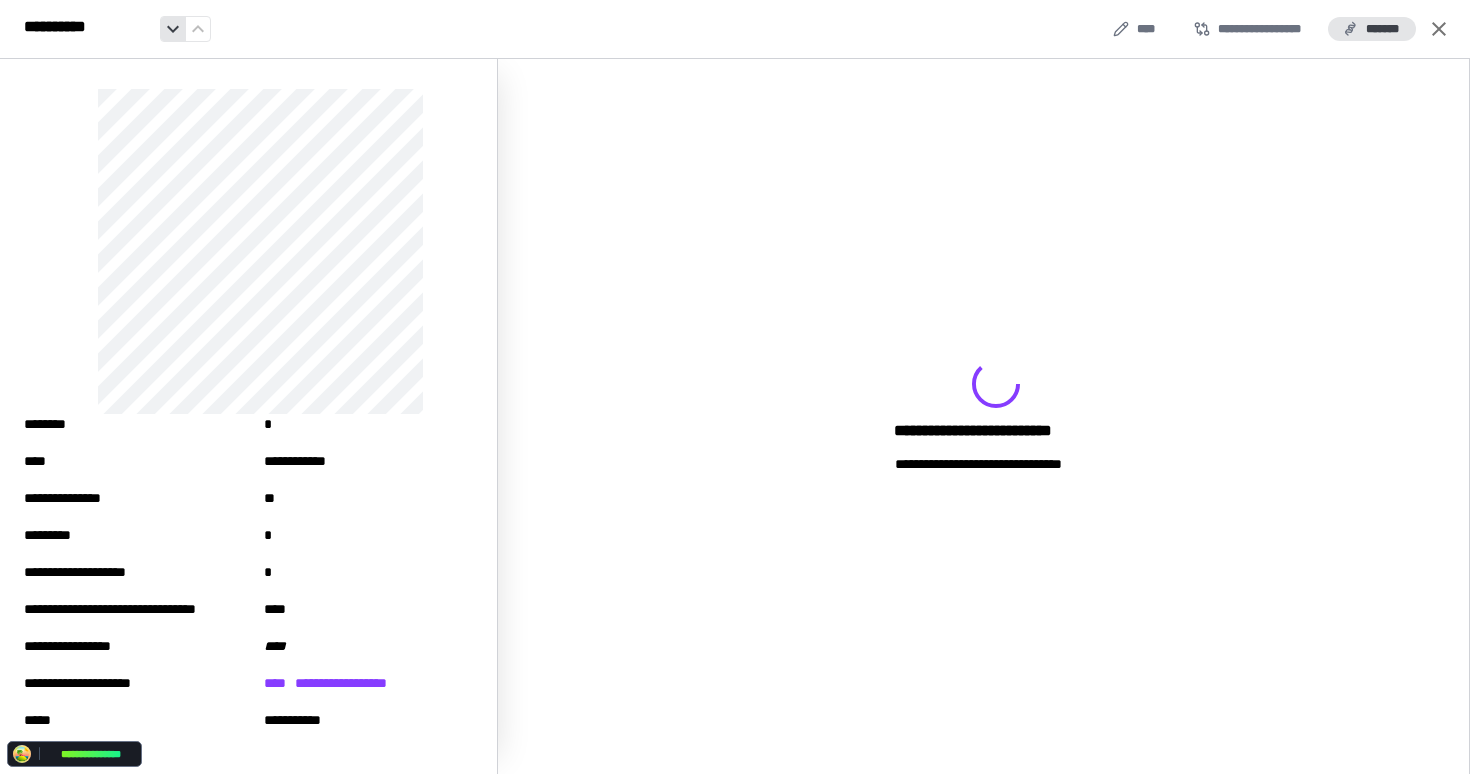 click 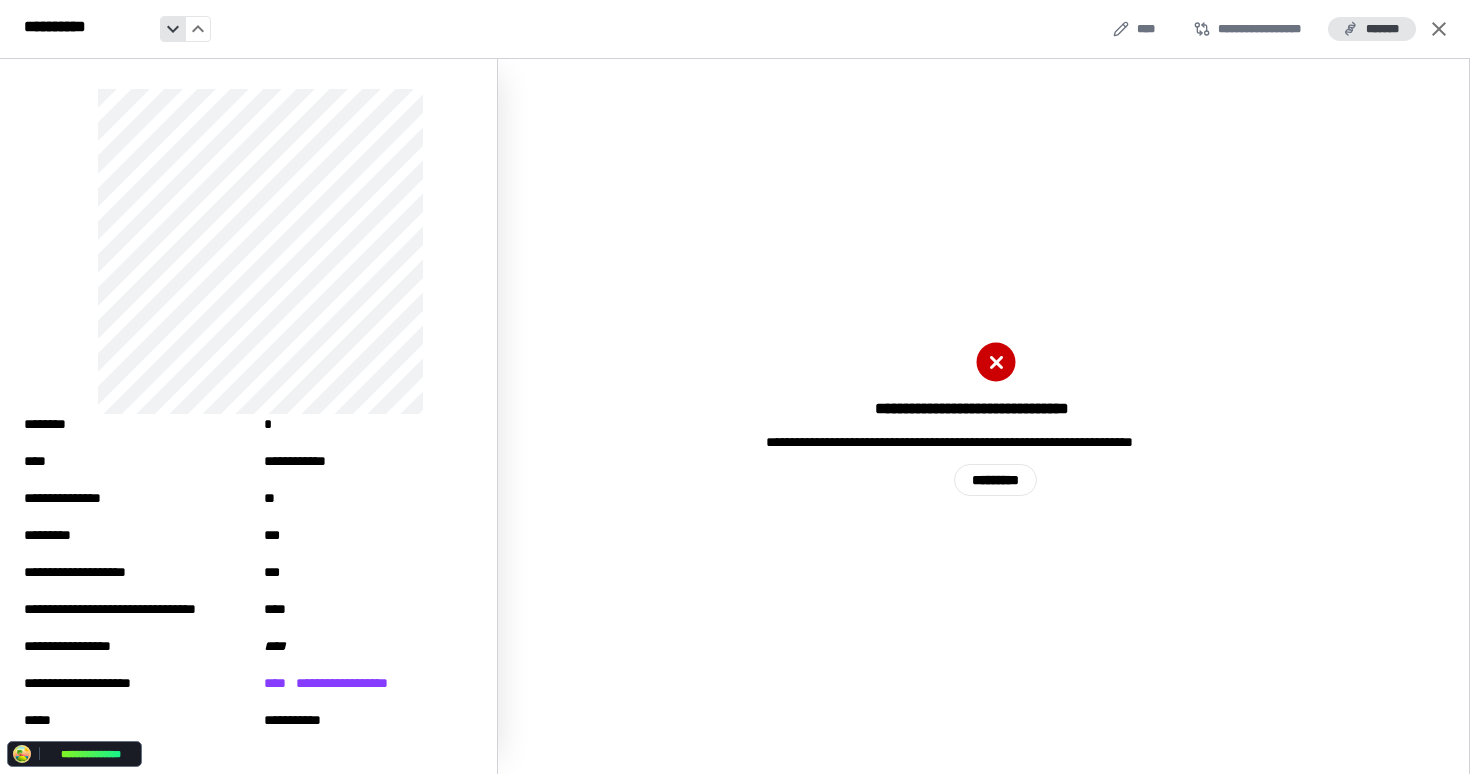 click 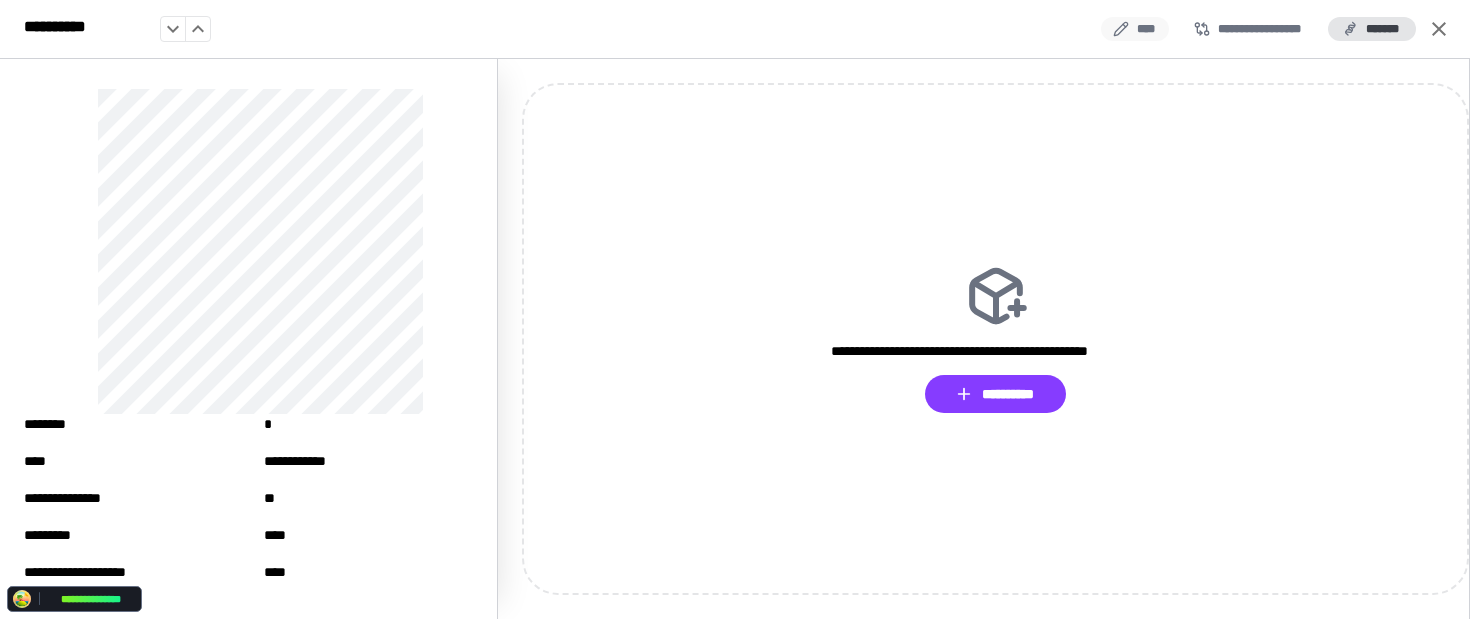 click on "****" at bounding box center (1135, 29) 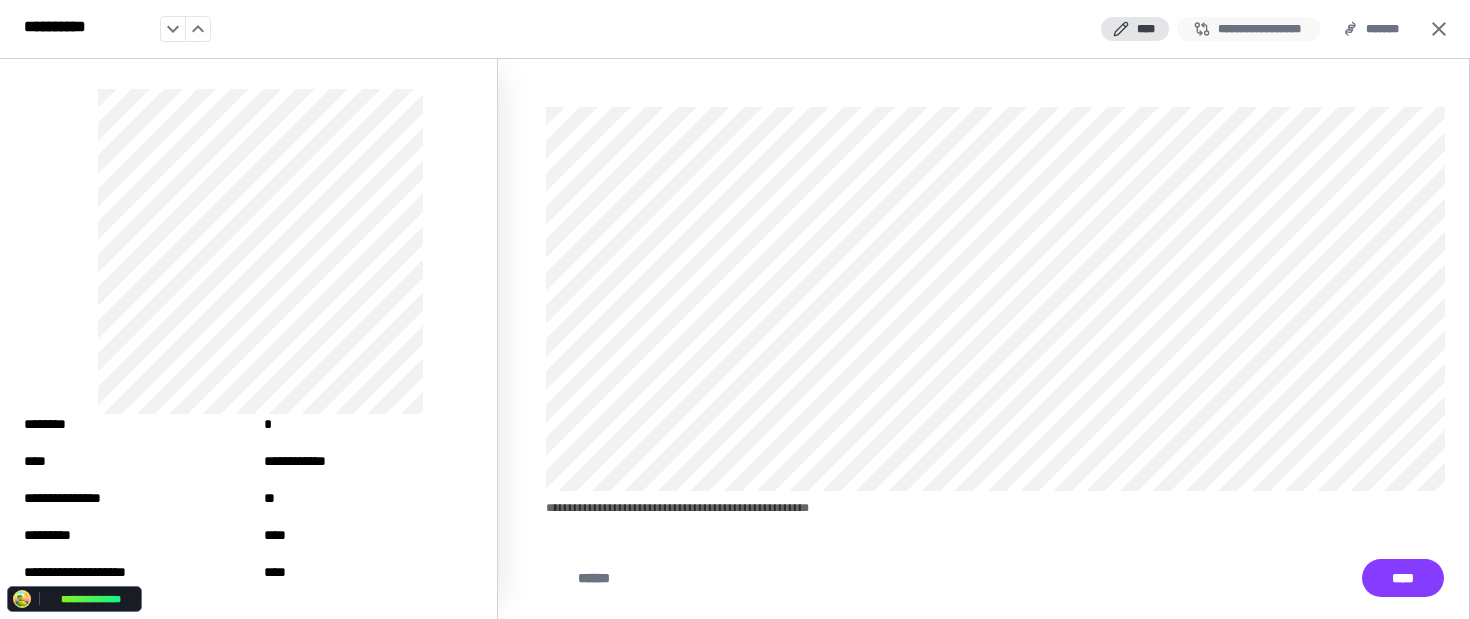 click on "**********" at bounding box center [1248, 29] 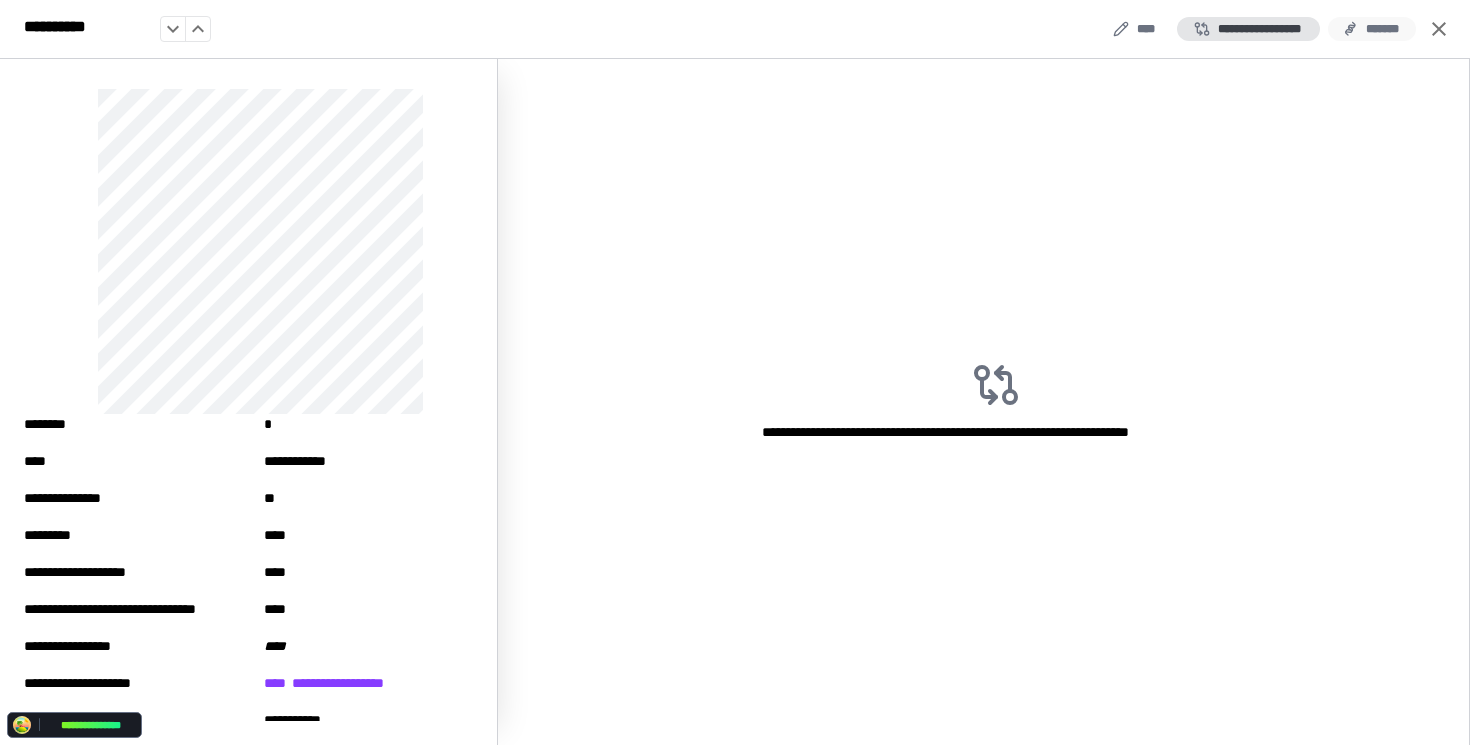 click on "*******" at bounding box center [1372, 29] 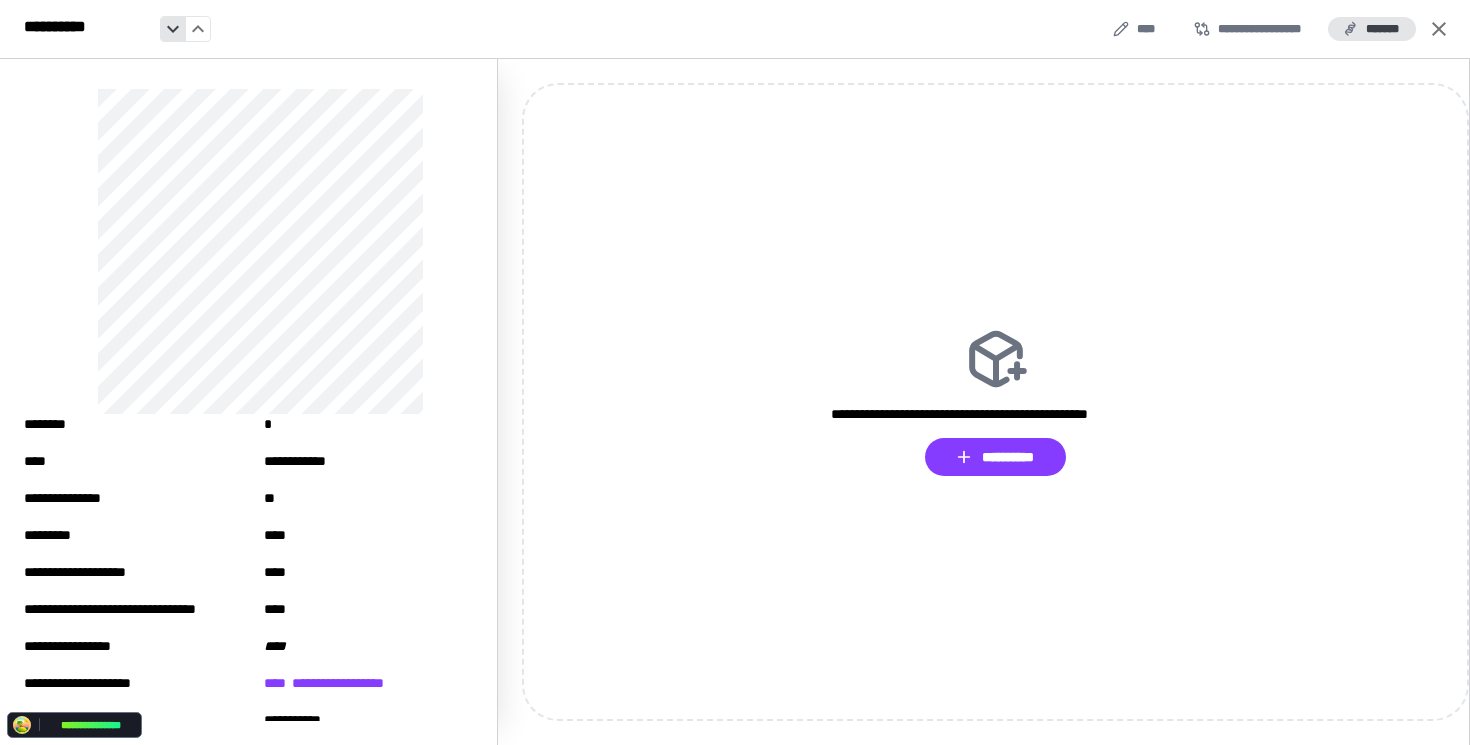 click 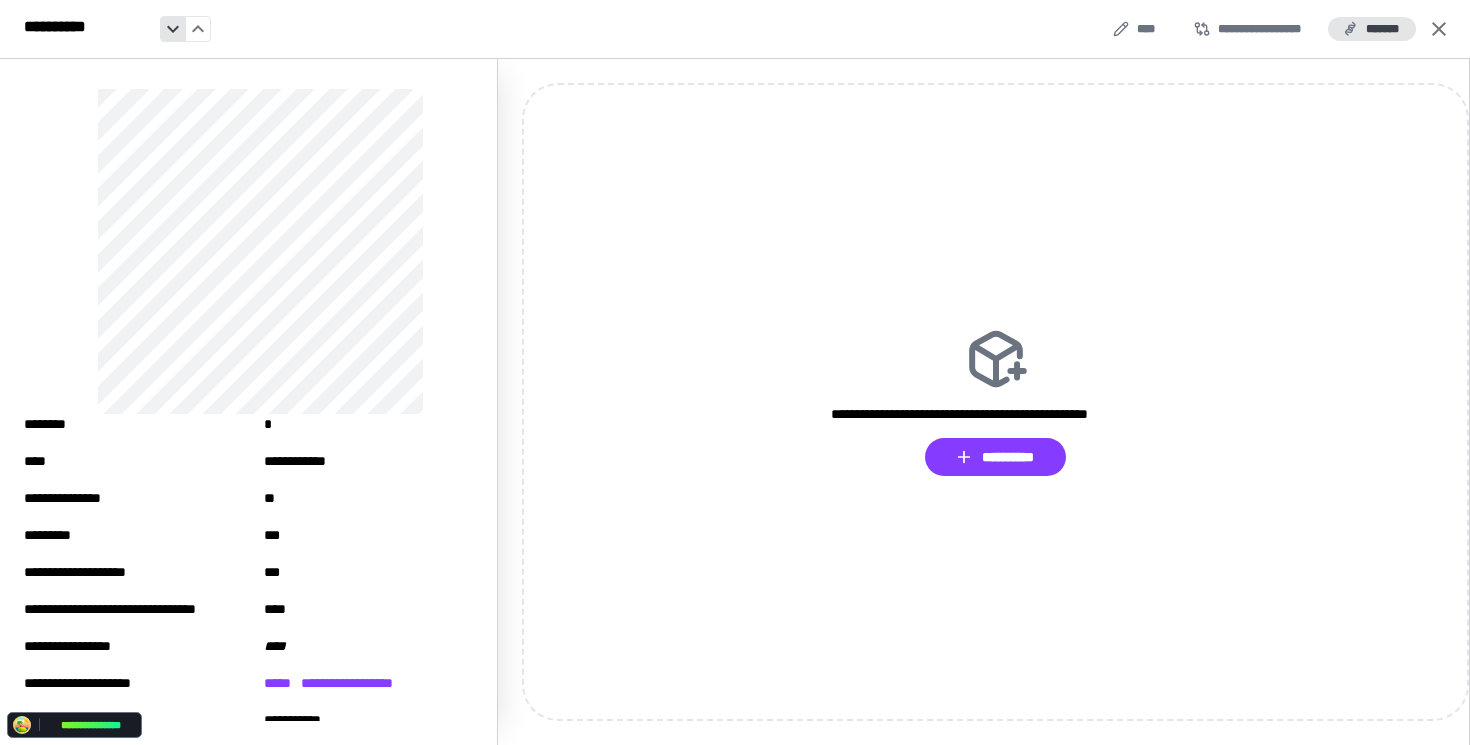 click 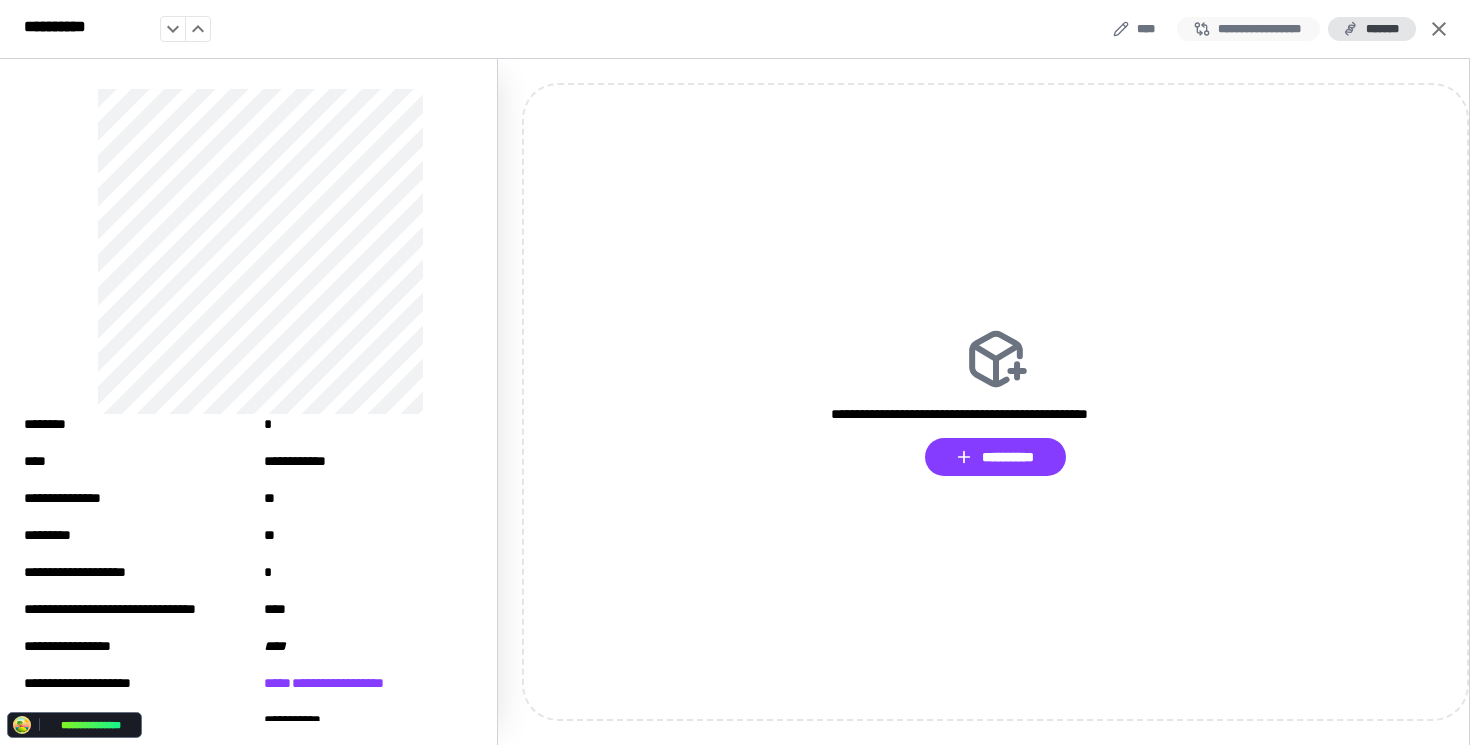 click on "**********" at bounding box center (1248, 29) 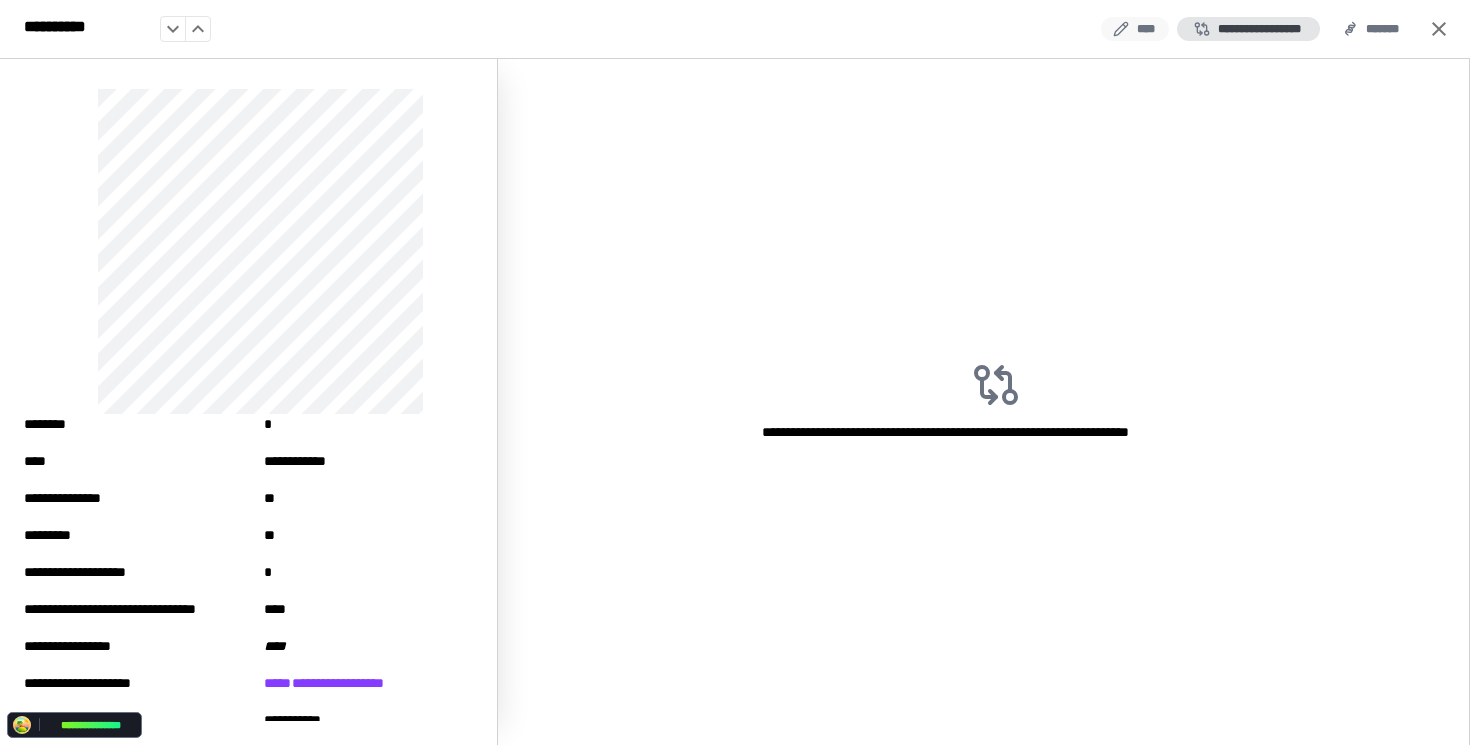 click on "****" at bounding box center [1135, 29] 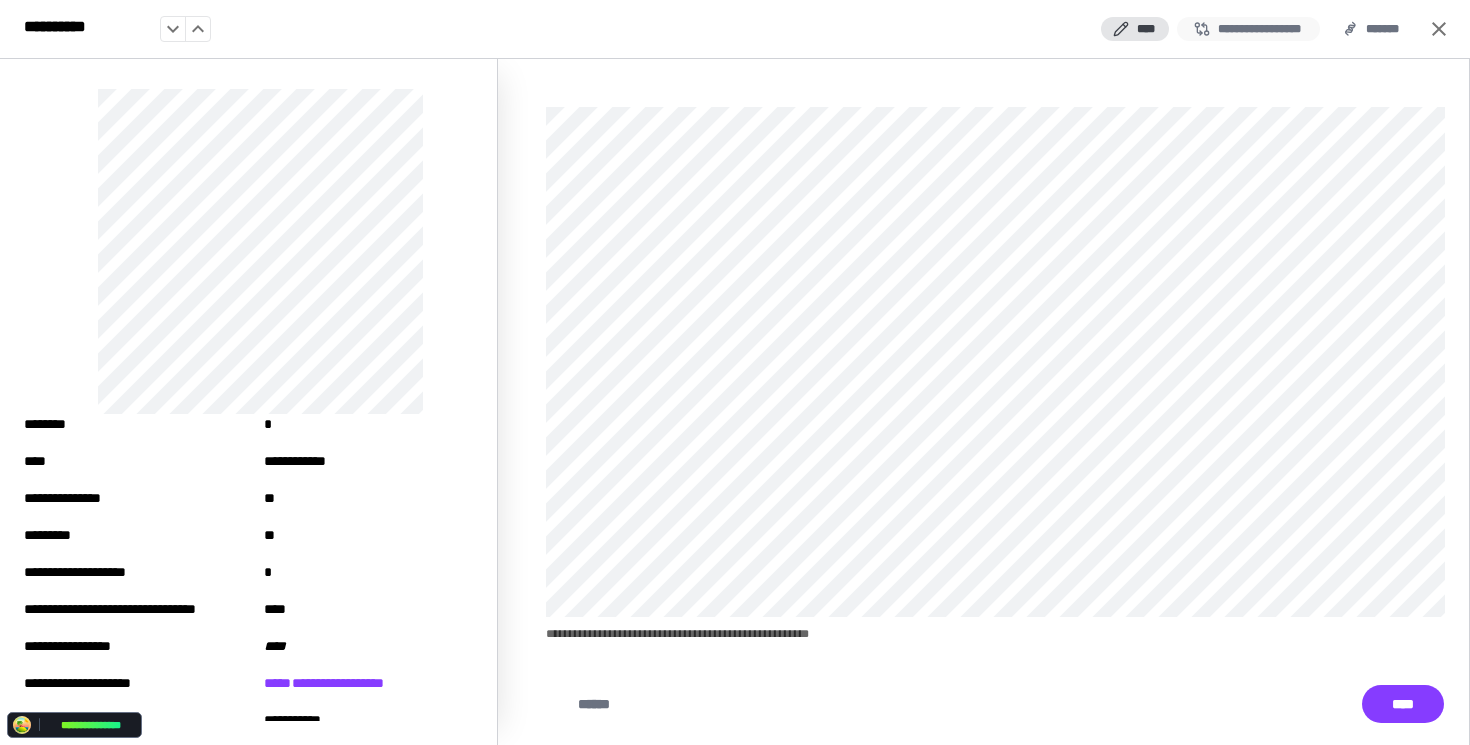 click on "**********" at bounding box center (1248, 29) 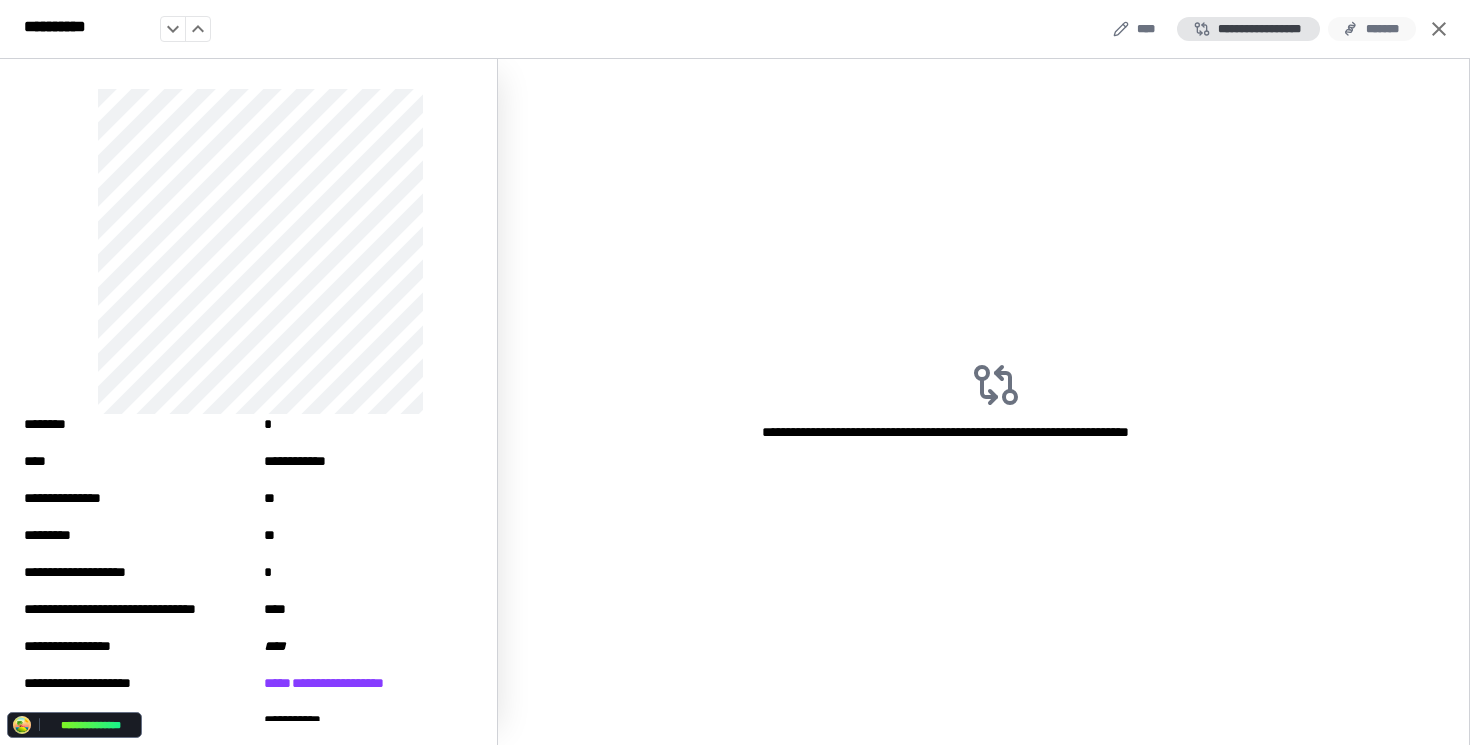 click on "*******" at bounding box center (1372, 29) 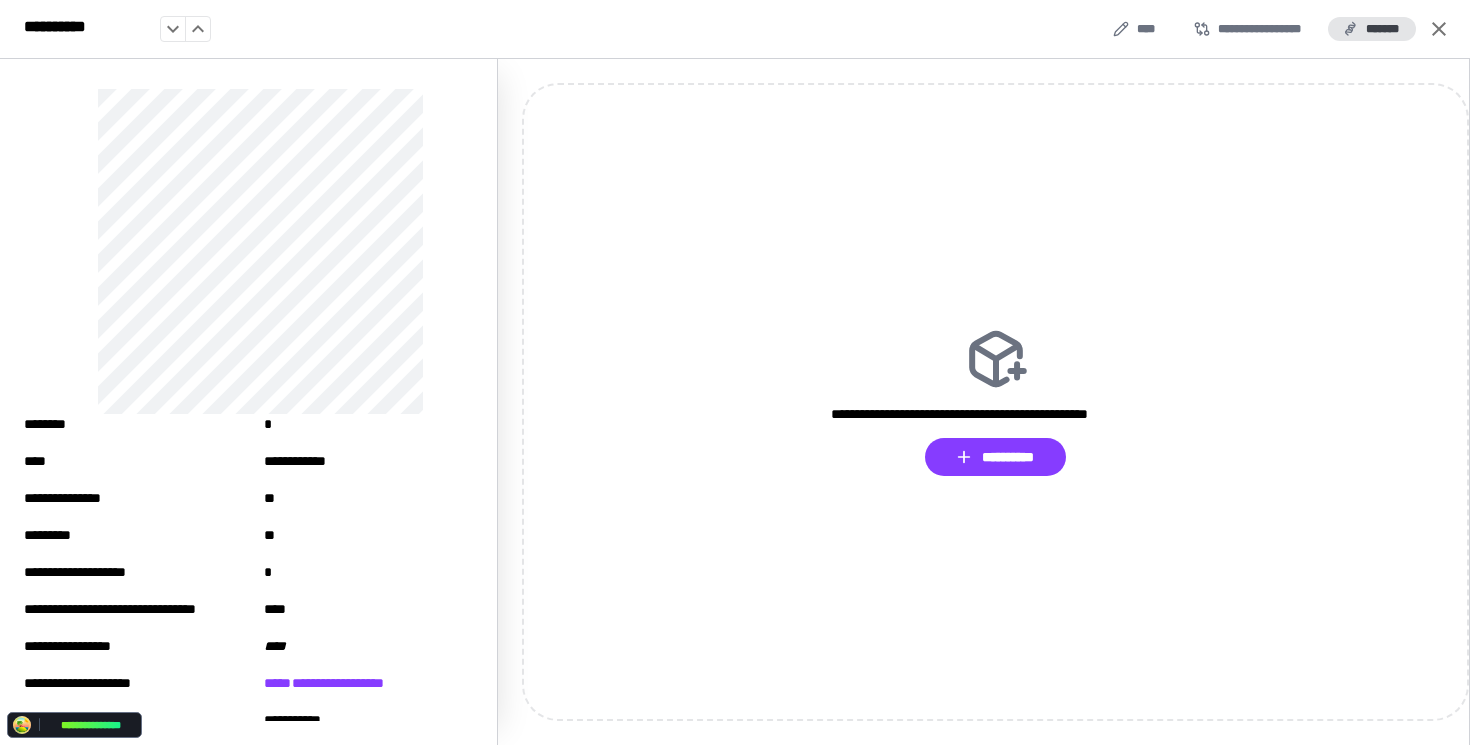 click 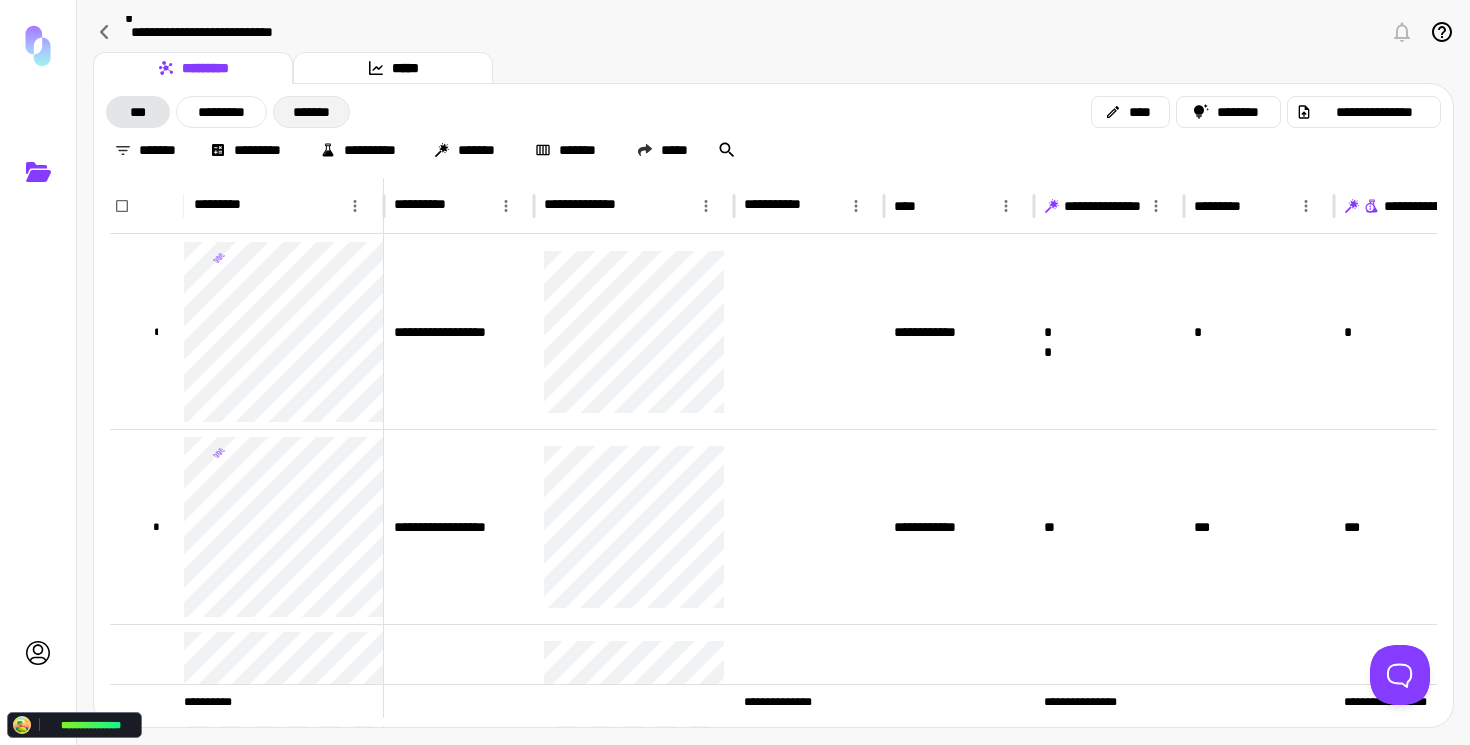 click on "*******" at bounding box center [311, 112] 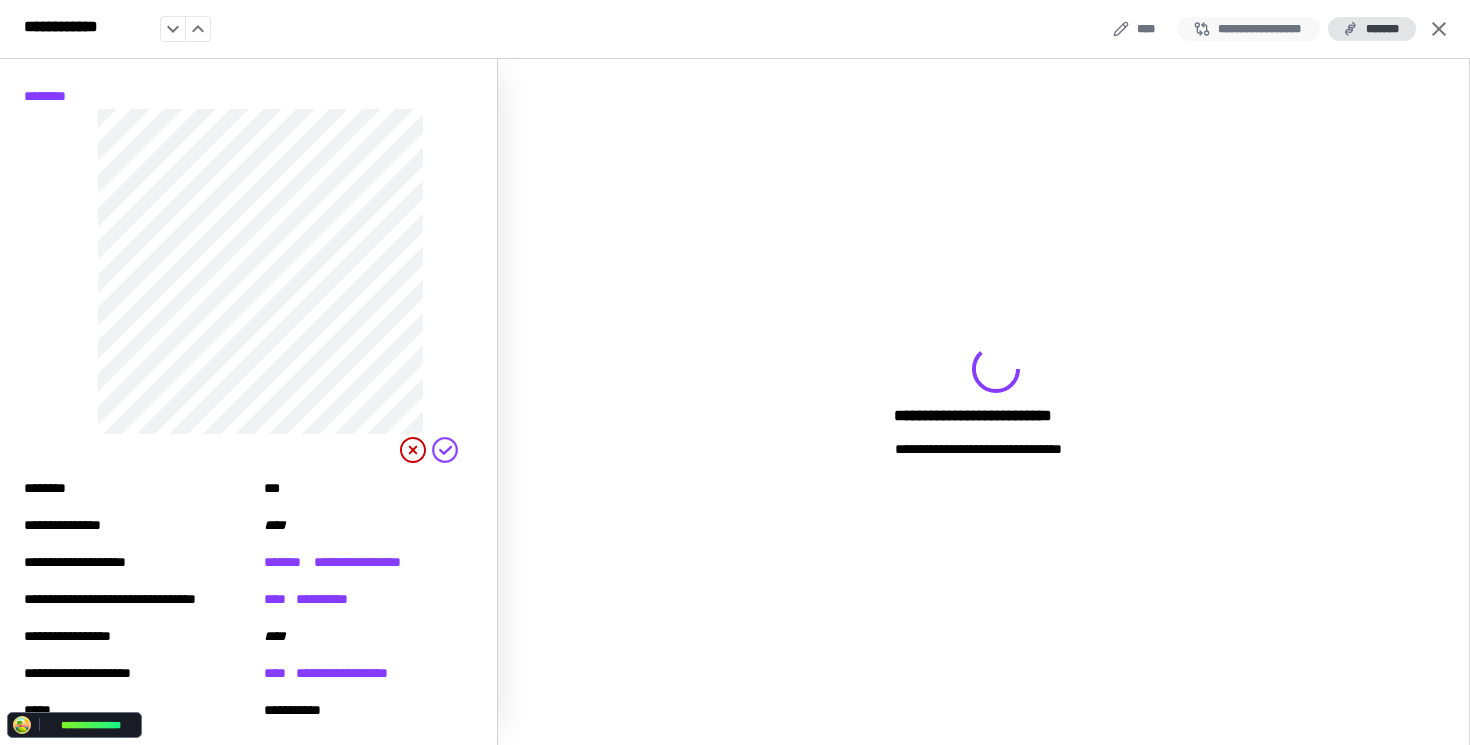 click on "**********" at bounding box center (1248, 29) 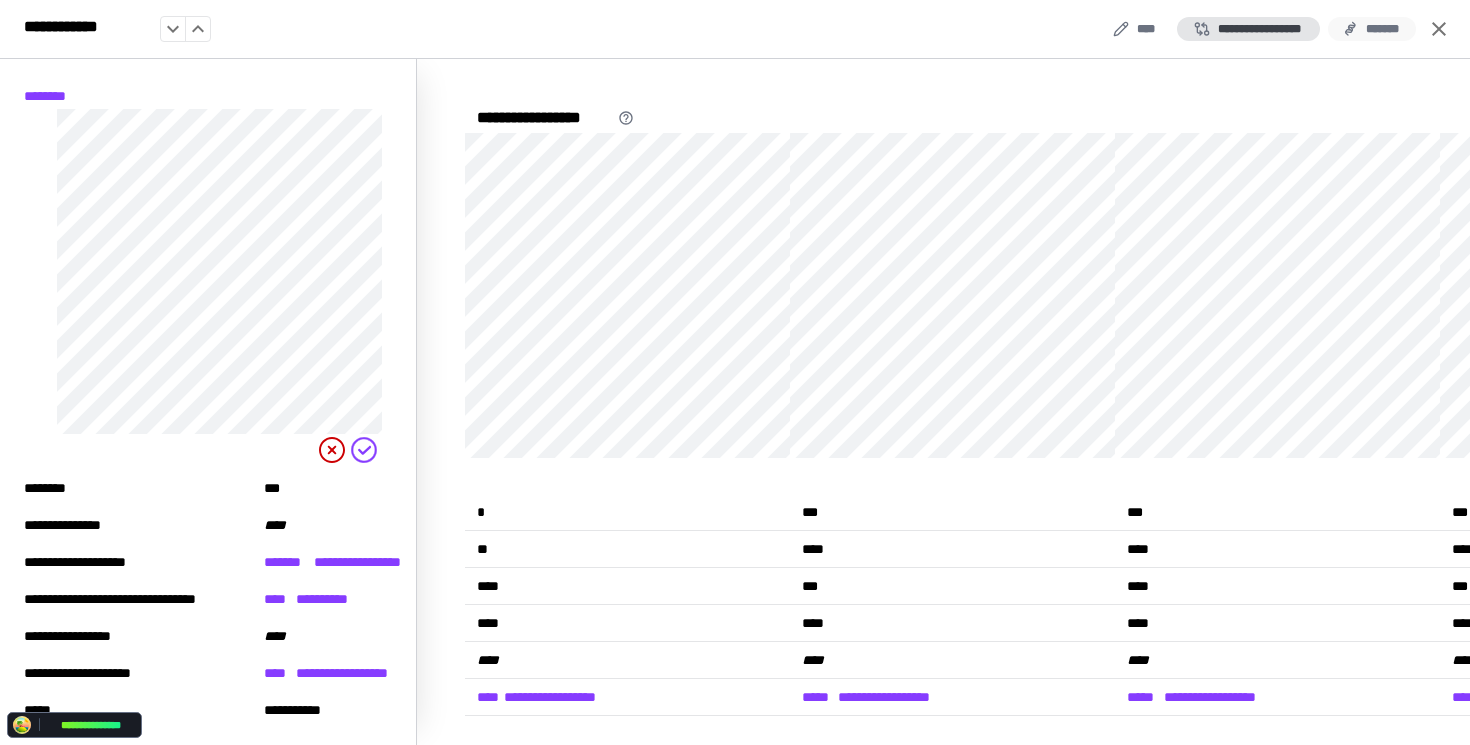 click 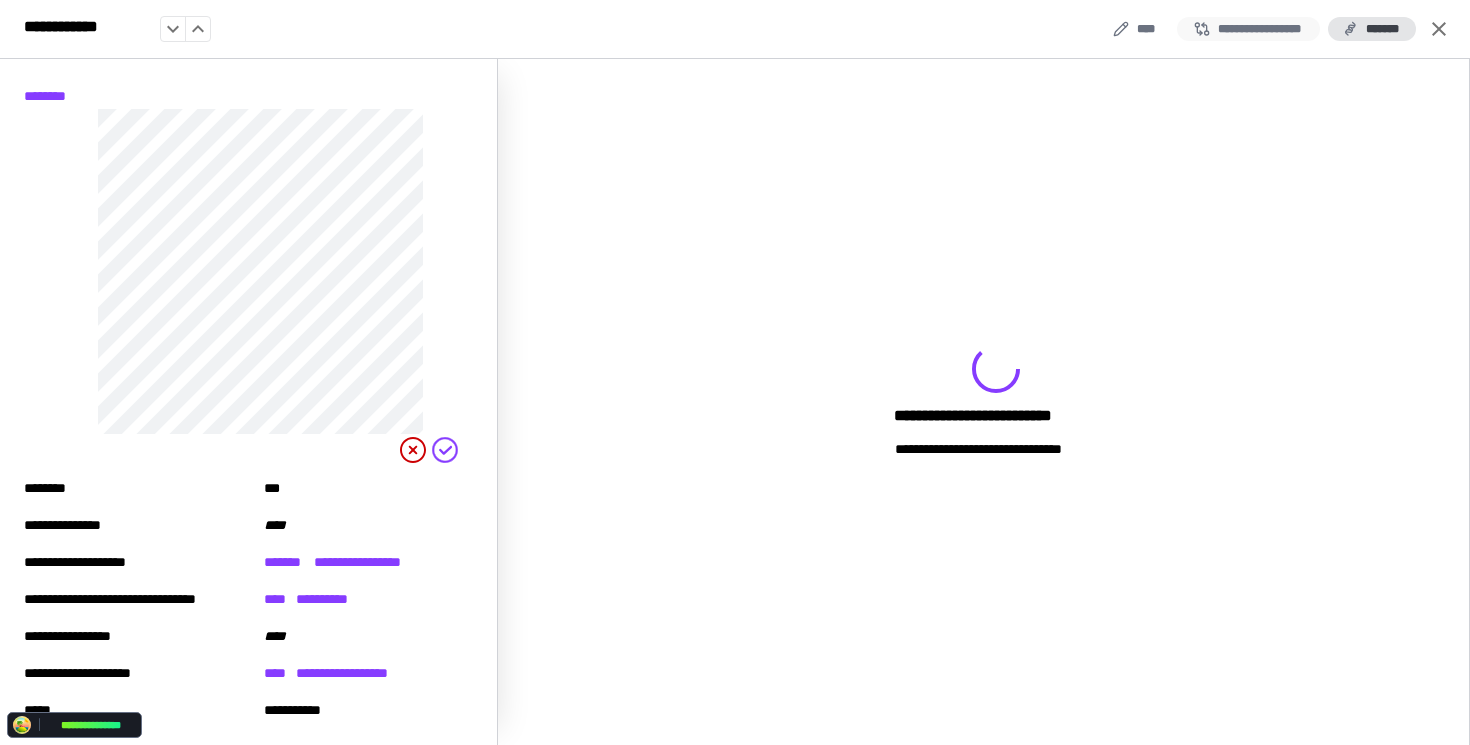 click on "**********" at bounding box center [1248, 29] 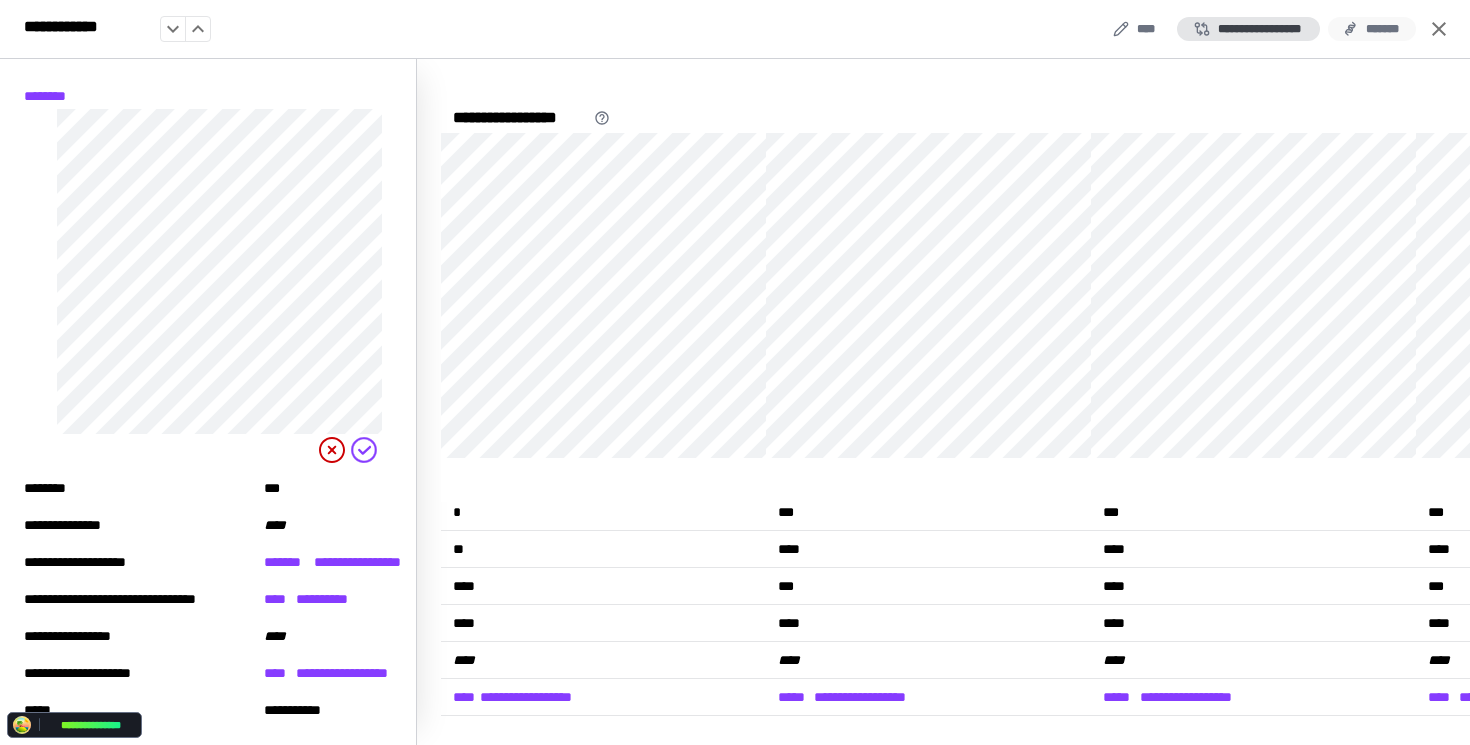 click 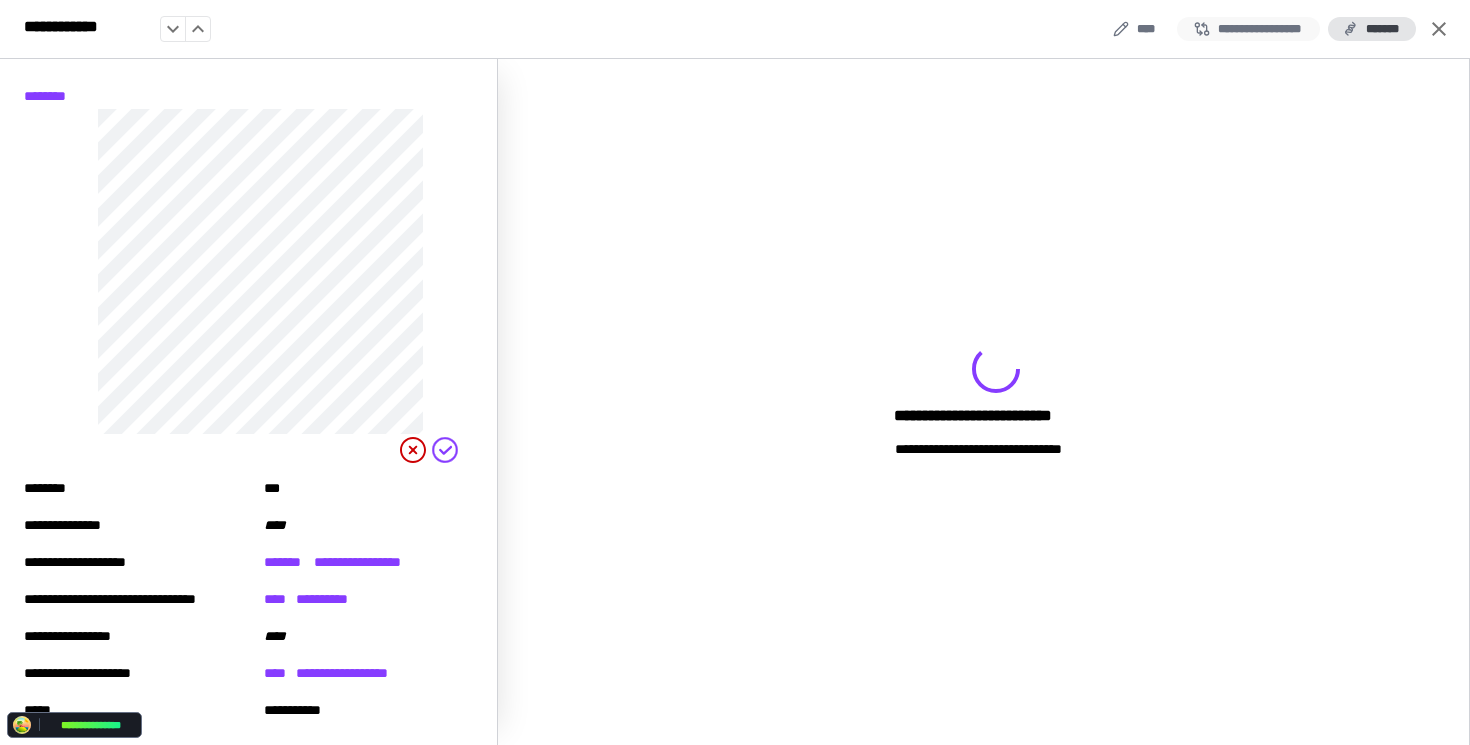 click on "**********" at bounding box center [1248, 29] 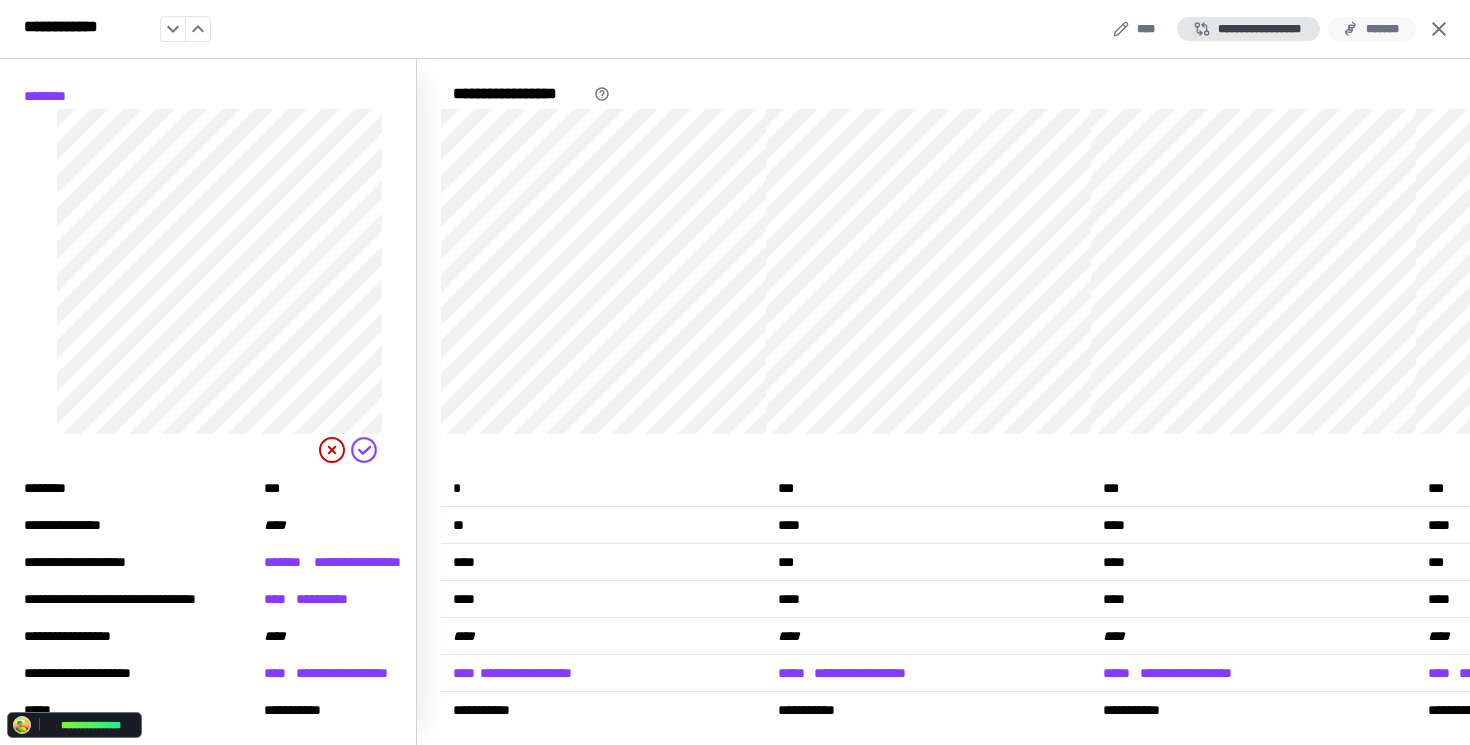click on "*******" at bounding box center (1372, 29) 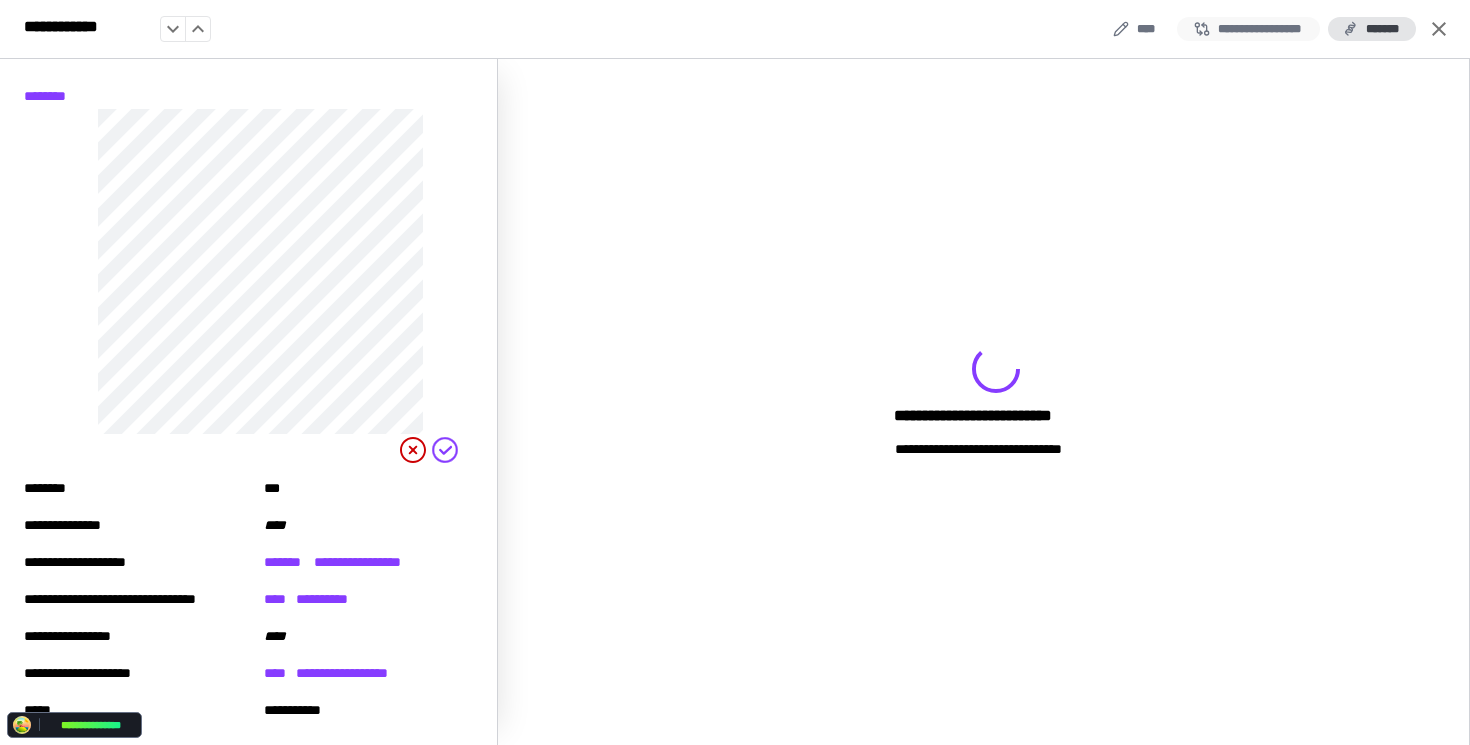 click on "**********" at bounding box center (1248, 29) 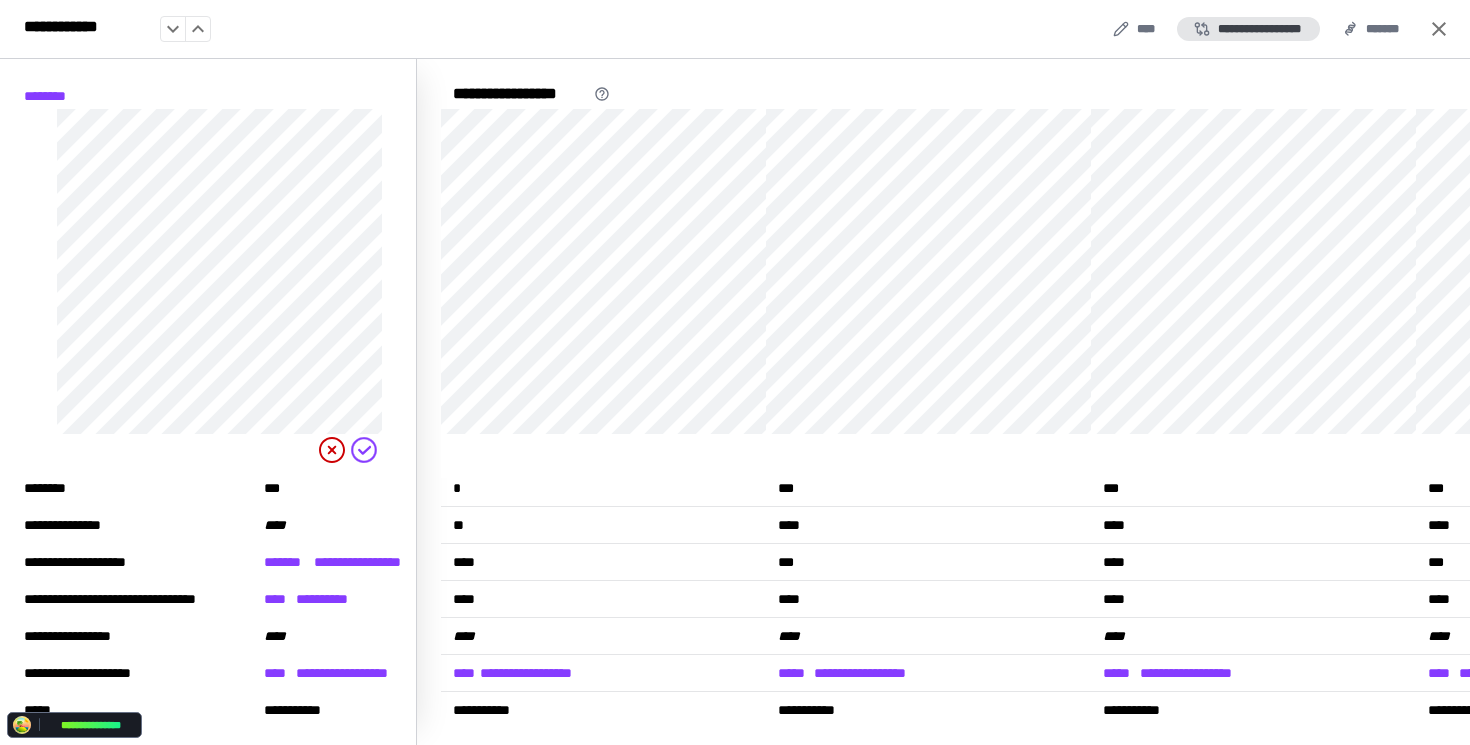 scroll, scrollTop: 98, scrollLeft: 0, axis: vertical 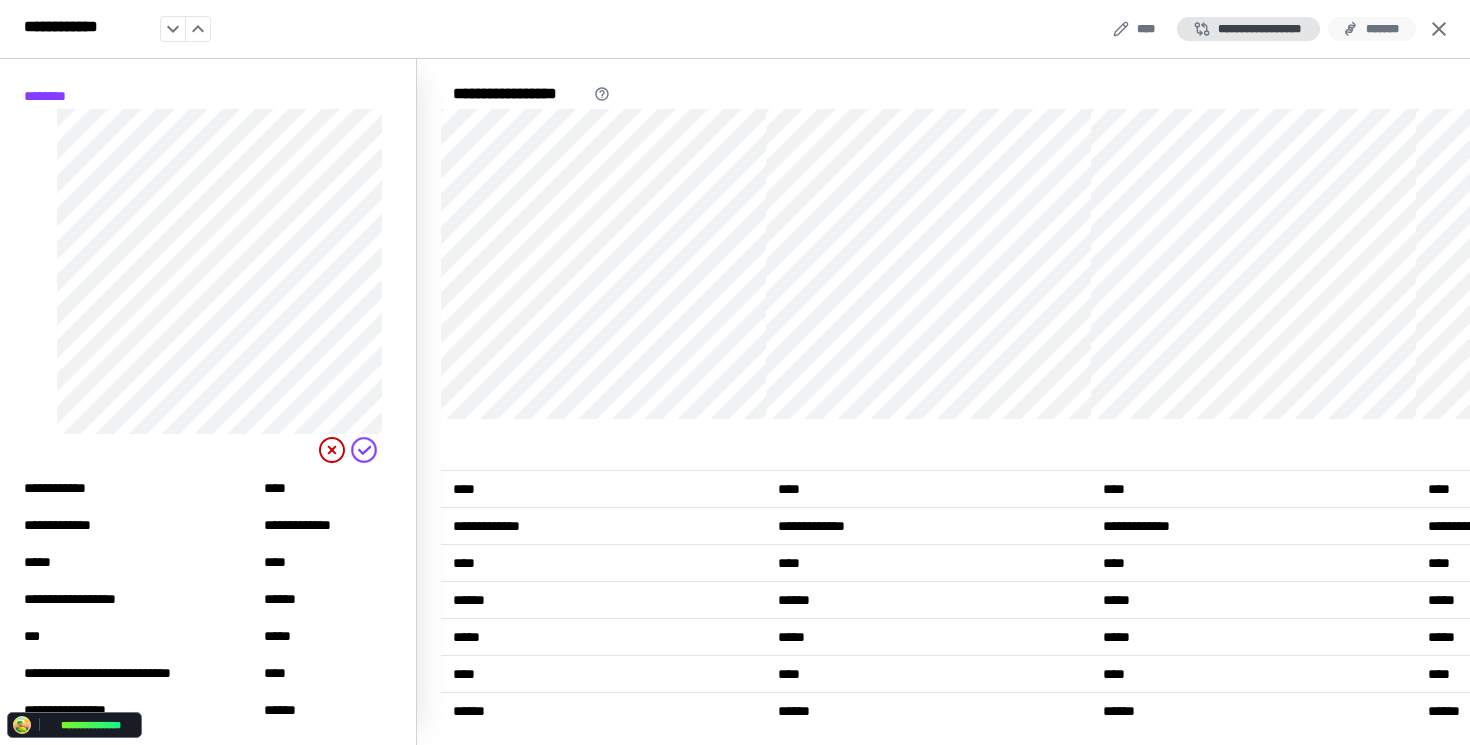 click on "*******" at bounding box center (1372, 29) 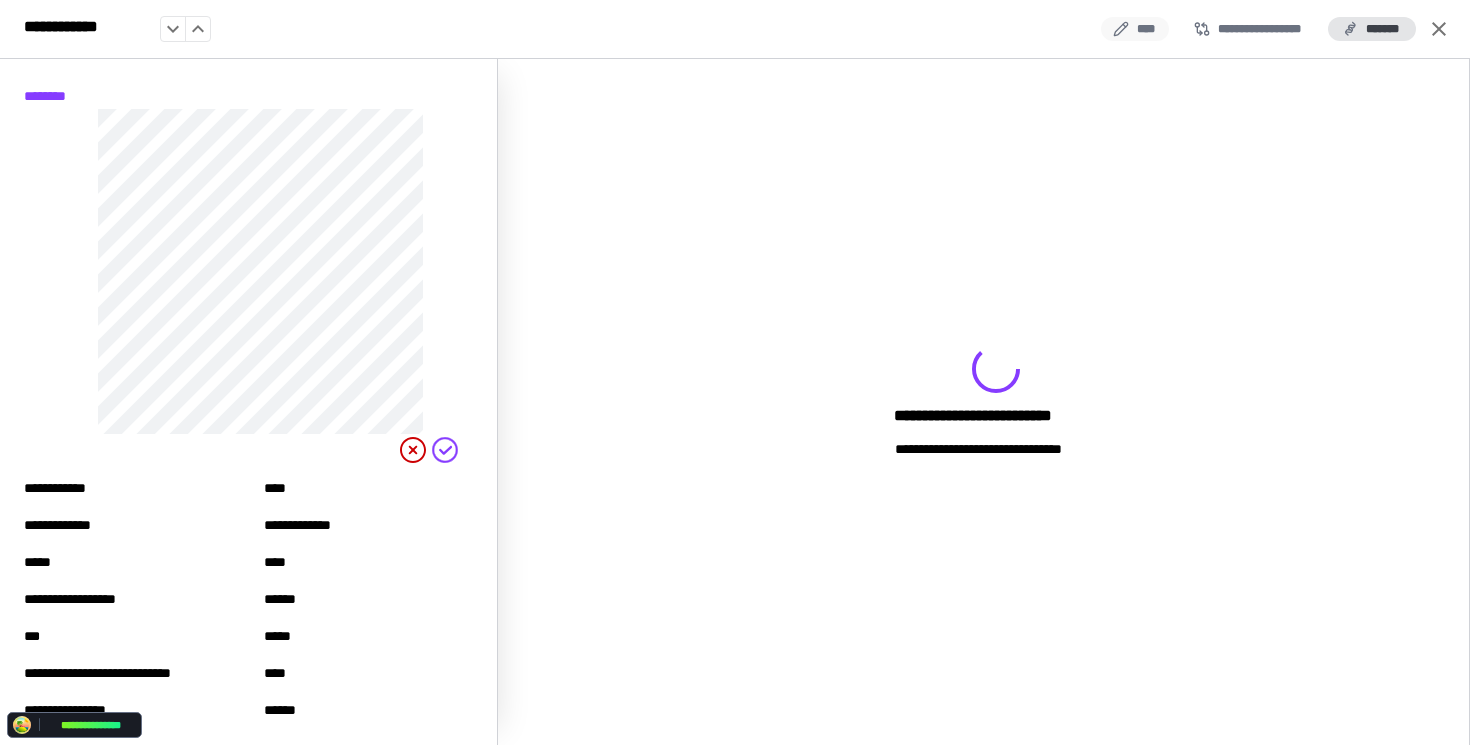click on "****" at bounding box center (1135, 29) 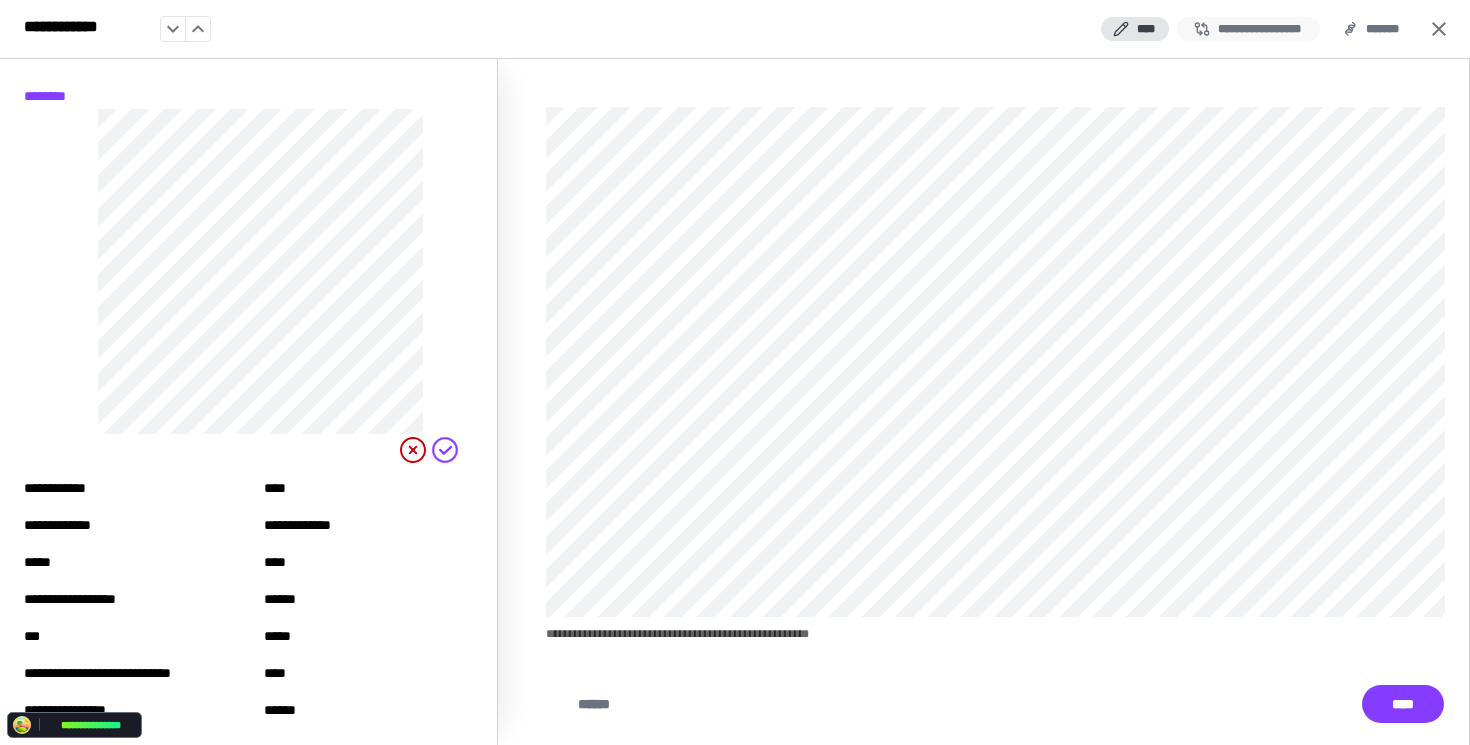 click on "**********" at bounding box center [1248, 29] 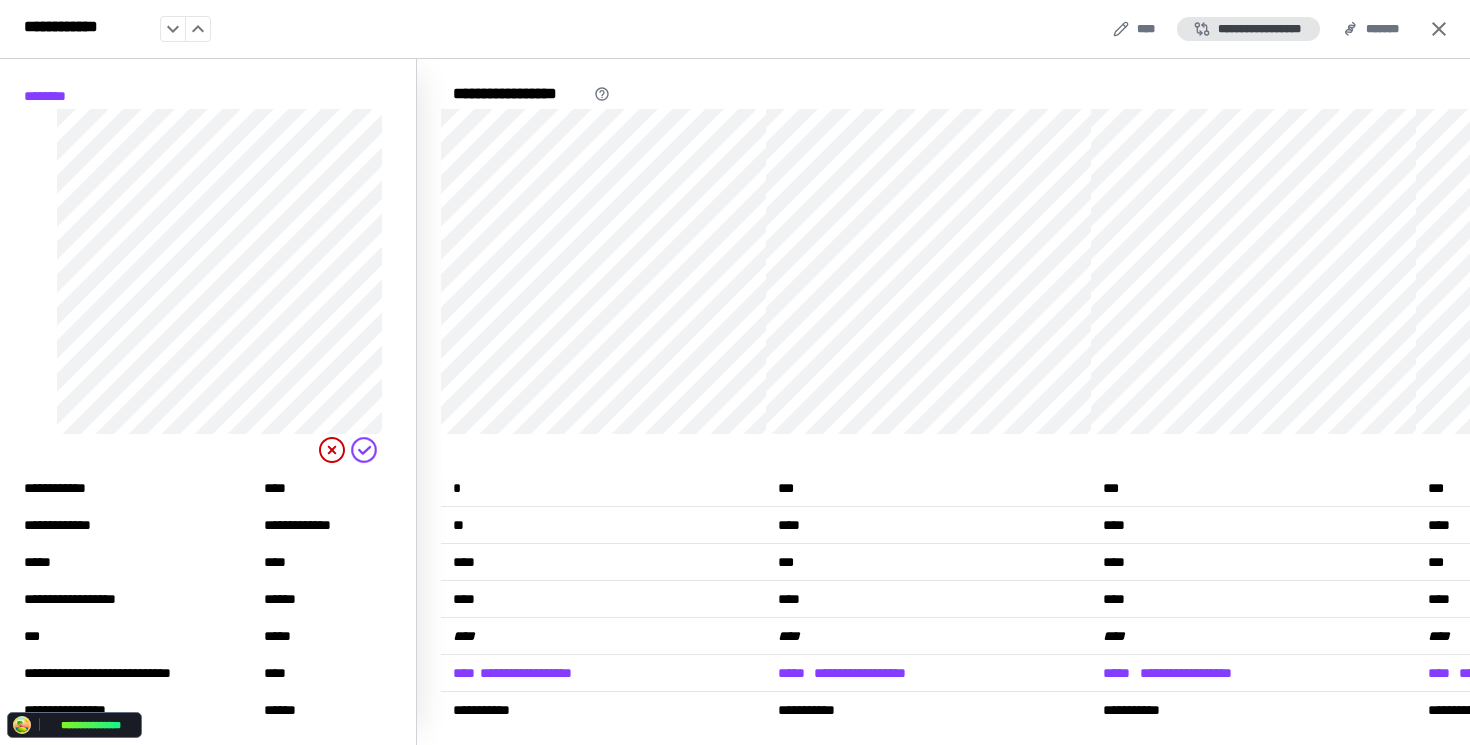 scroll, scrollTop: 146, scrollLeft: 0, axis: vertical 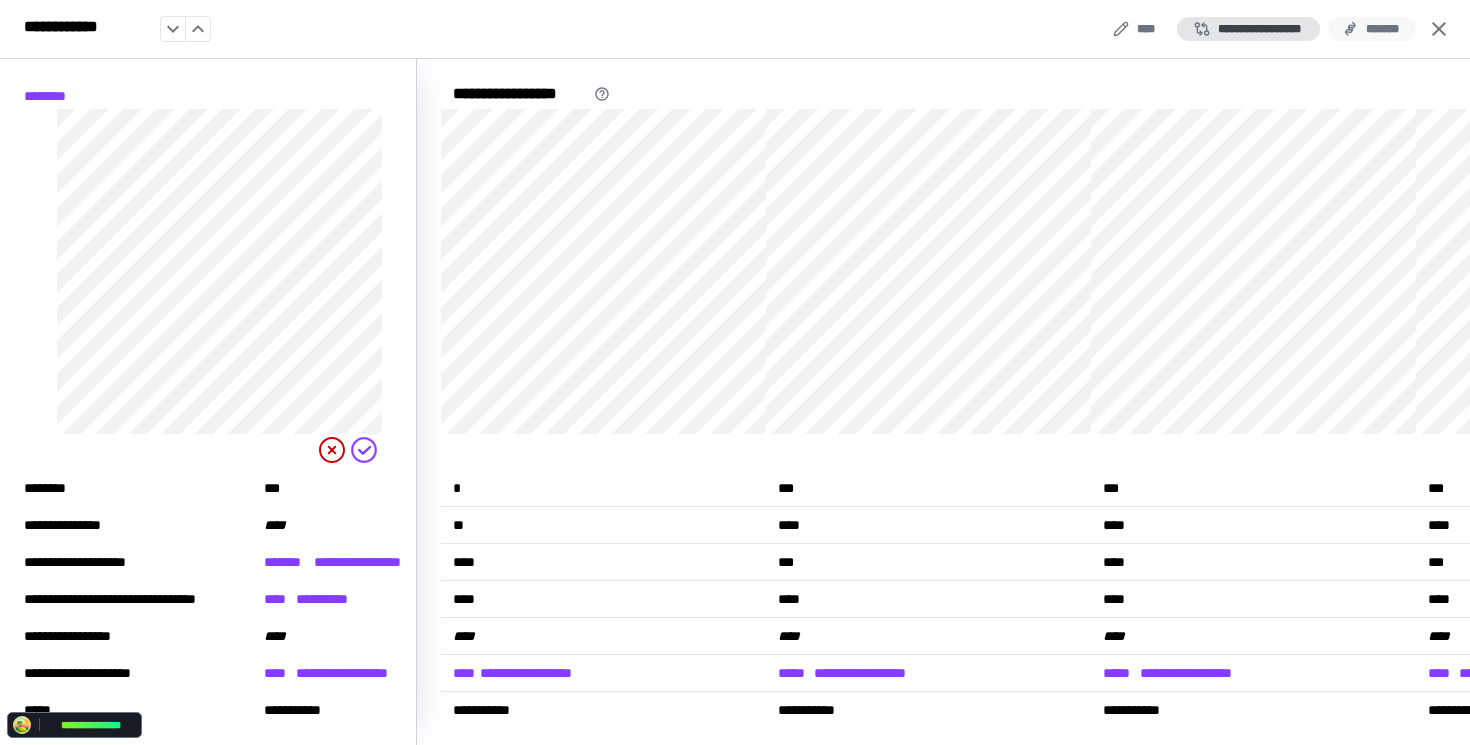 click on "*******" at bounding box center (1372, 29) 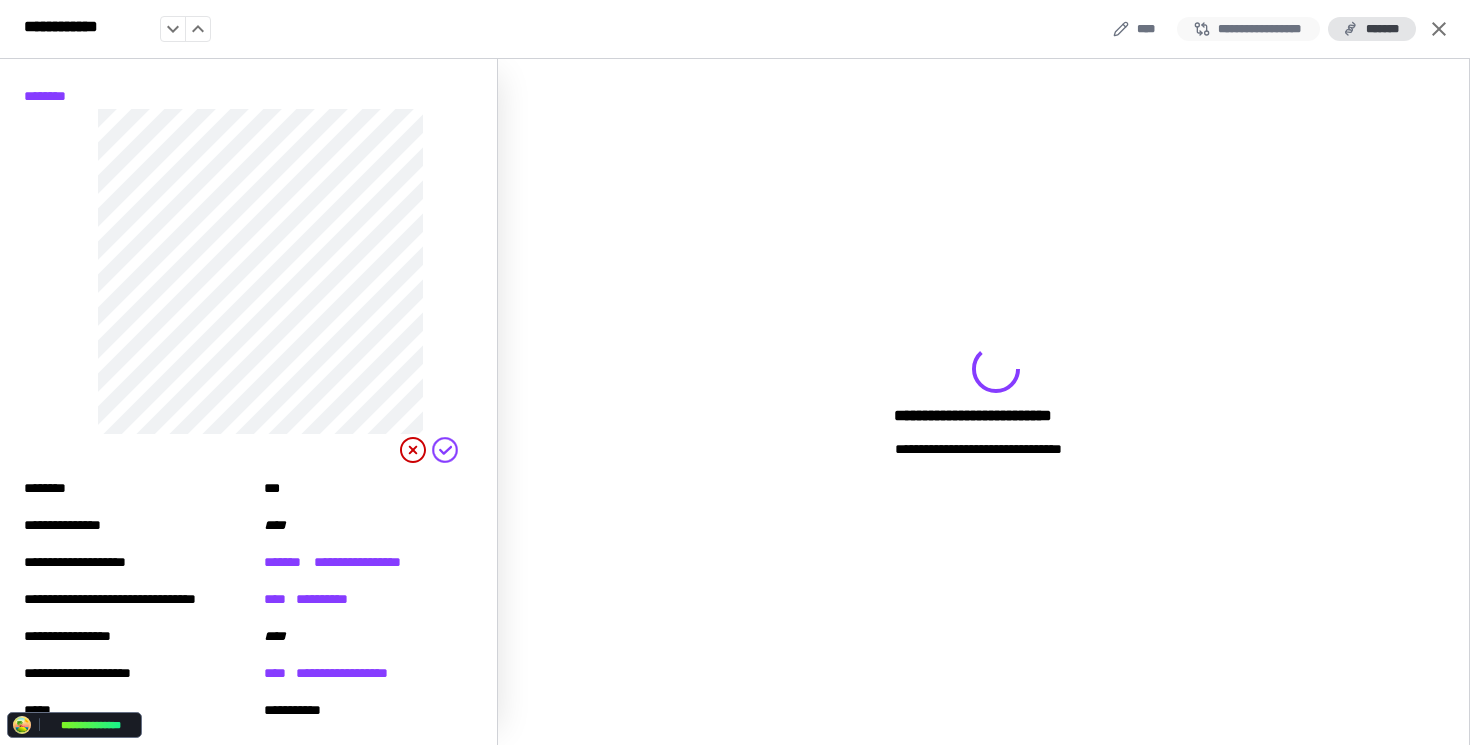 click on "**********" at bounding box center (1248, 29) 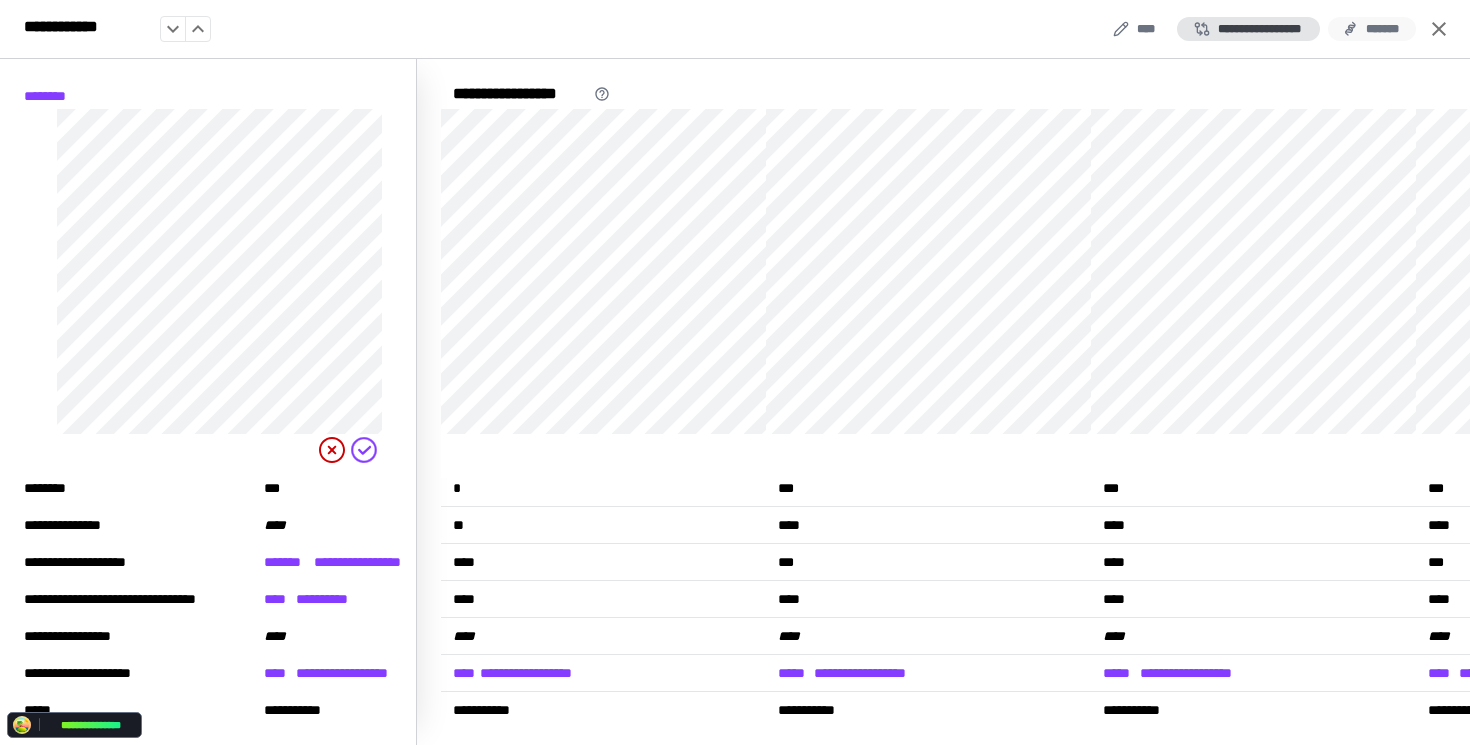 click 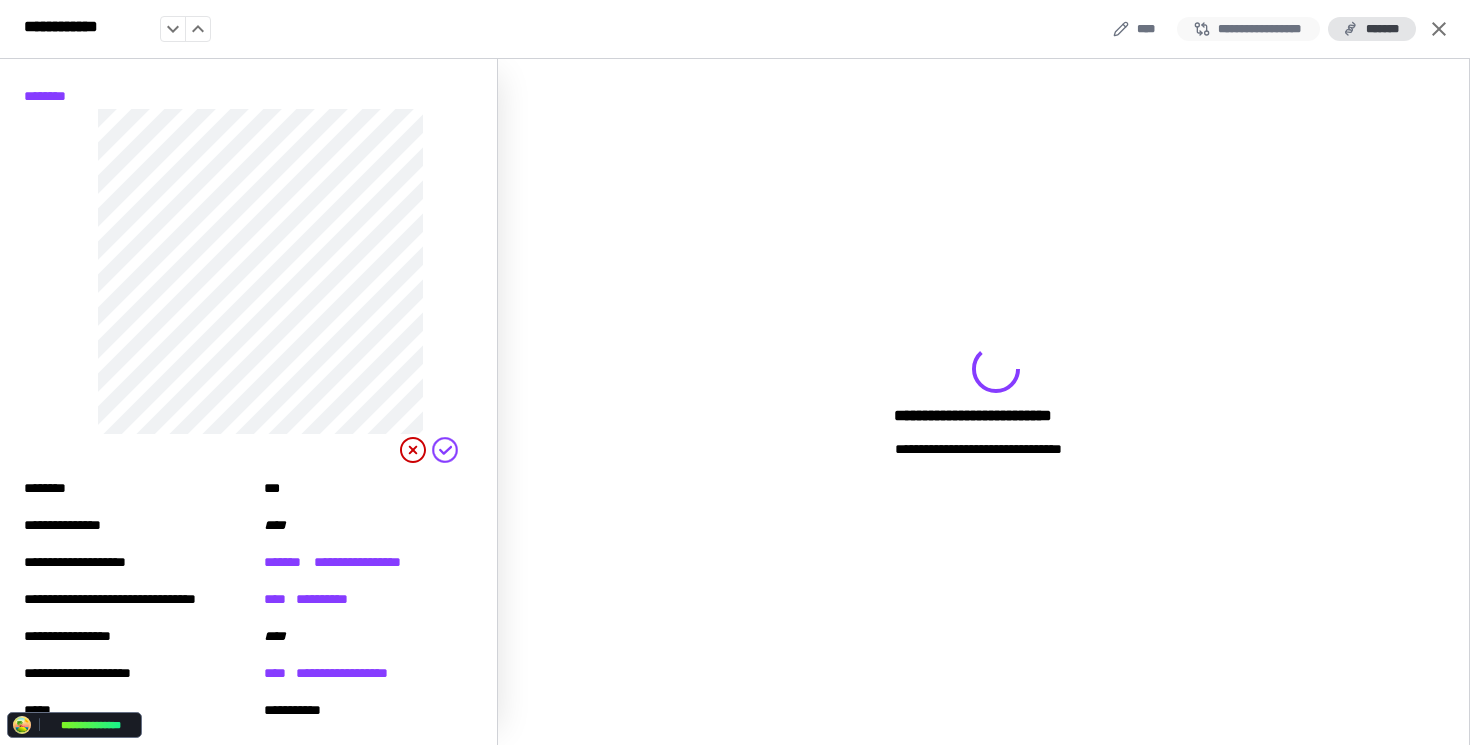 click on "**********" at bounding box center [1248, 29] 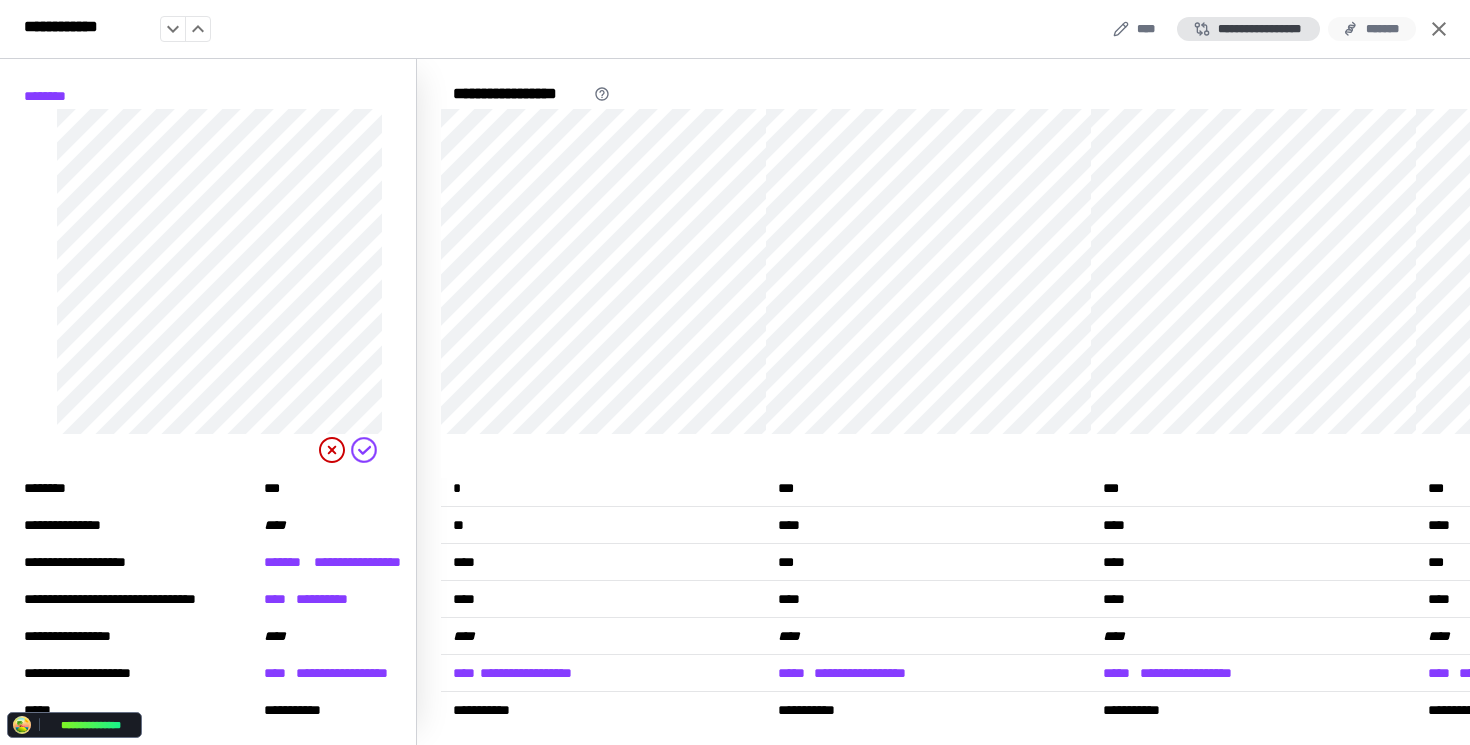 click on "*******" at bounding box center [1372, 29] 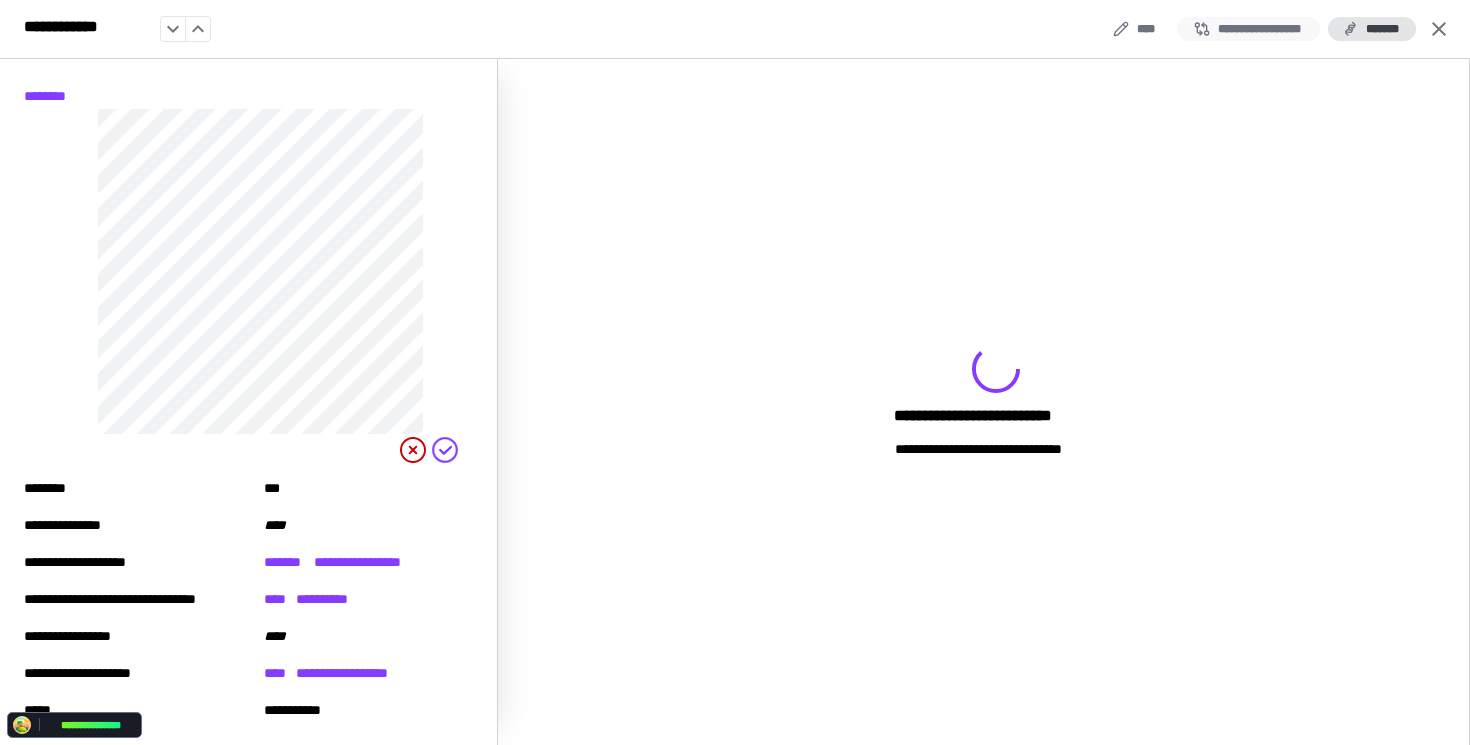 click on "**********" at bounding box center [1248, 29] 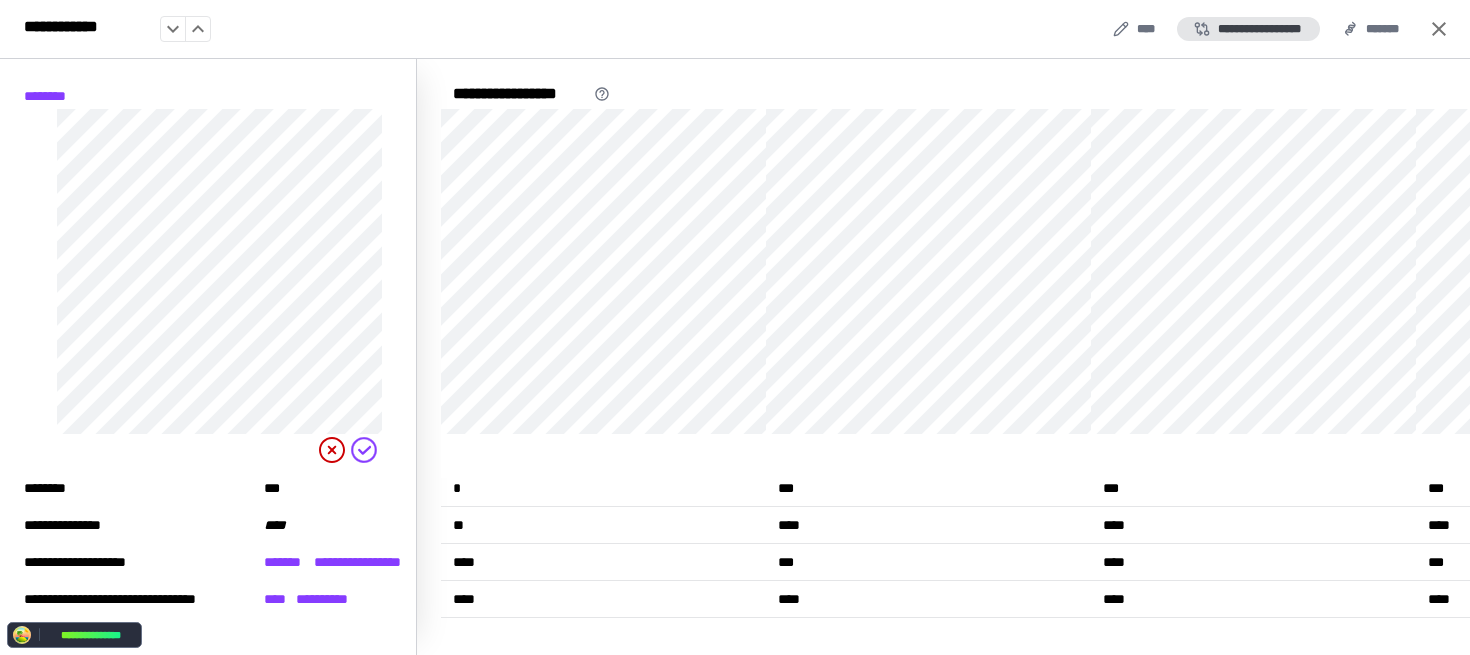scroll, scrollTop: 151, scrollLeft: 0, axis: vertical 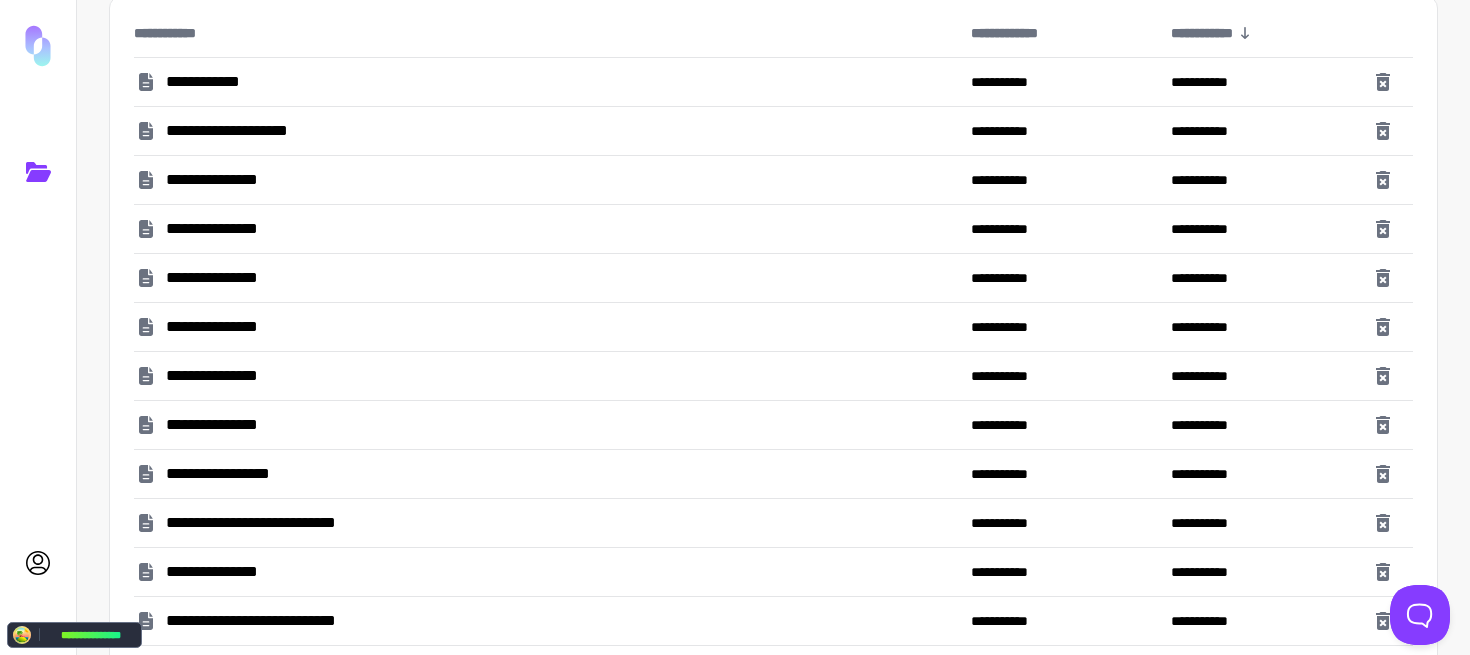 click on "**********" at bounding box center [265, 523] 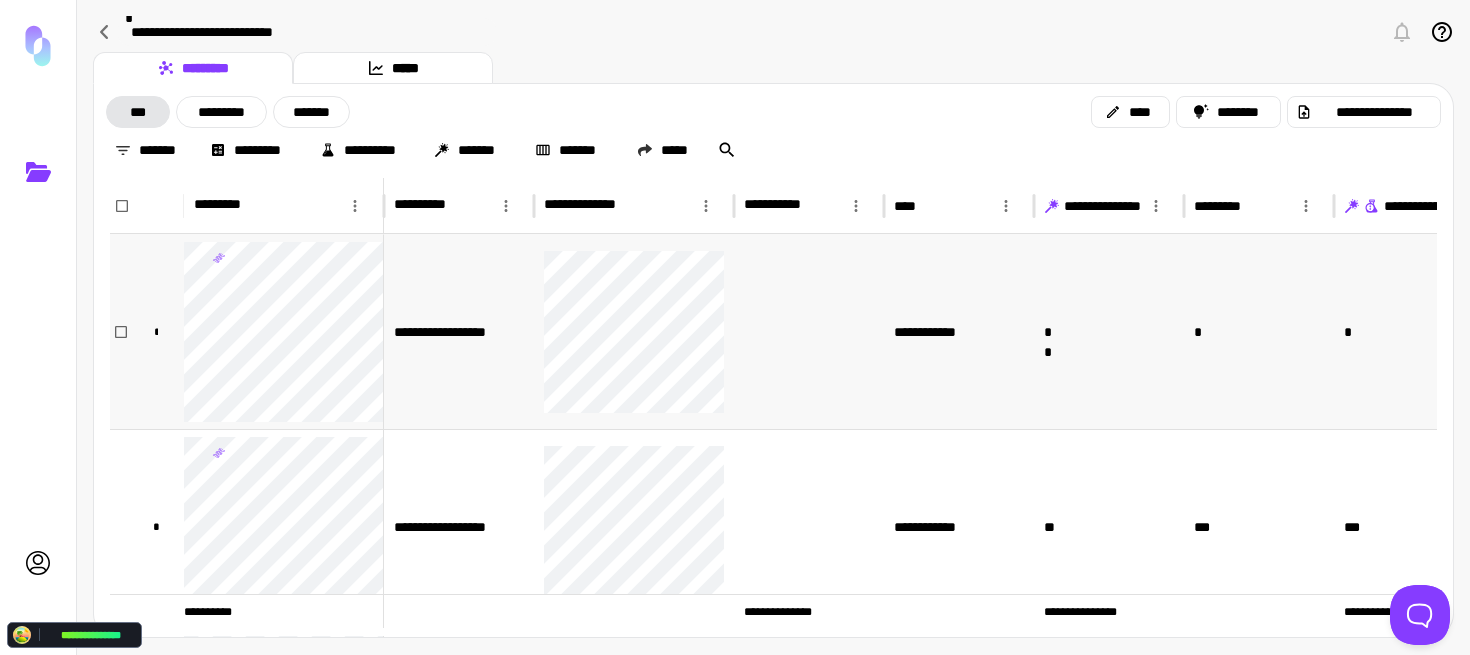 click at bounding box center [634, 331] 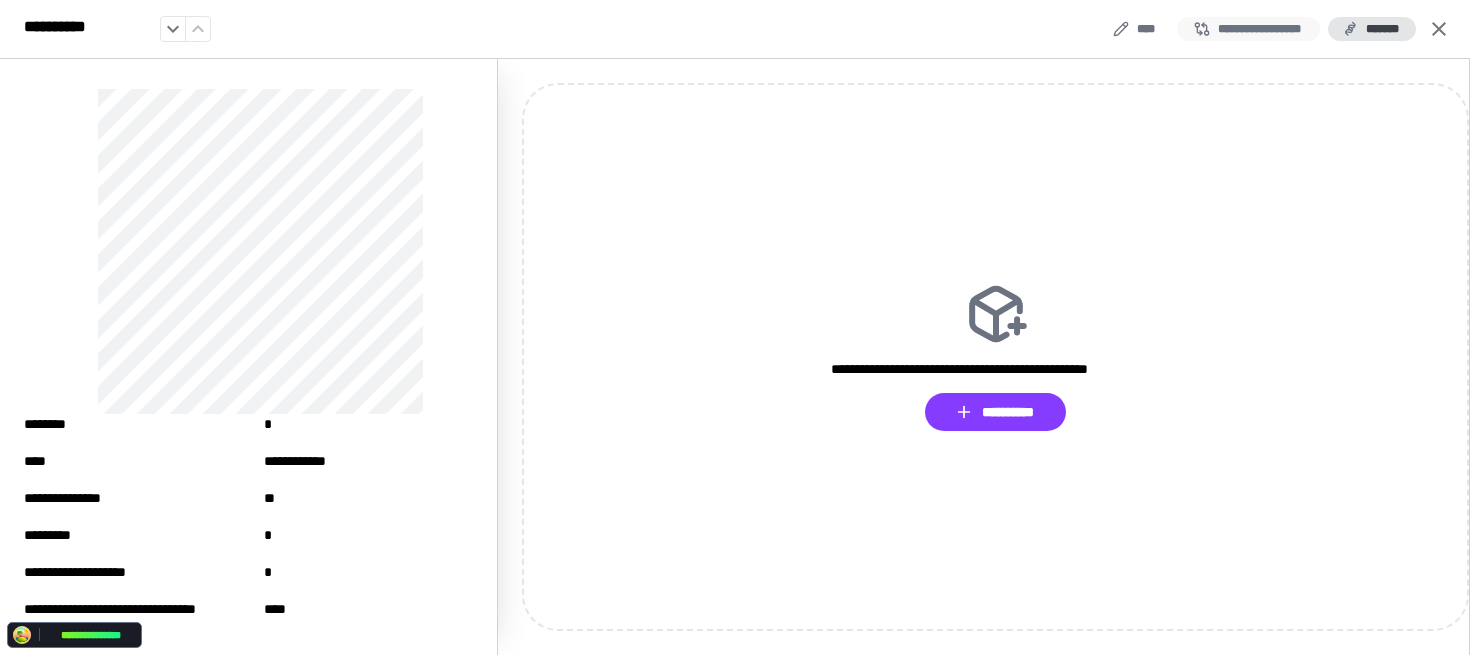 click on "**********" at bounding box center [1248, 29] 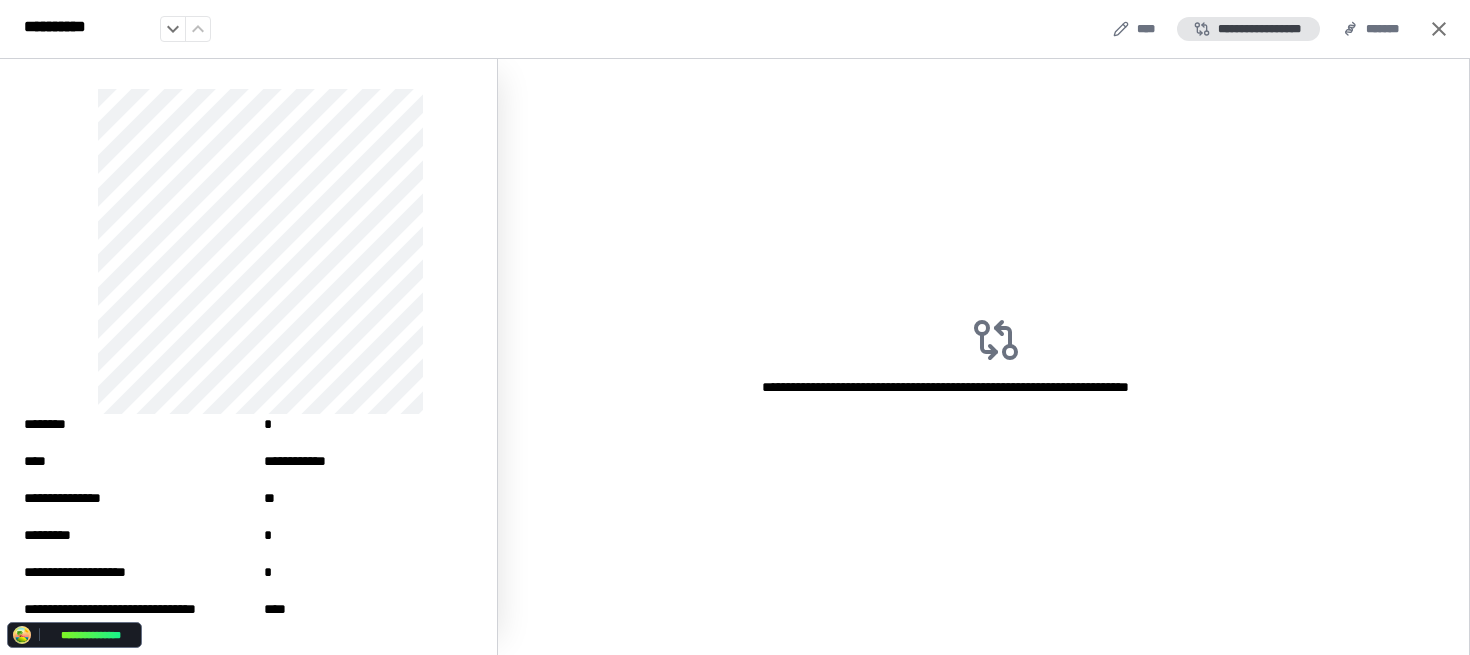 click 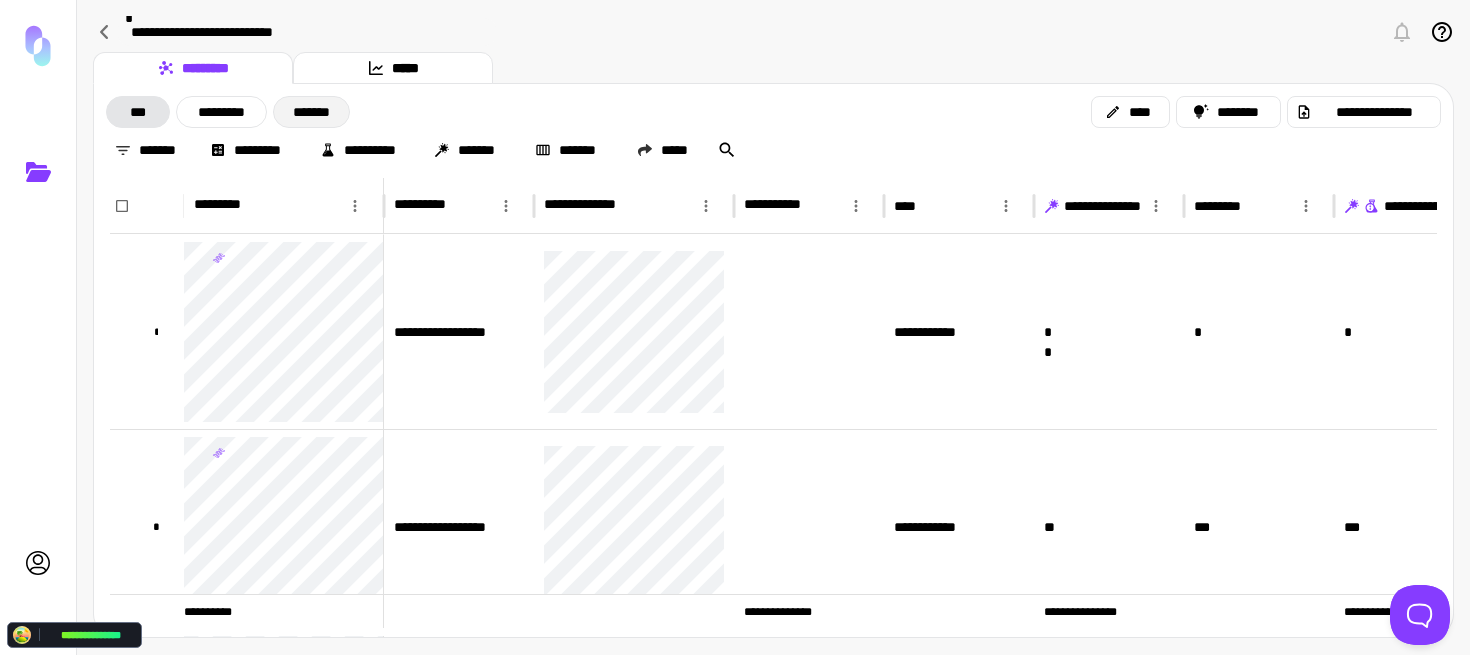 click on "*******" at bounding box center [311, 112] 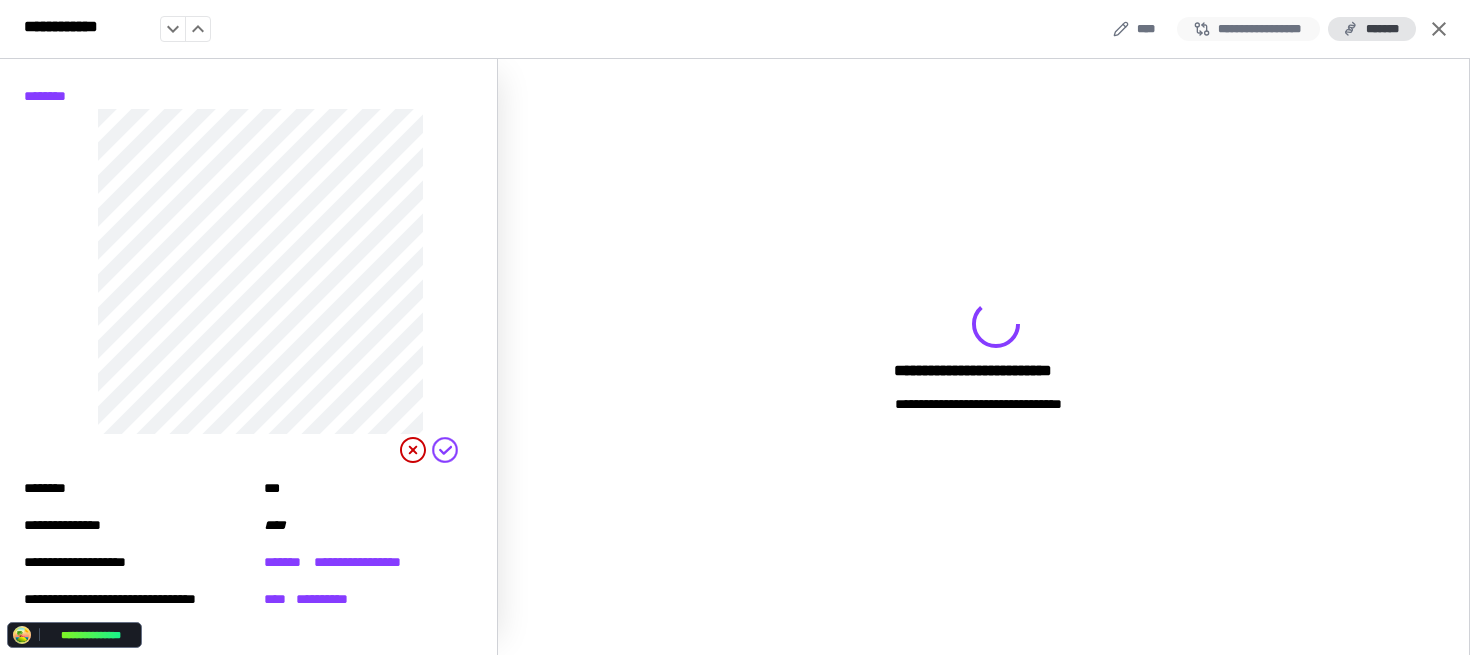 click on "**********" at bounding box center (1248, 29) 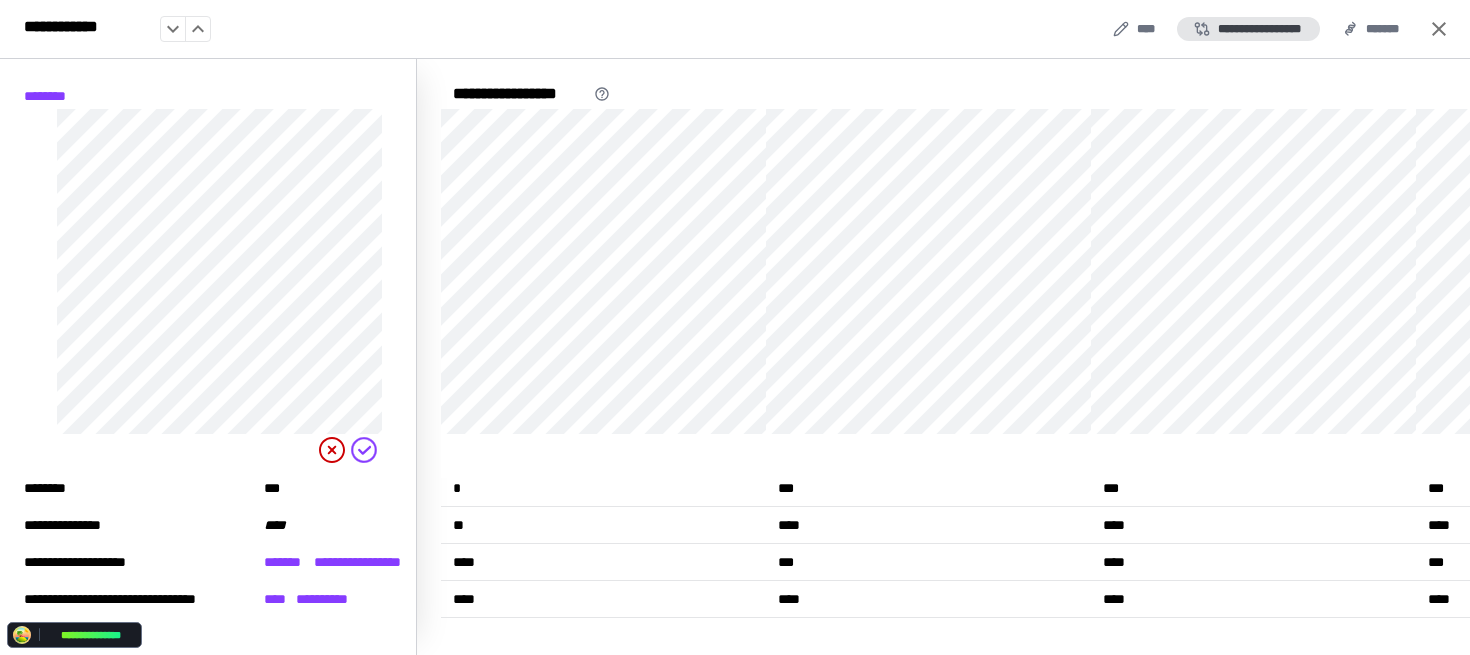 scroll, scrollTop: 349, scrollLeft: 0, axis: vertical 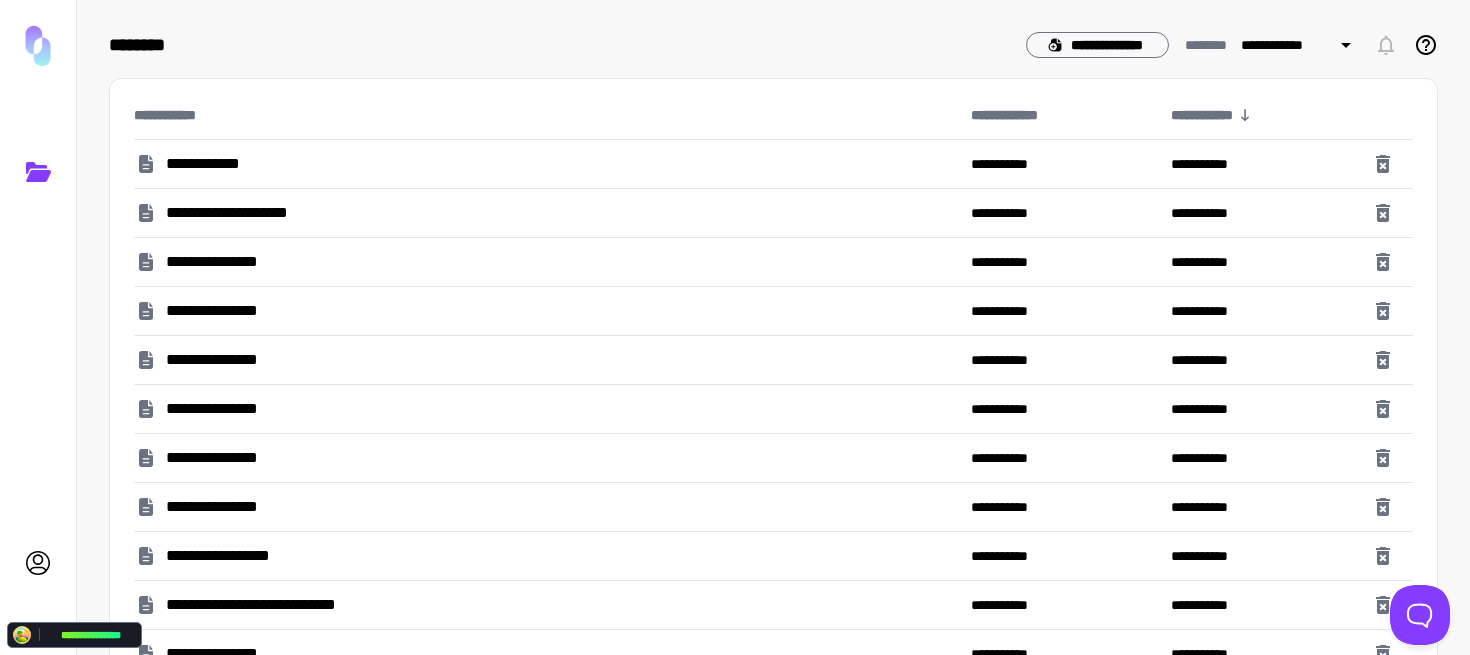 click on "**********" at bounding box center [265, 605] 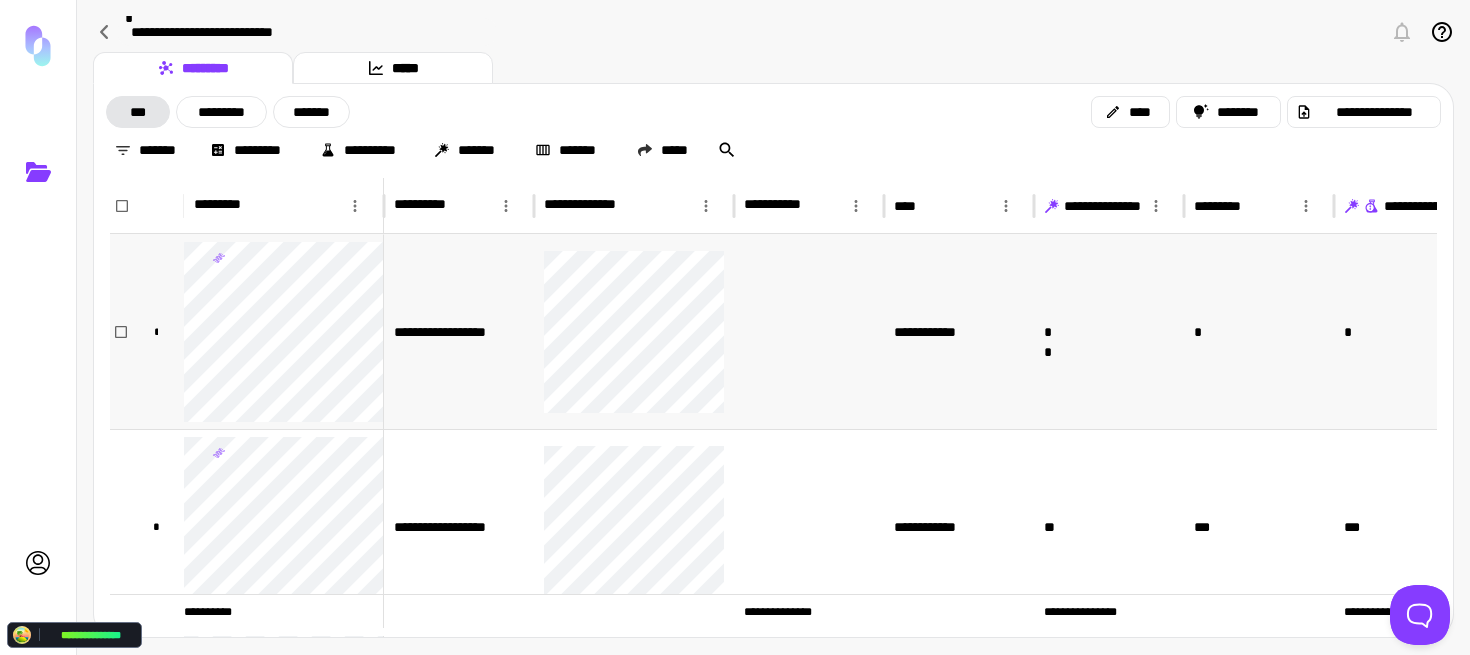 click on "**********" at bounding box center [459, 331] 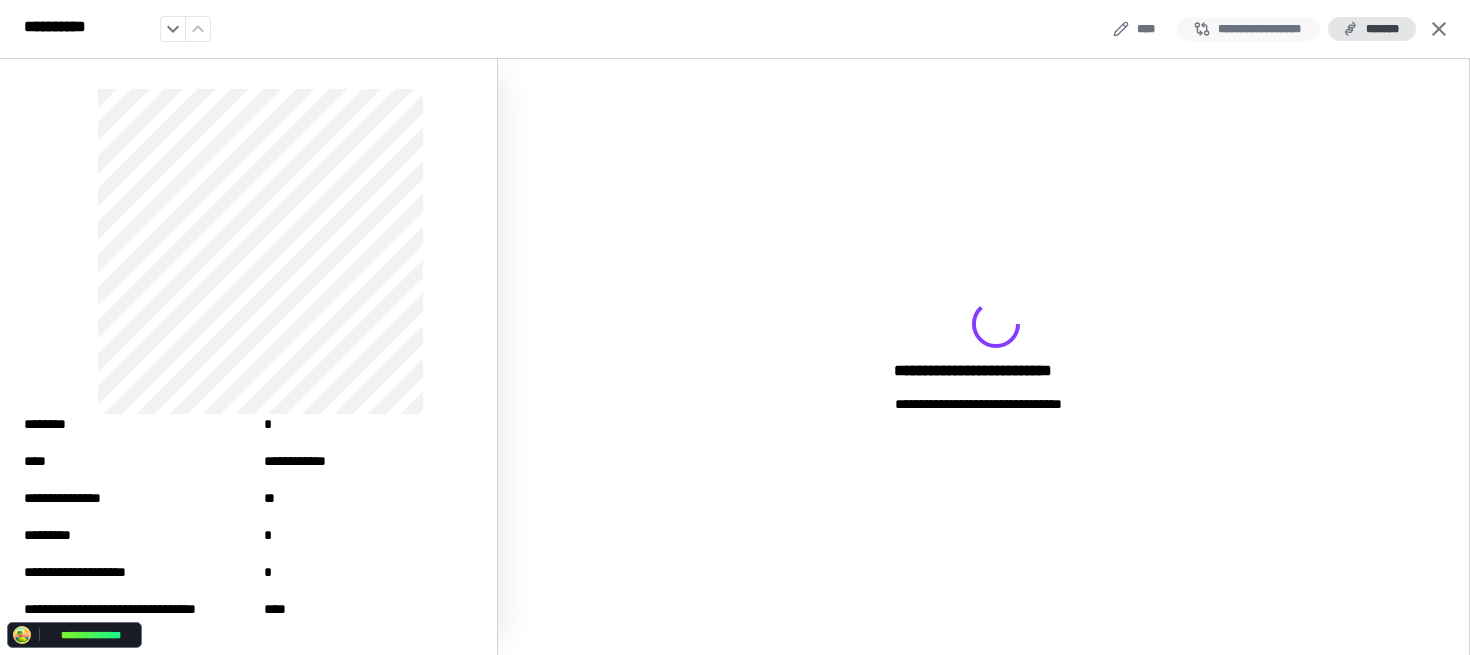 click on "**********" at bounding box center (1248, 29) 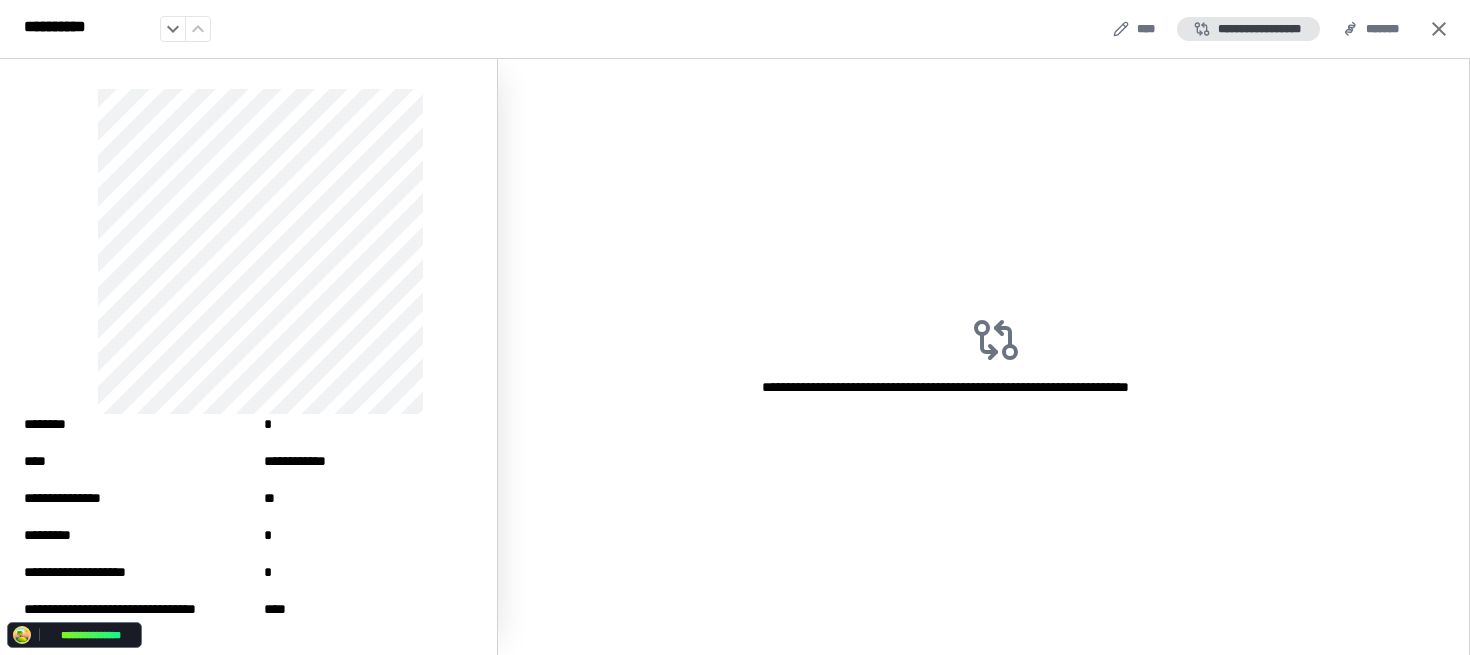 click 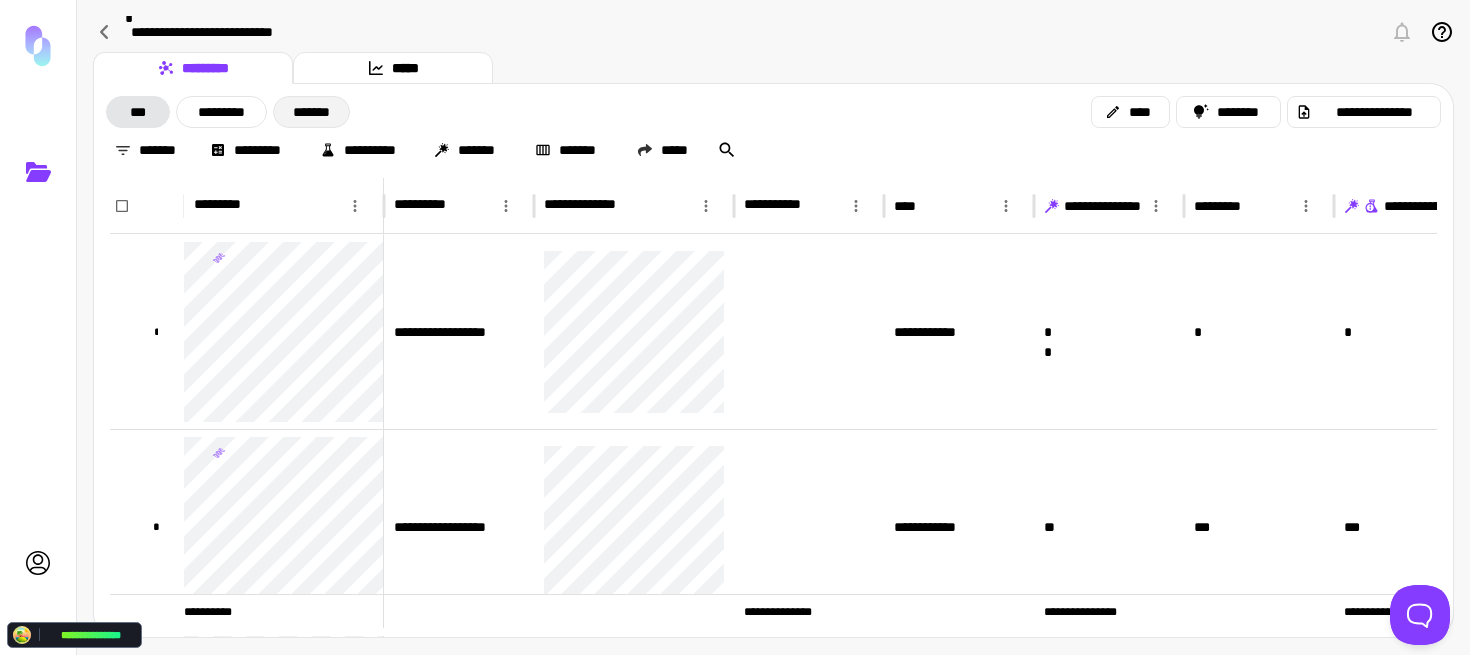 click on "*******" at bounding box center (311, 112) 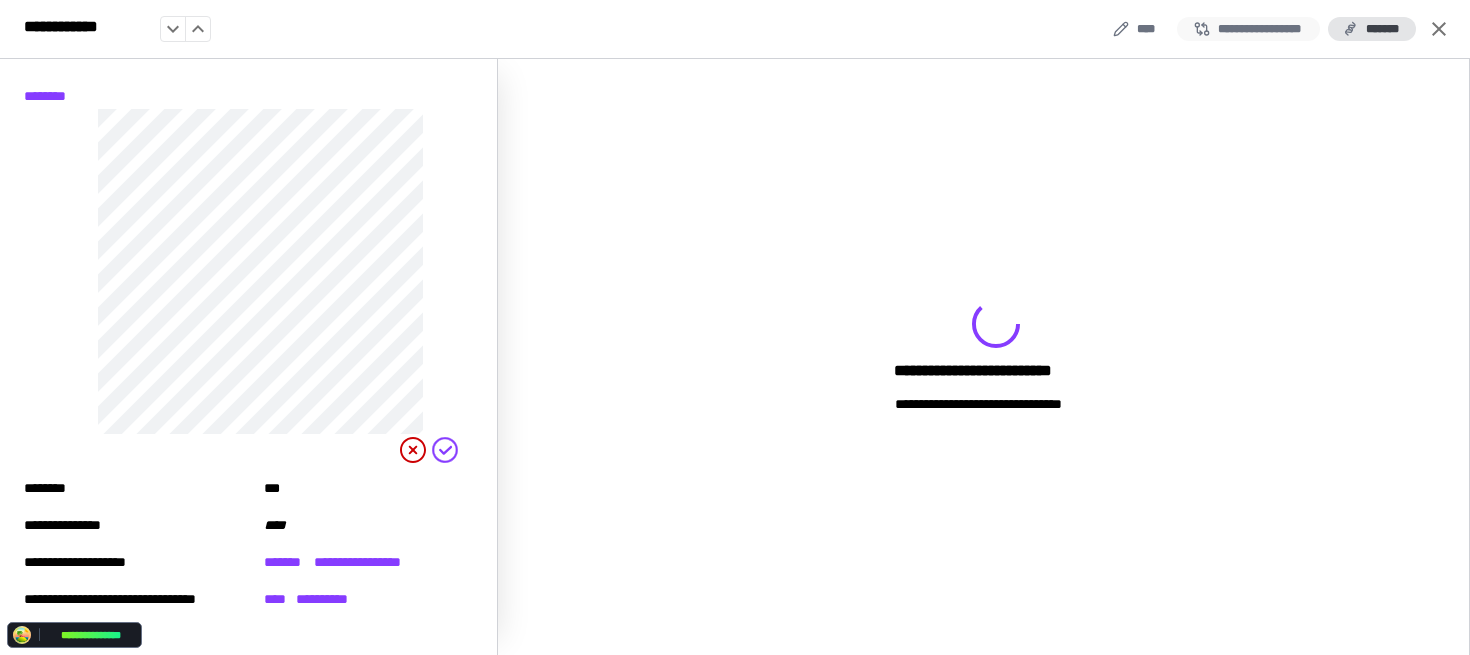 click on "**********" at bounding box center [1248, 29] 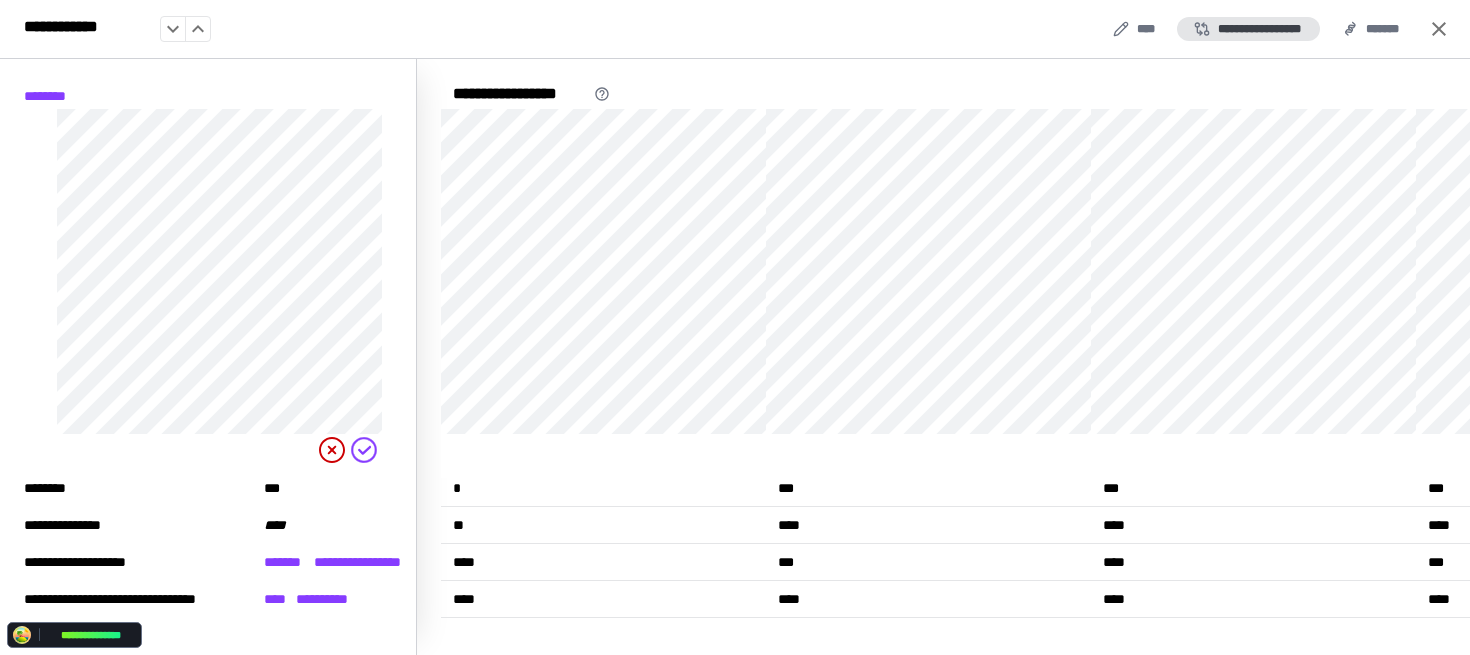 scroll, scrollTop: 328, scrollLeft: 0, axis: vertical 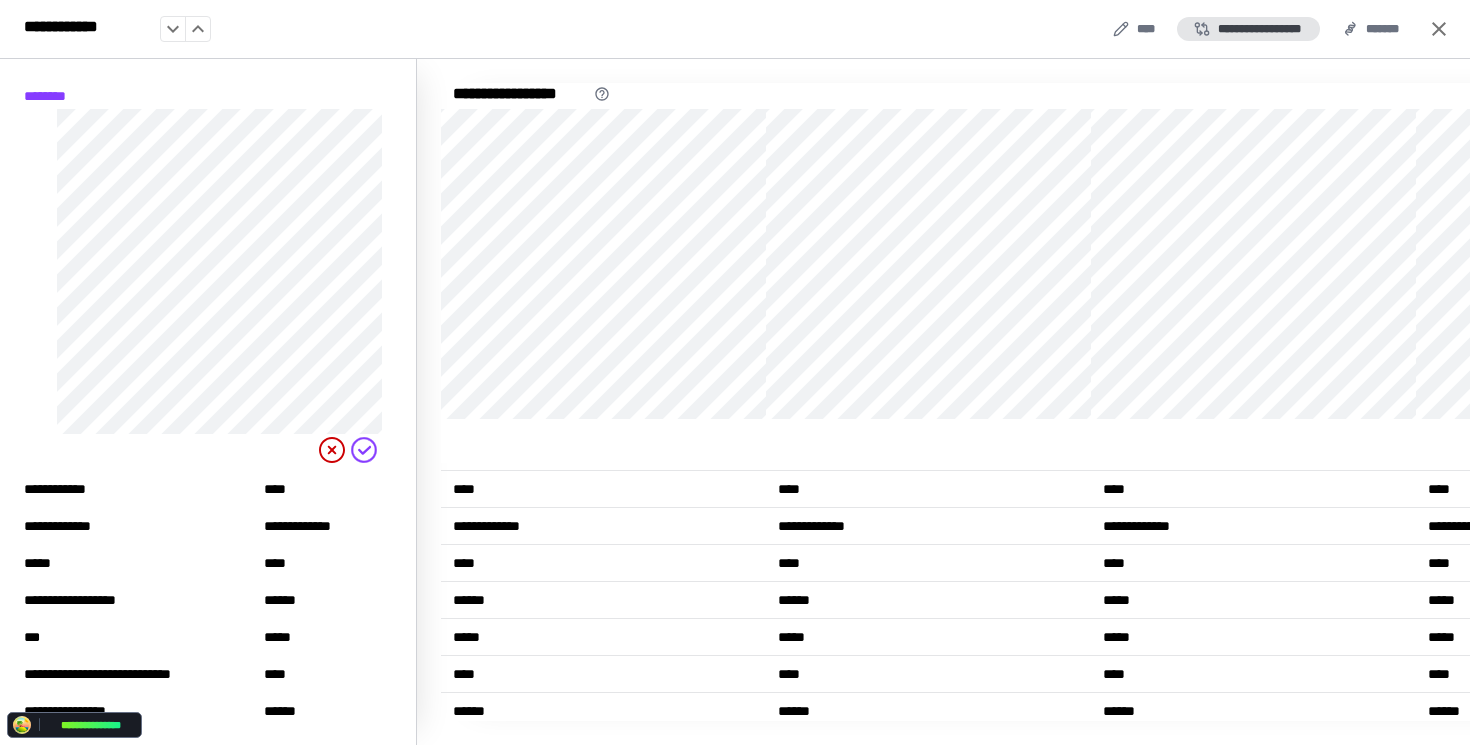 click on "**********" at bounding box center (735, 402) 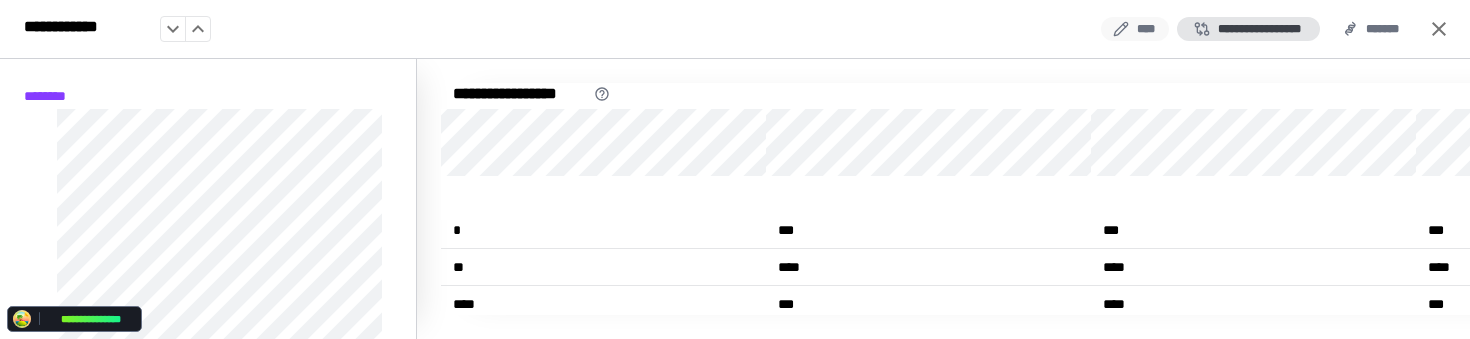 scroll, scrollTop: 540, scrollLeft: 0, axis: vertical 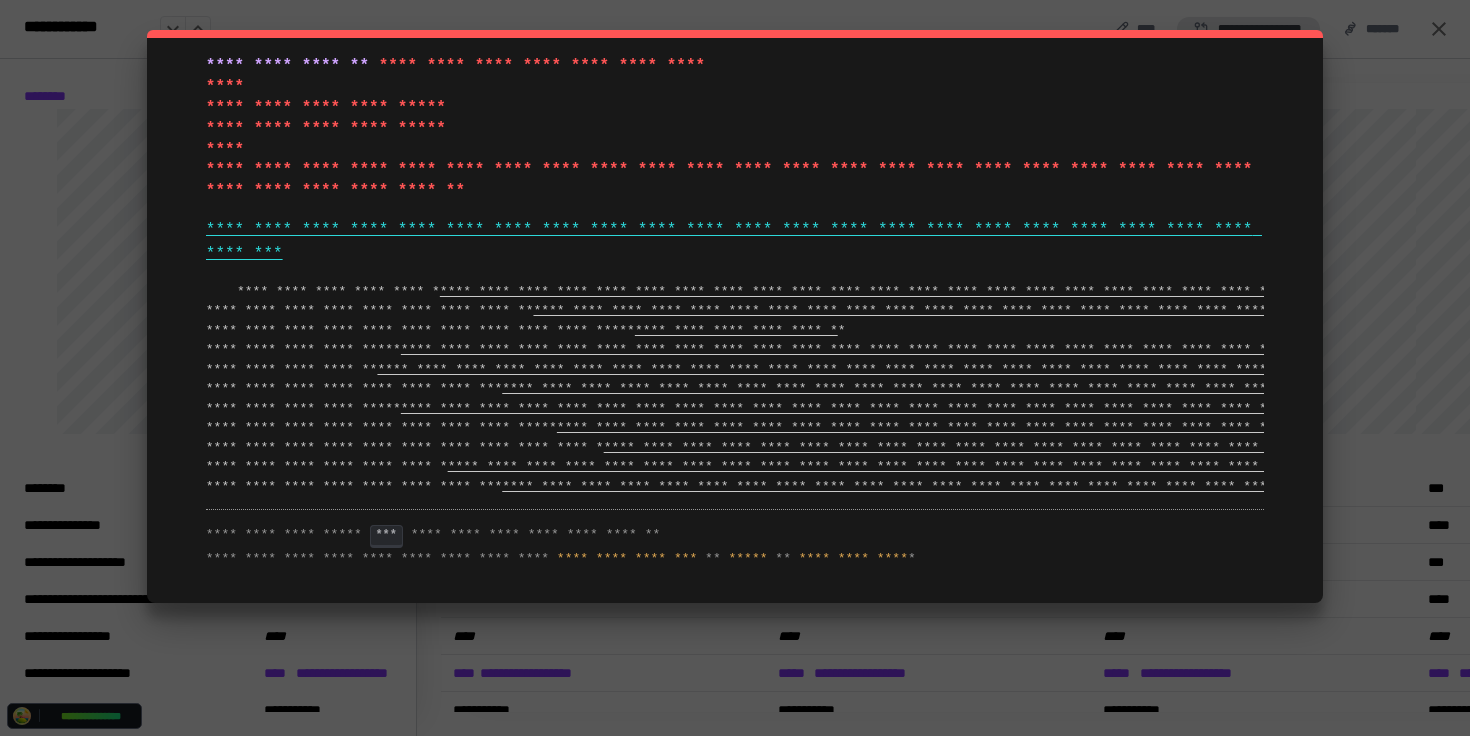 click on "**********" 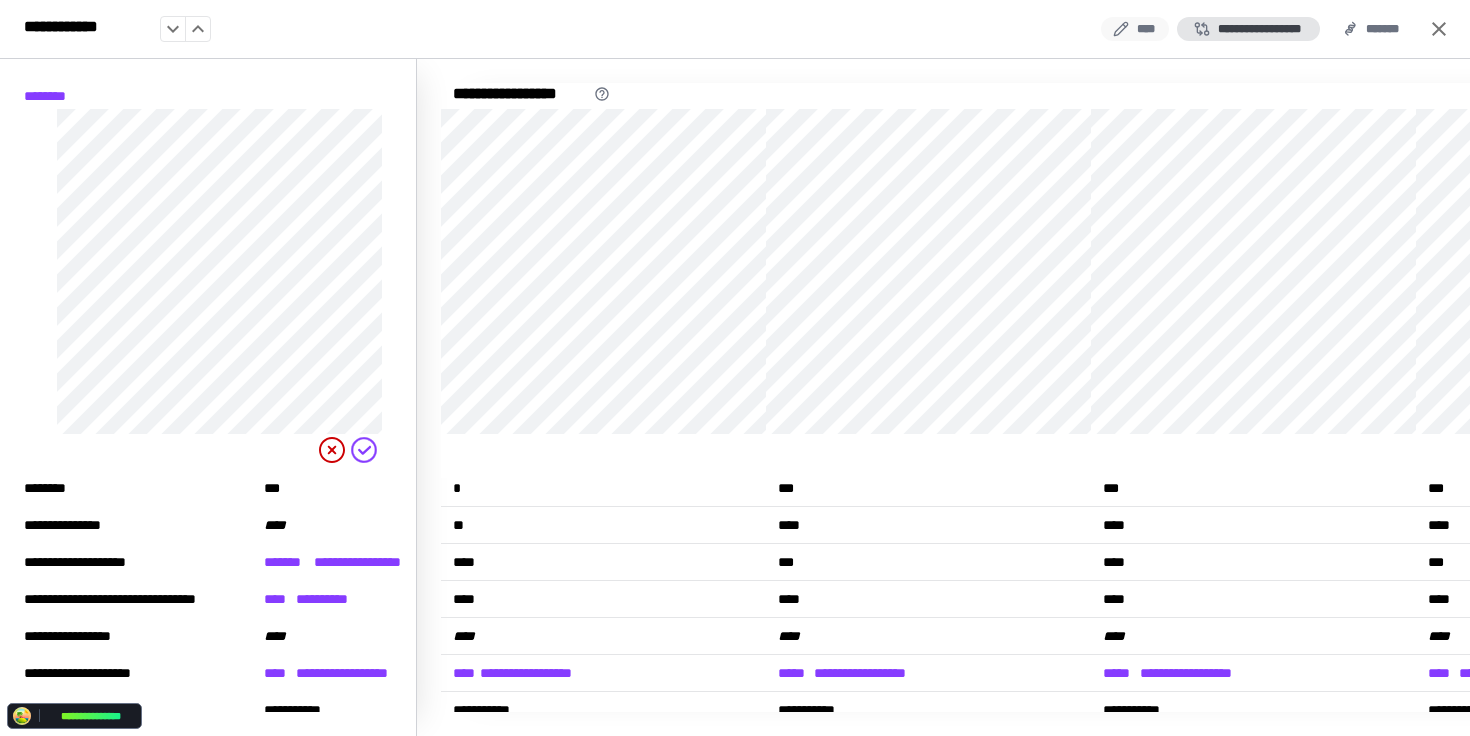 click on "****" at bounding box center [1135, 29] 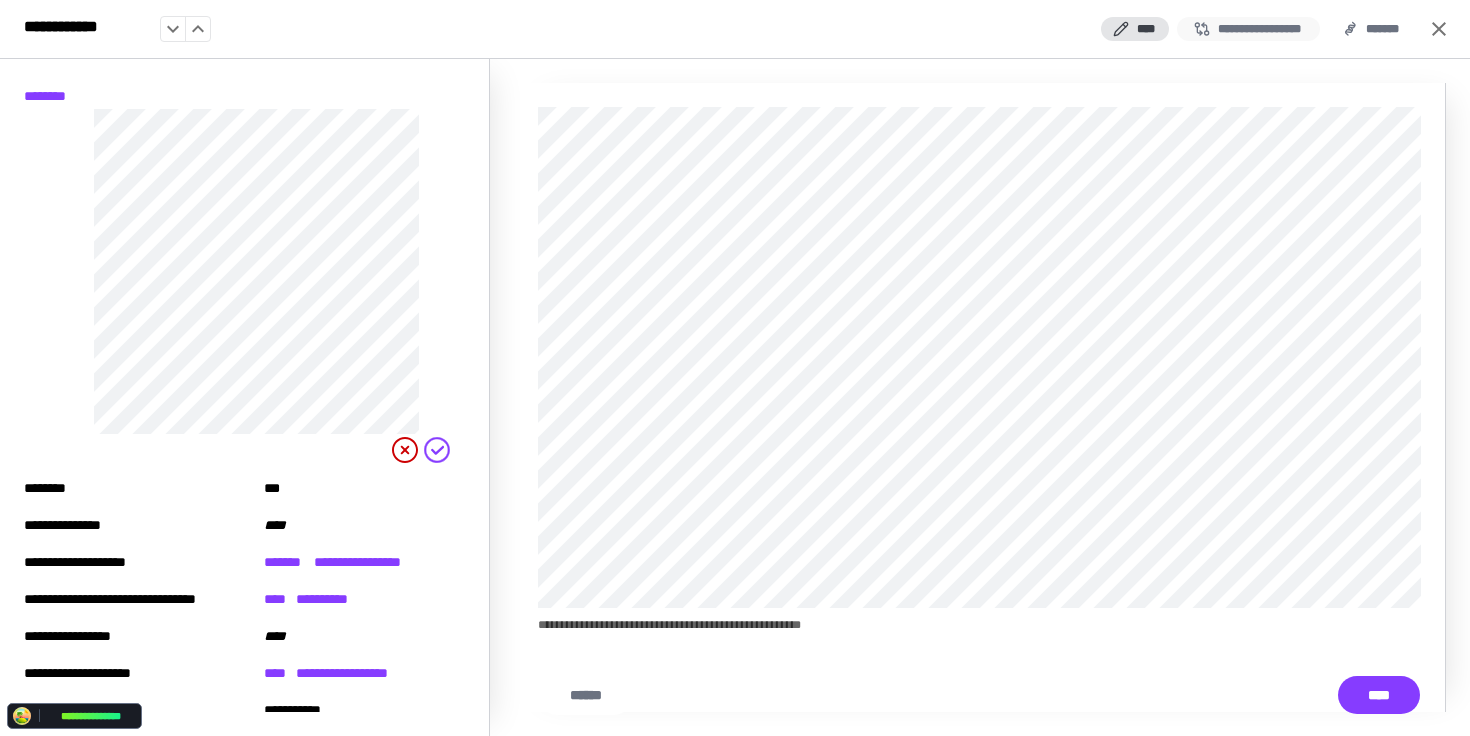 click on "**********" at bounding box center [1248, 29] 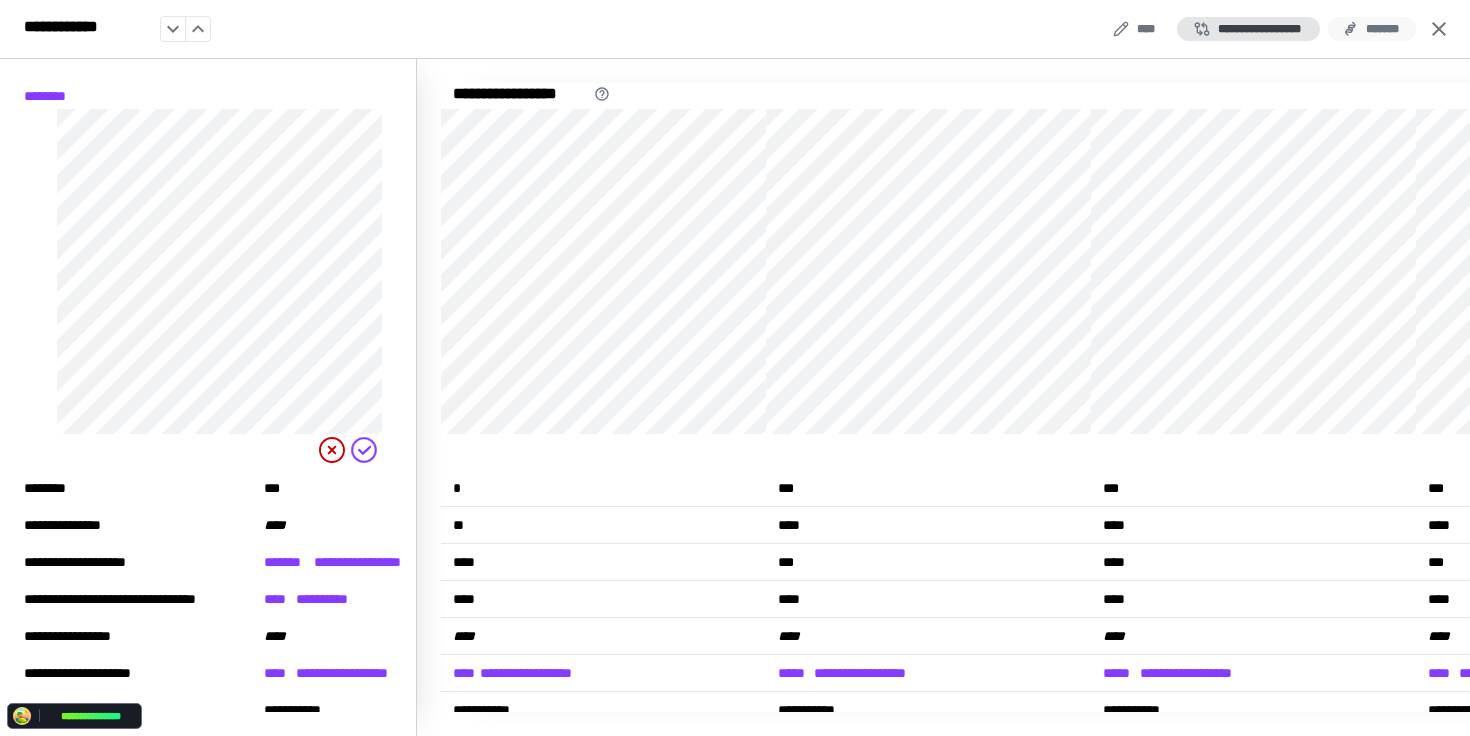 click on "*******" at bounding box center [1372, 29] 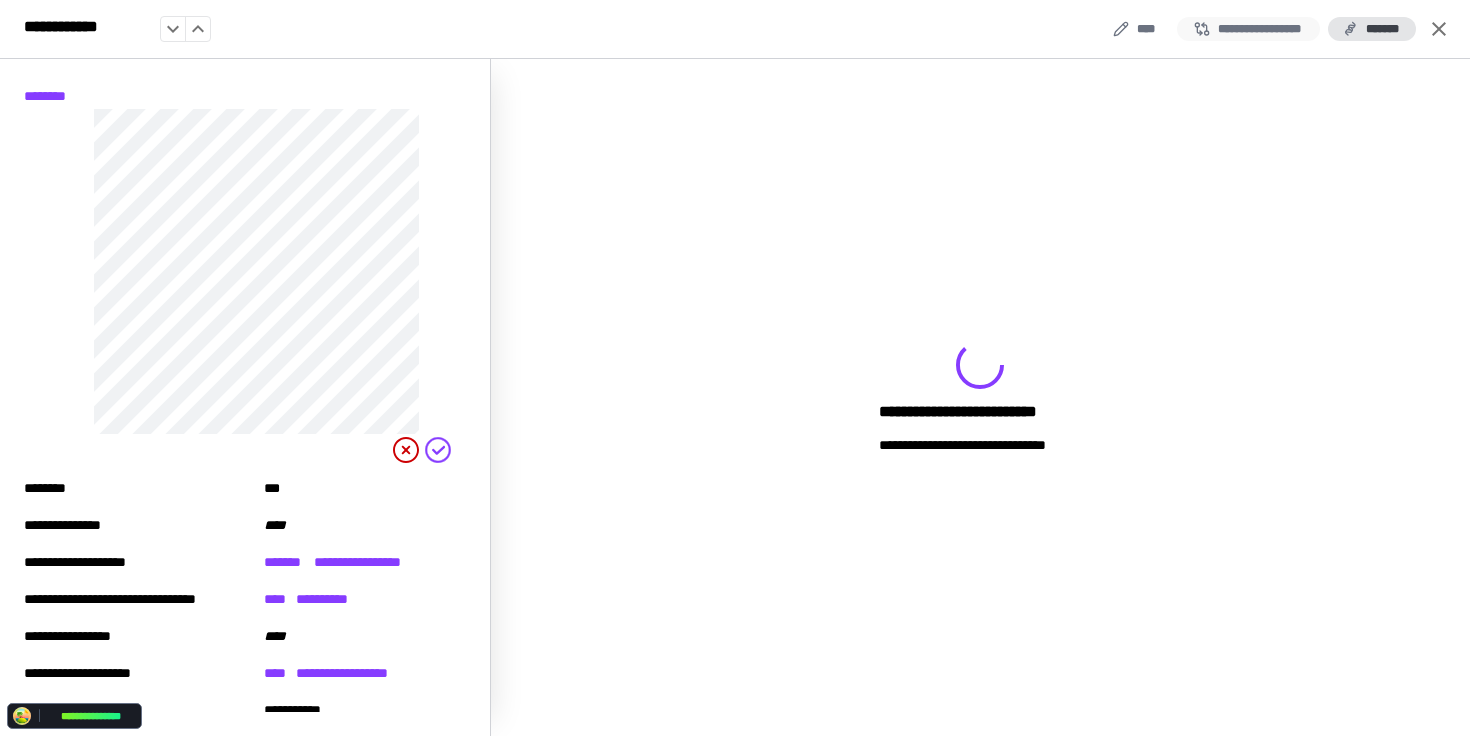 click on "**********" at bounding box center [1248, 29] 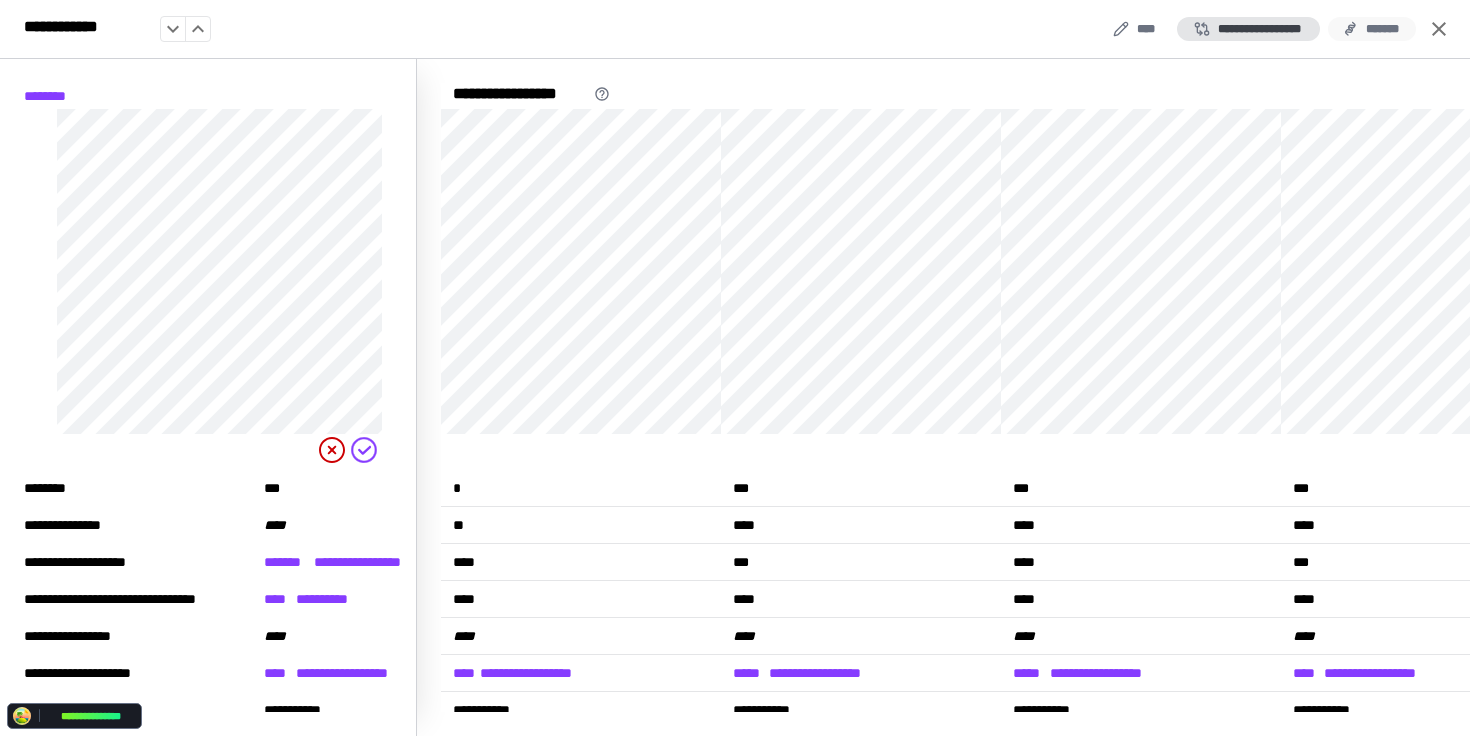 click on "*******" at bounding box center [1372, 29] 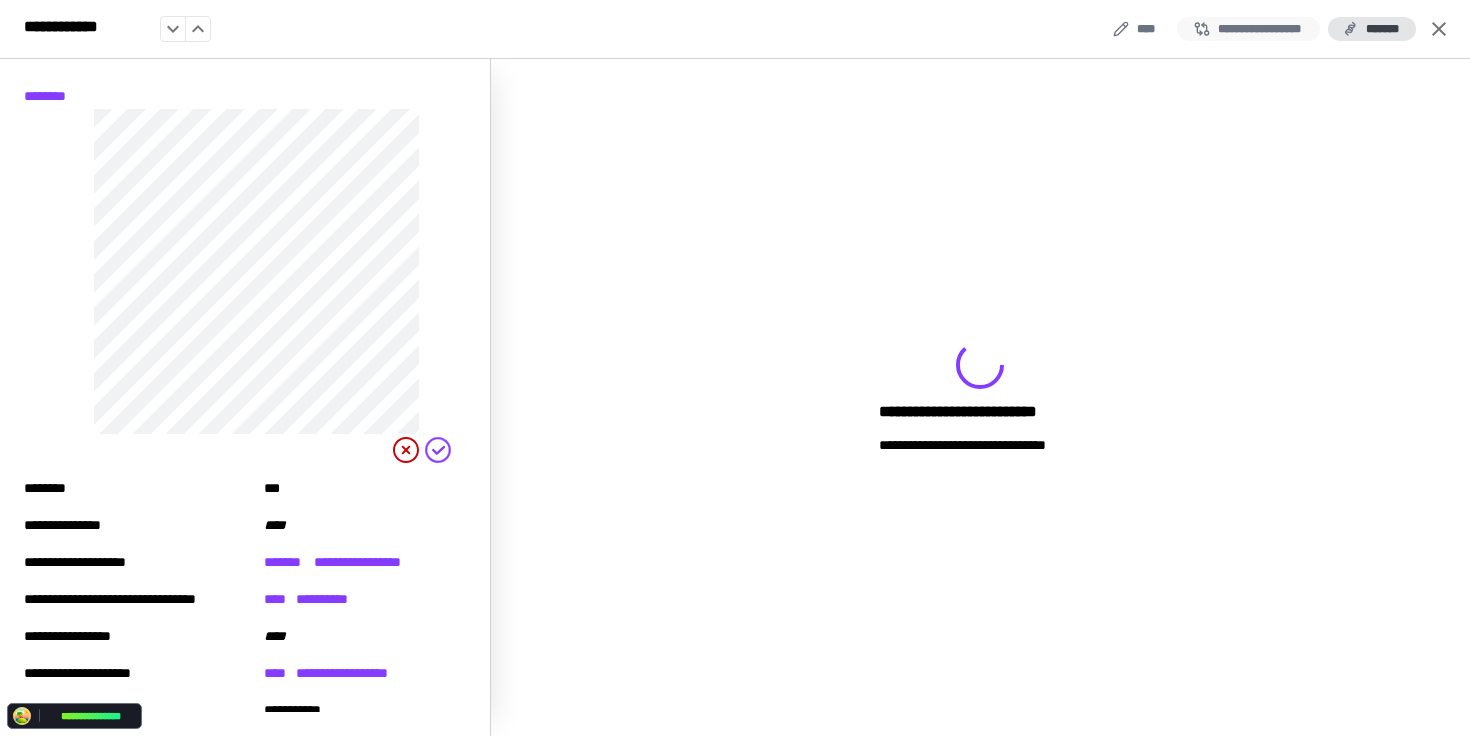 click on "**********" at bounding box center [1248, 29] 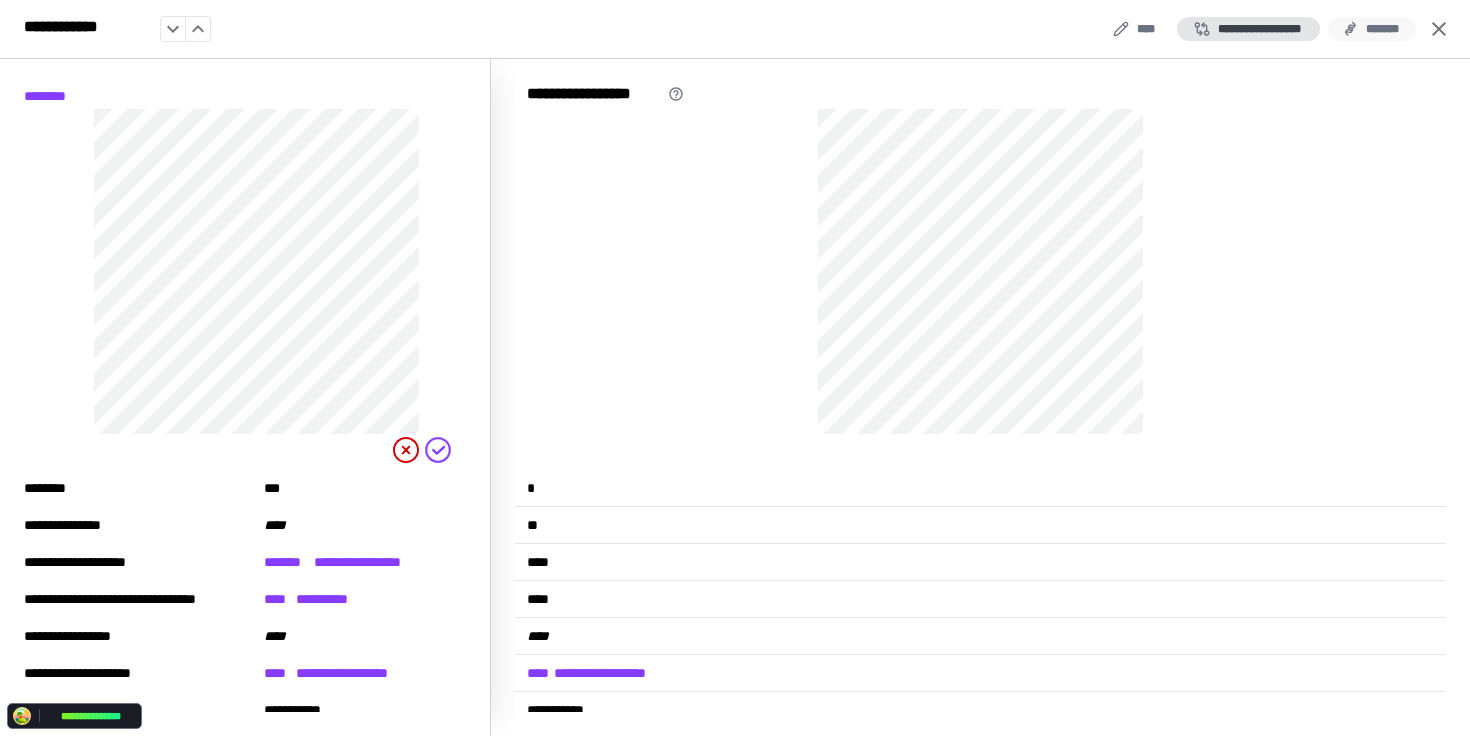 click on "*******" at bounding box center (1372, 29) 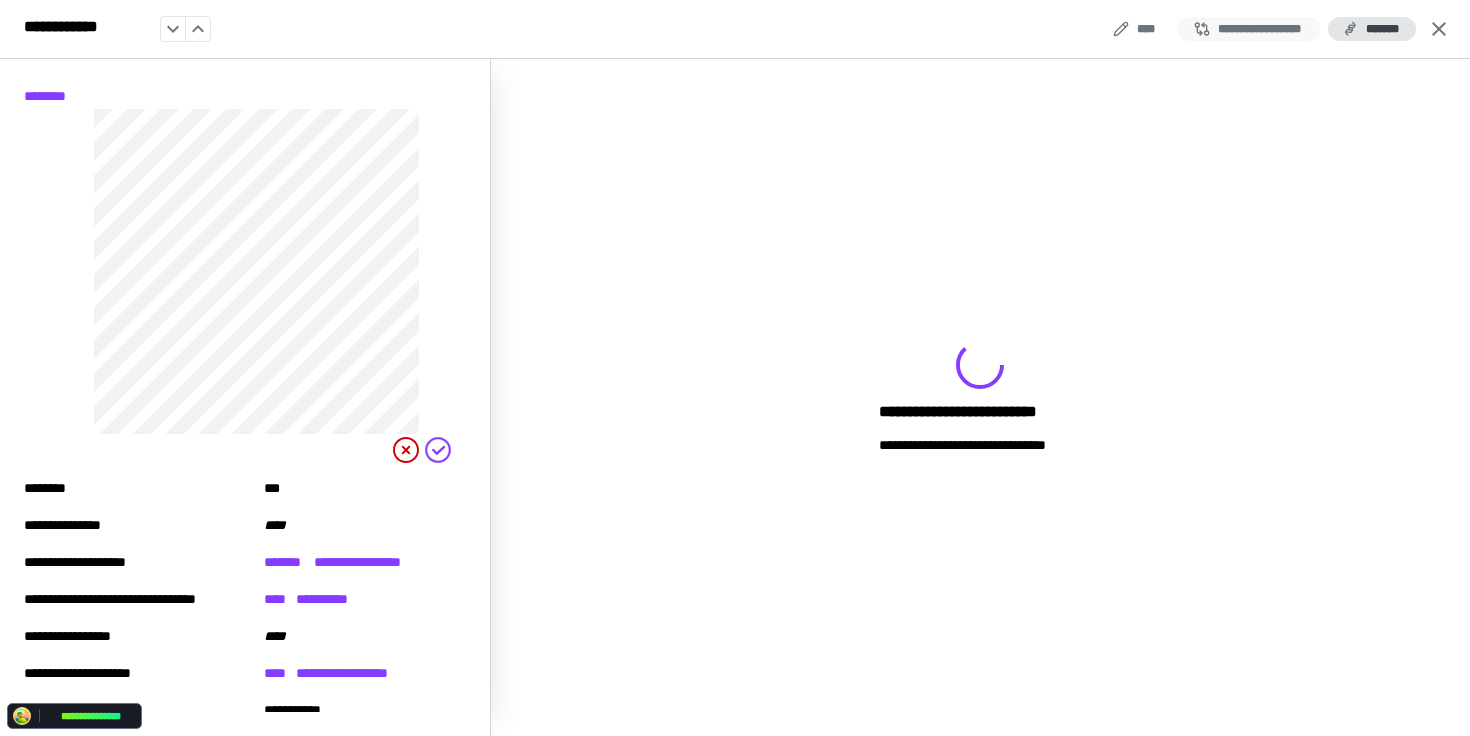 click on "**********" at bounding box center [1248, 29] 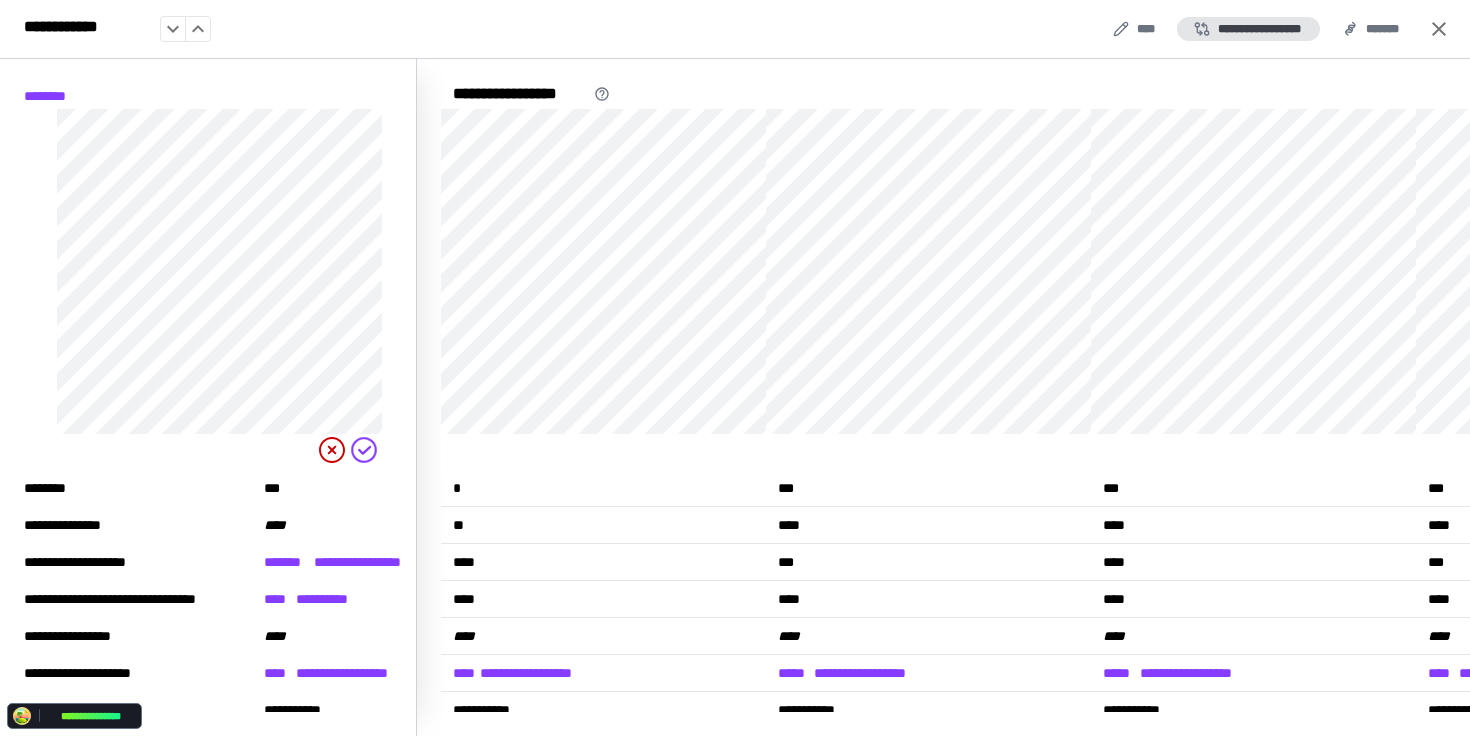 scroll, scrollTop: 137, scrollLeft: 0, axis: vertical 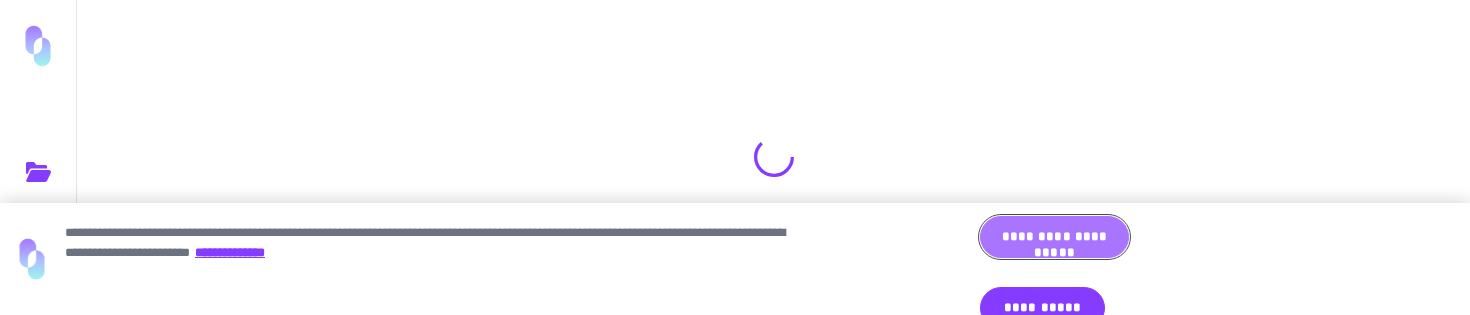 click on "**********" at bounding box center (1054, 237) 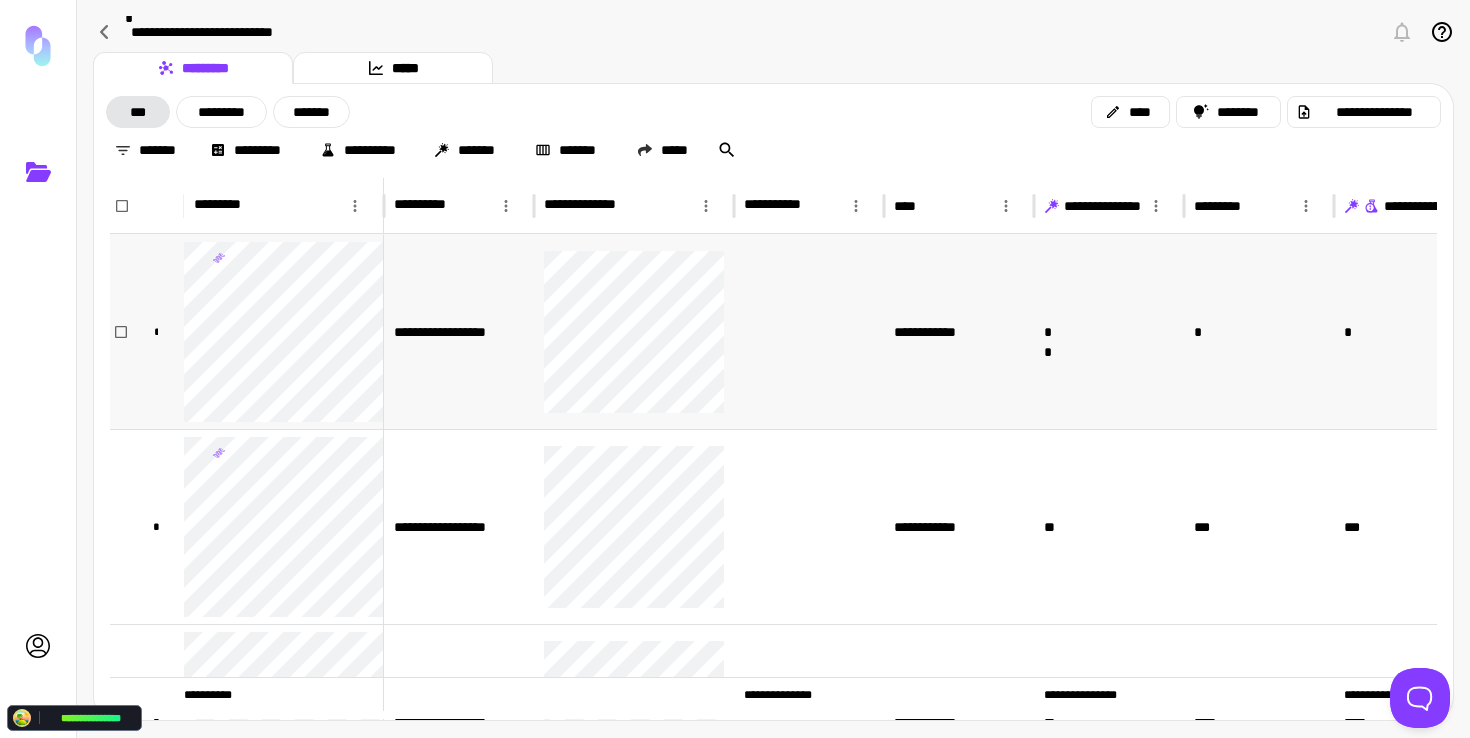 click at bounding box center [809, 331] 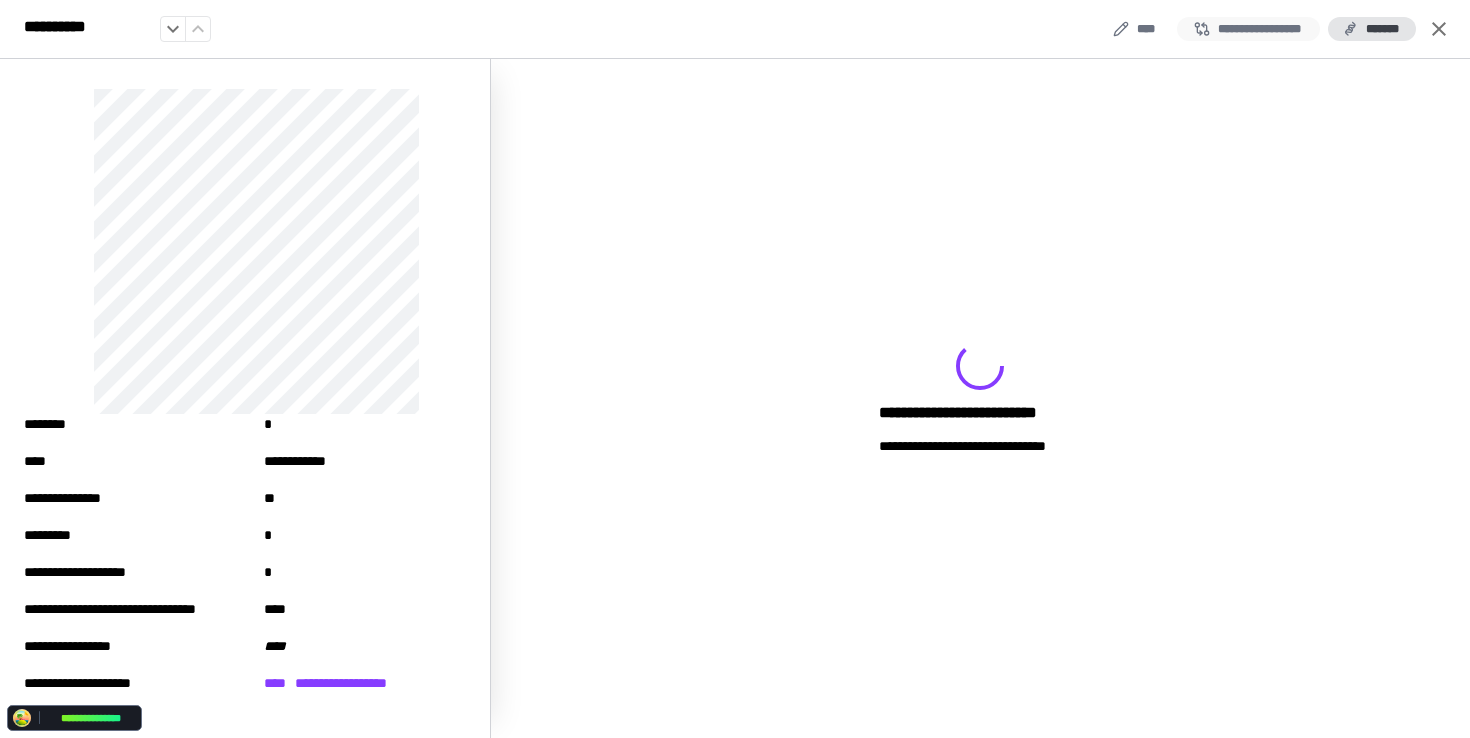 click on "**********" at bounding box center [1248, 29] 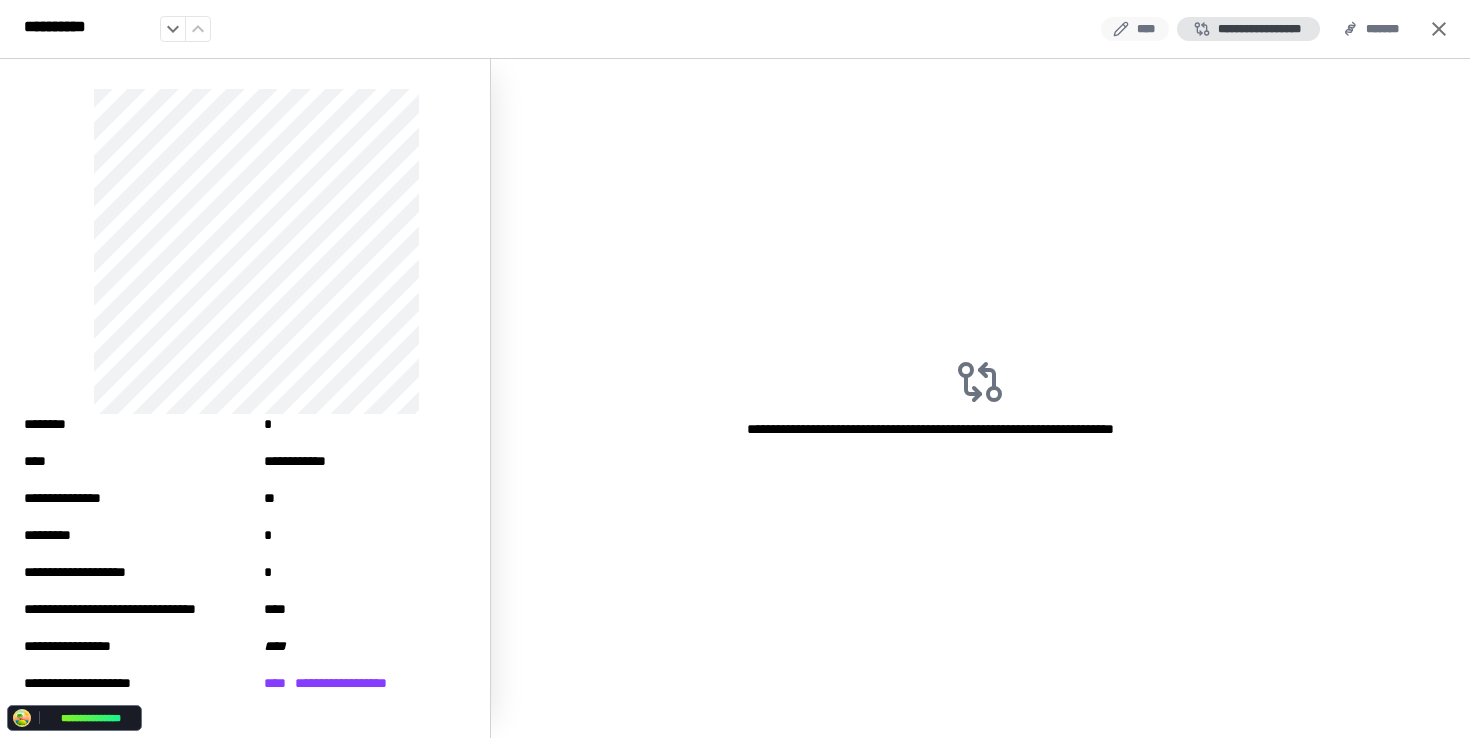 click on "****" at bounding box center [1135, 29] 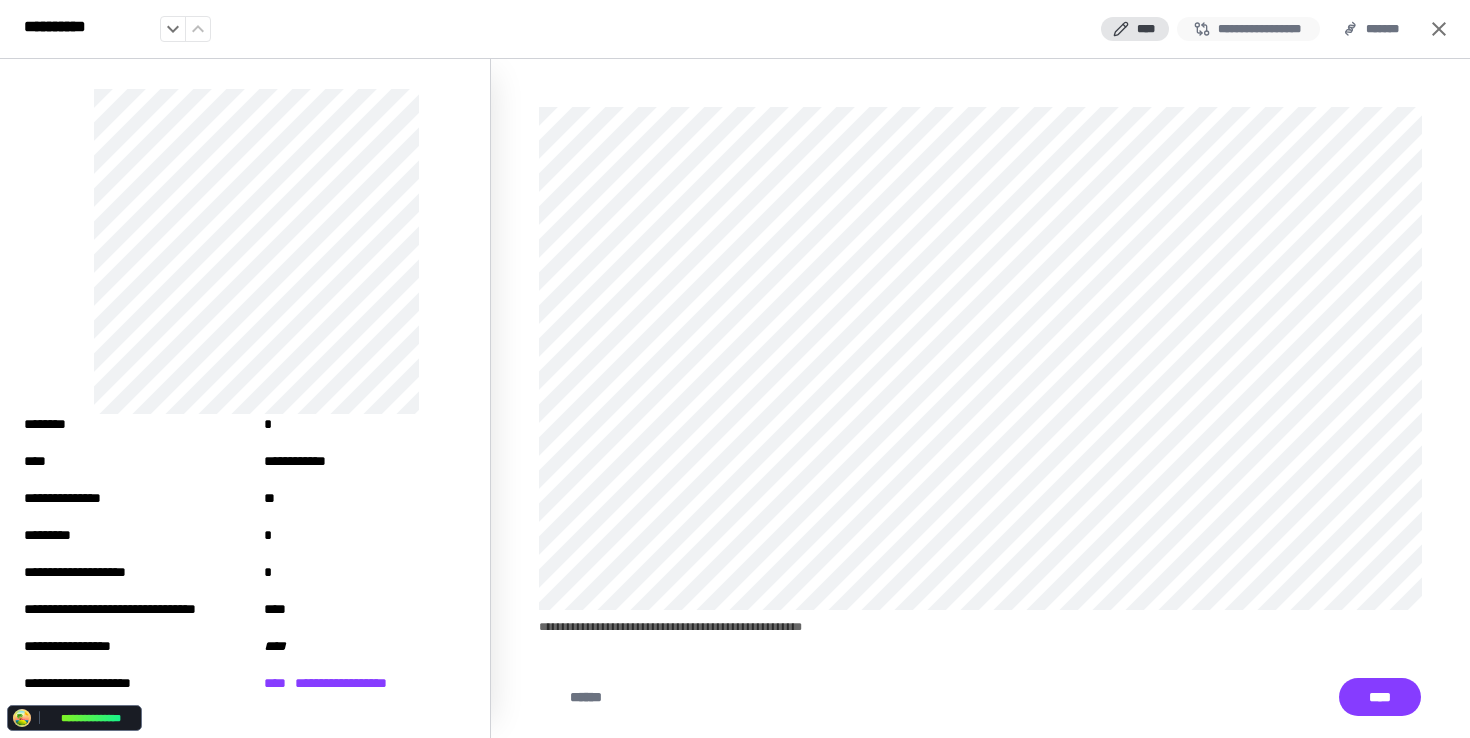 click on "**********" at bounding box center [1248, 29] 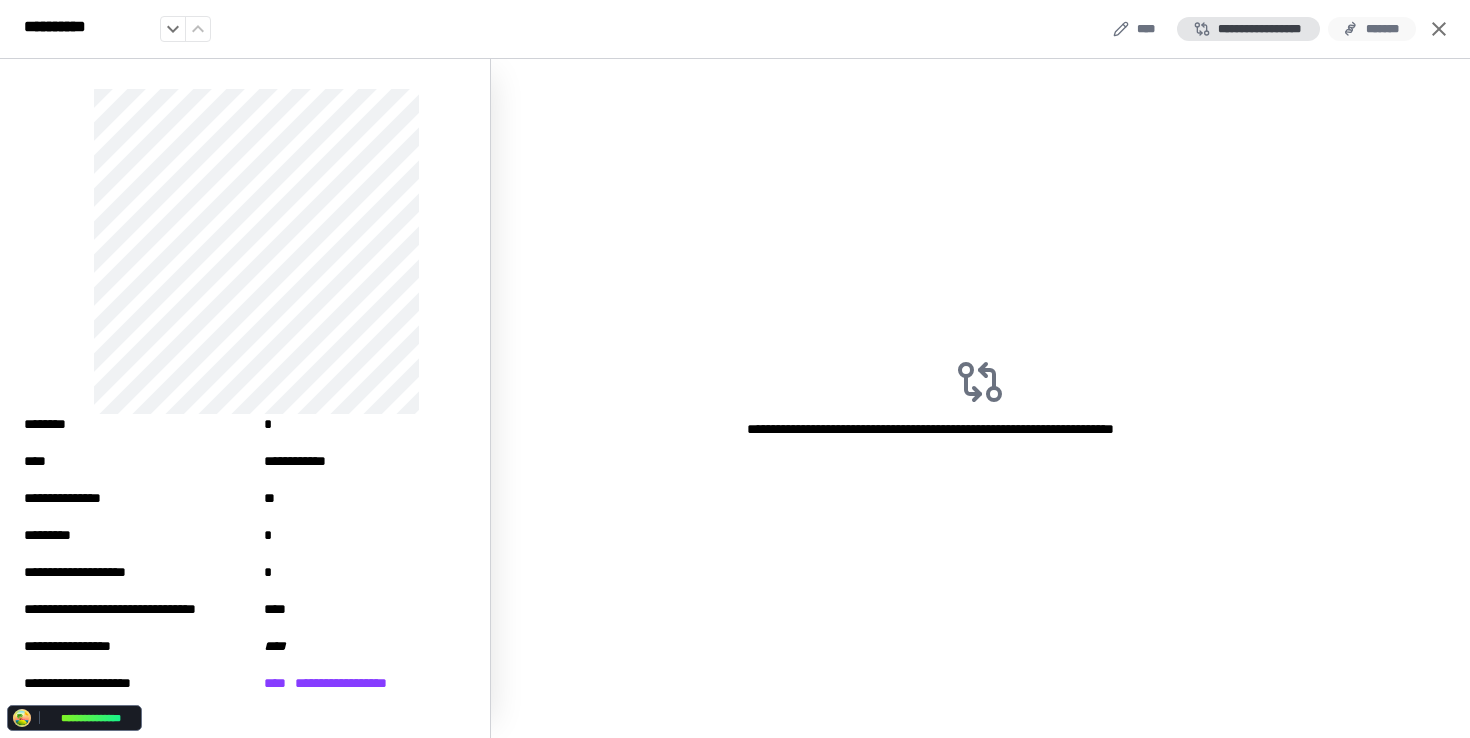 click on "*******" at bounding box center (1372, 29) 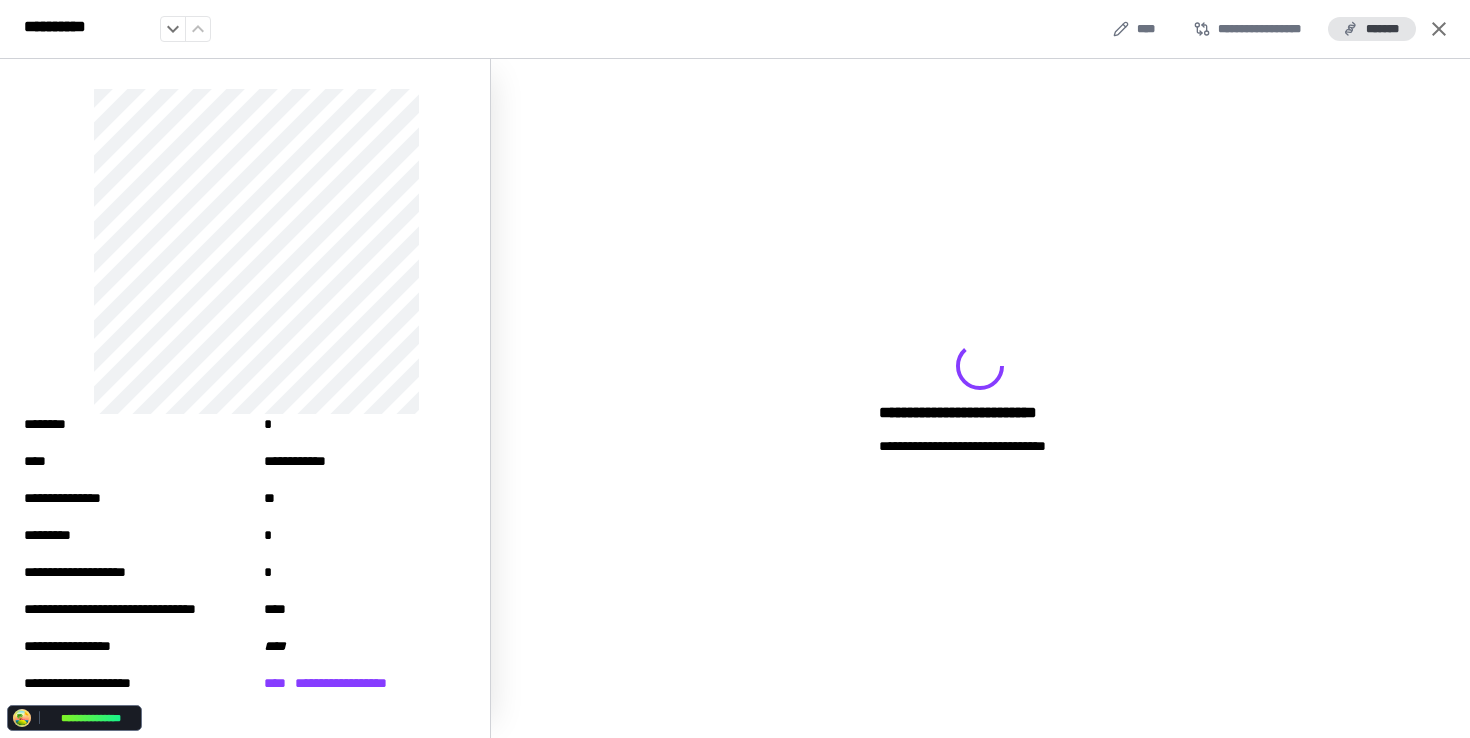 click 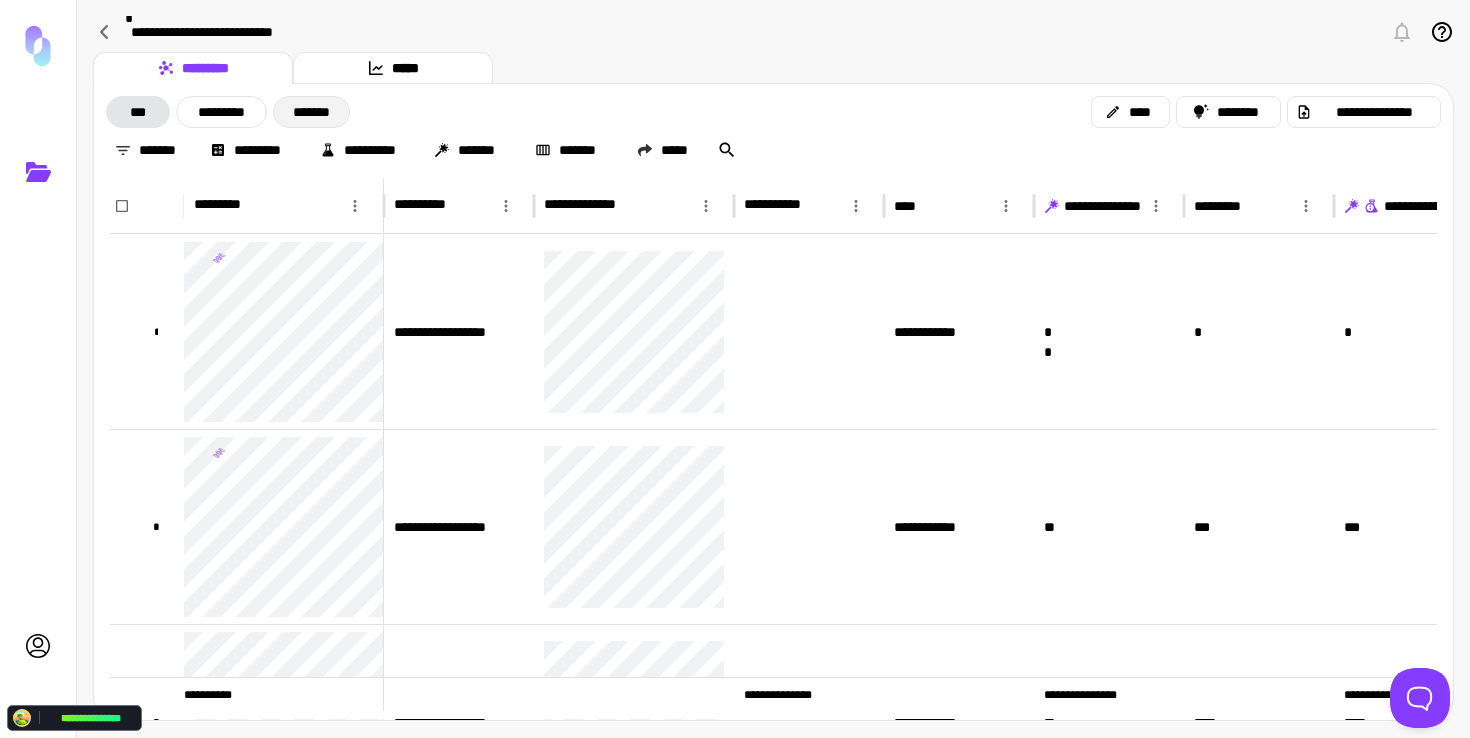 click on "*******" at bounding box center [311, 112] 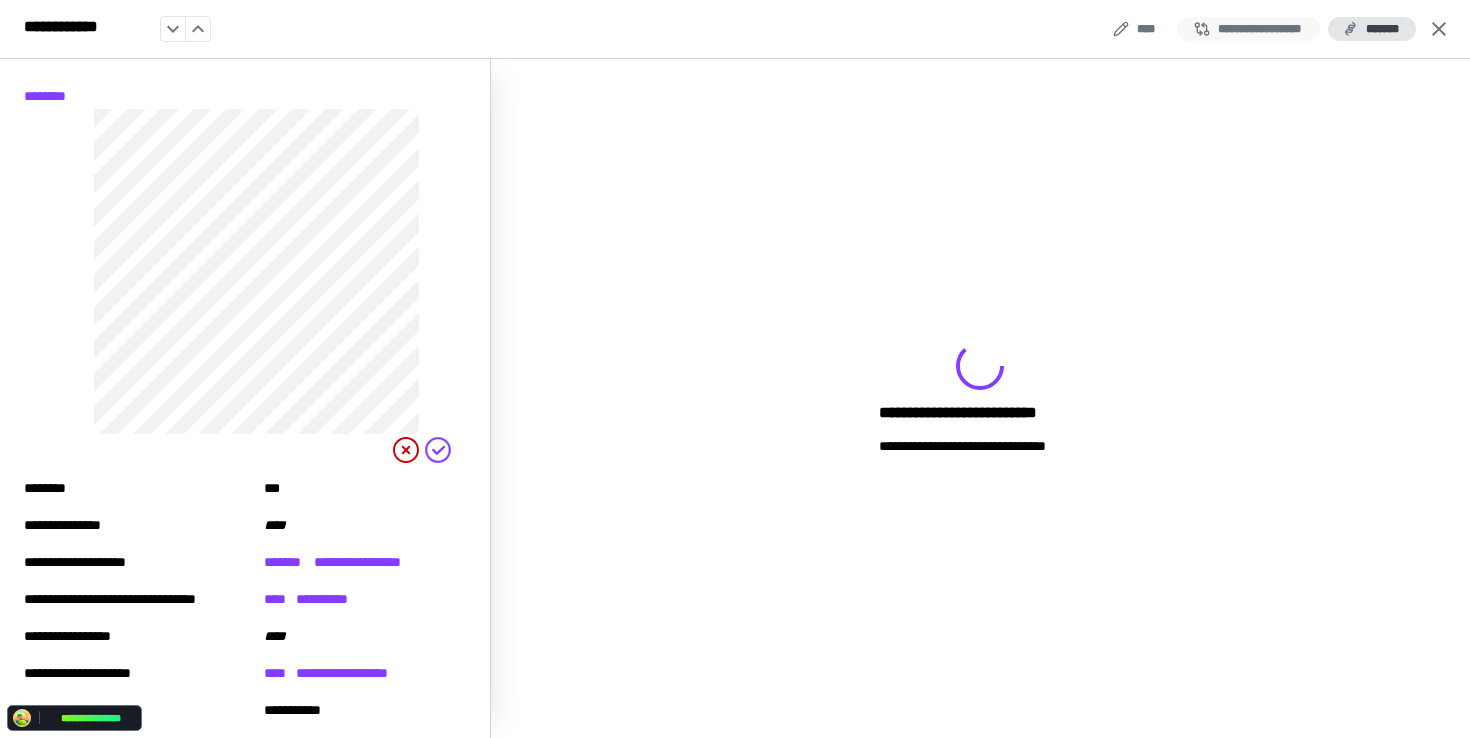 click on "**********" at bounding box center [1248, 29] 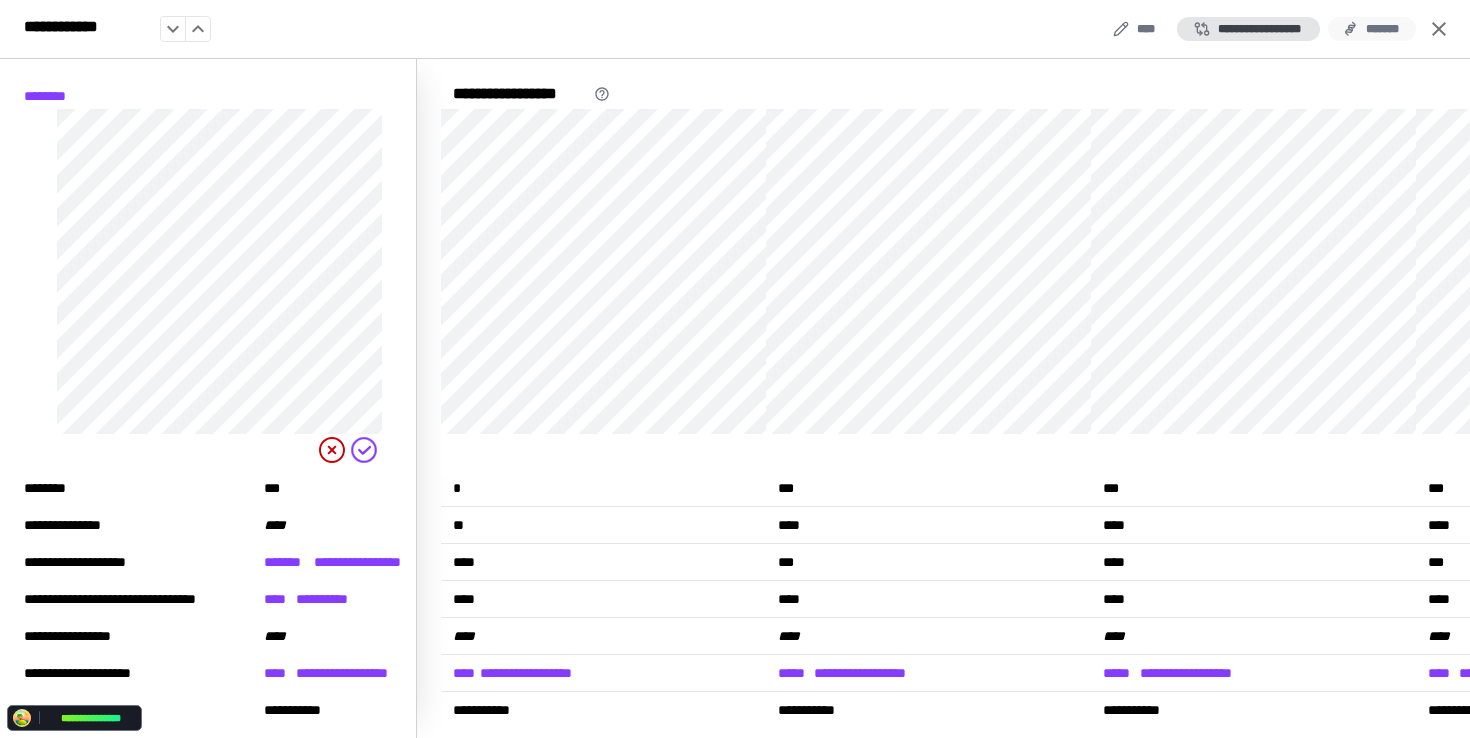 click on "*******" at bounding box center [1372, 29] 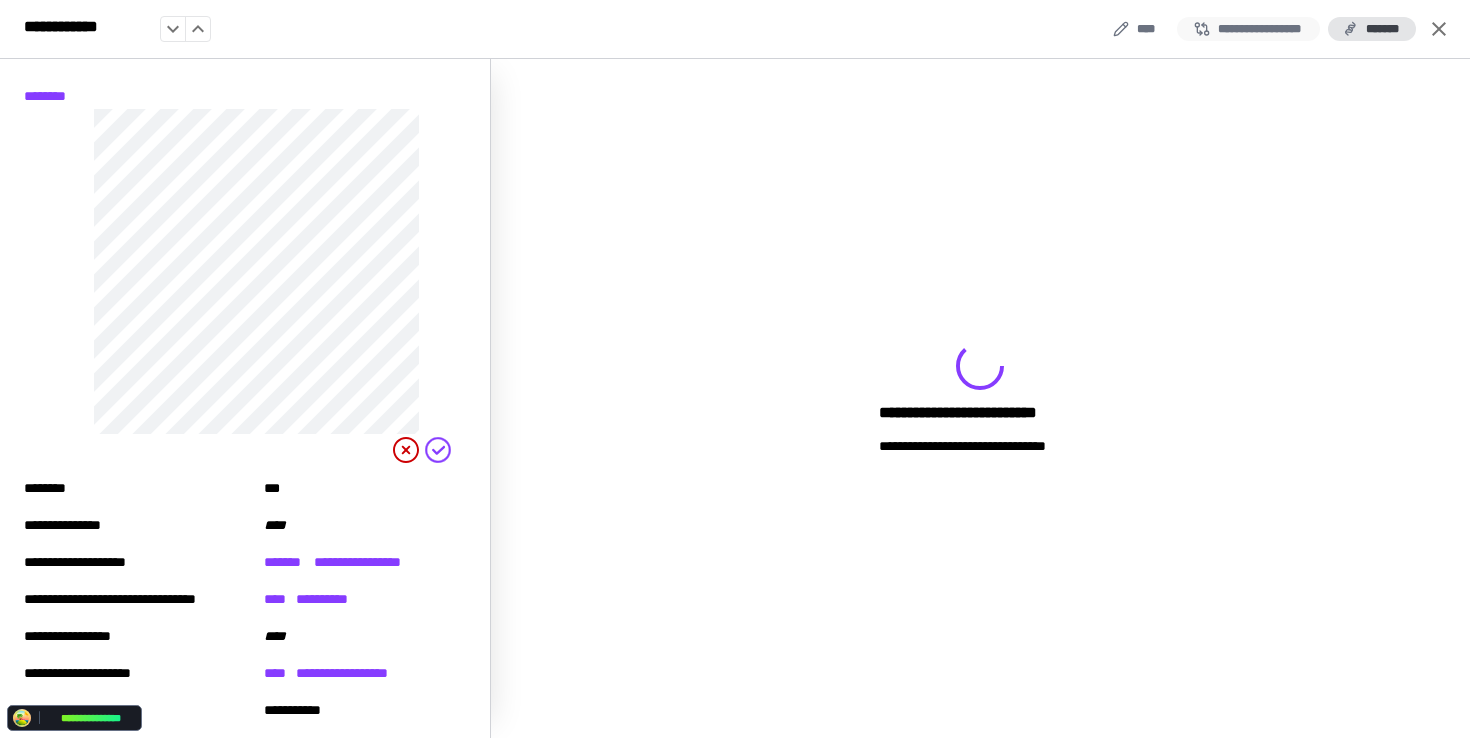 click on "**********" at bounding box center [1248, 29] 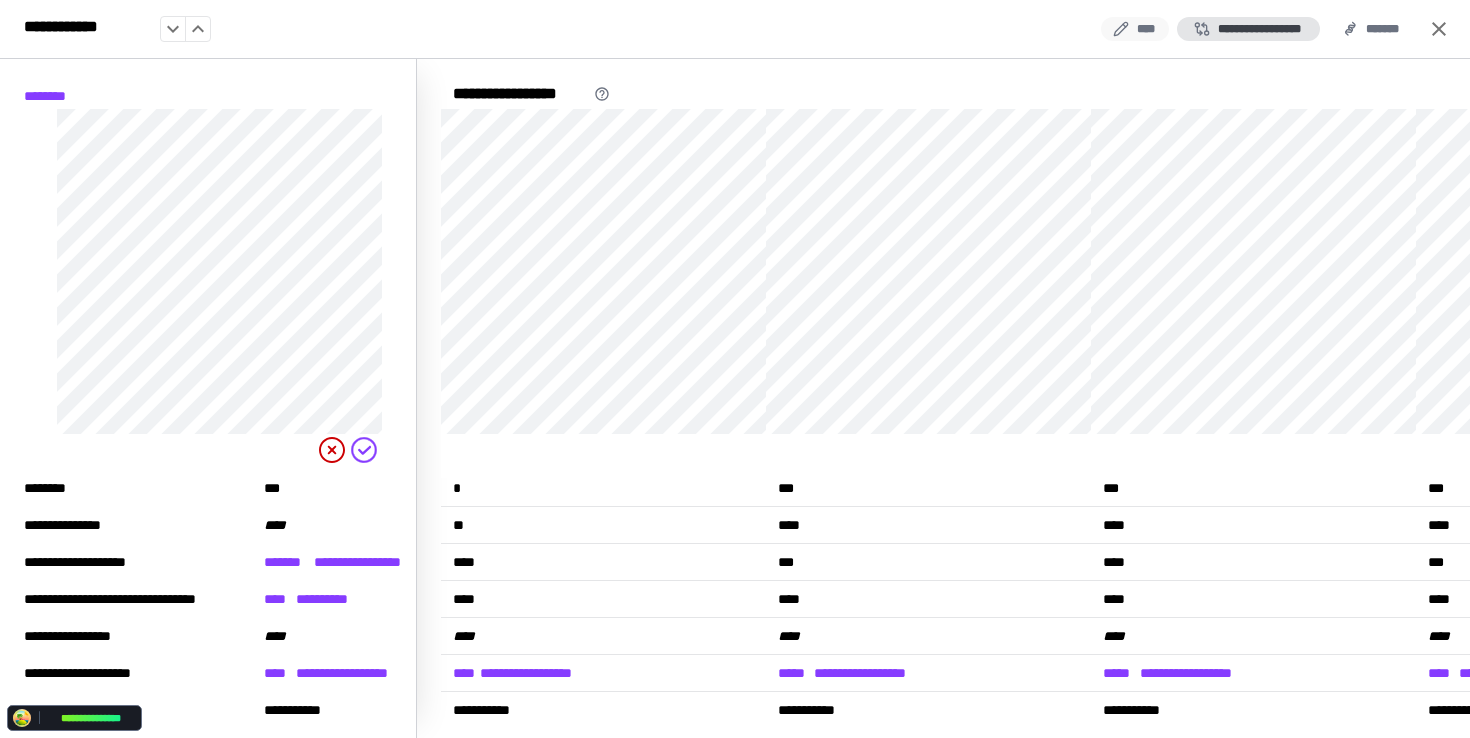 click on "****" at bounding box center (1135, 29) 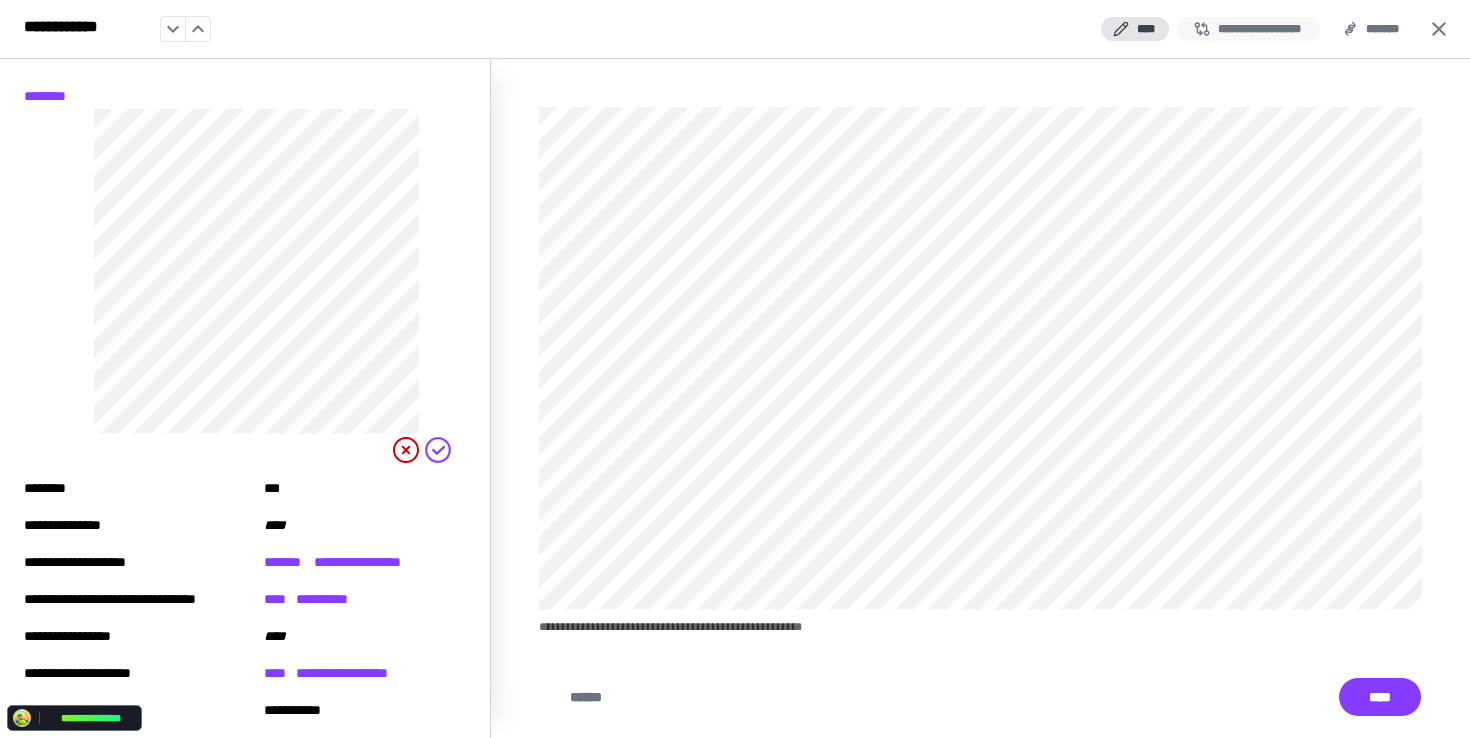 click on "**********" at bounding box center (1248, 29) 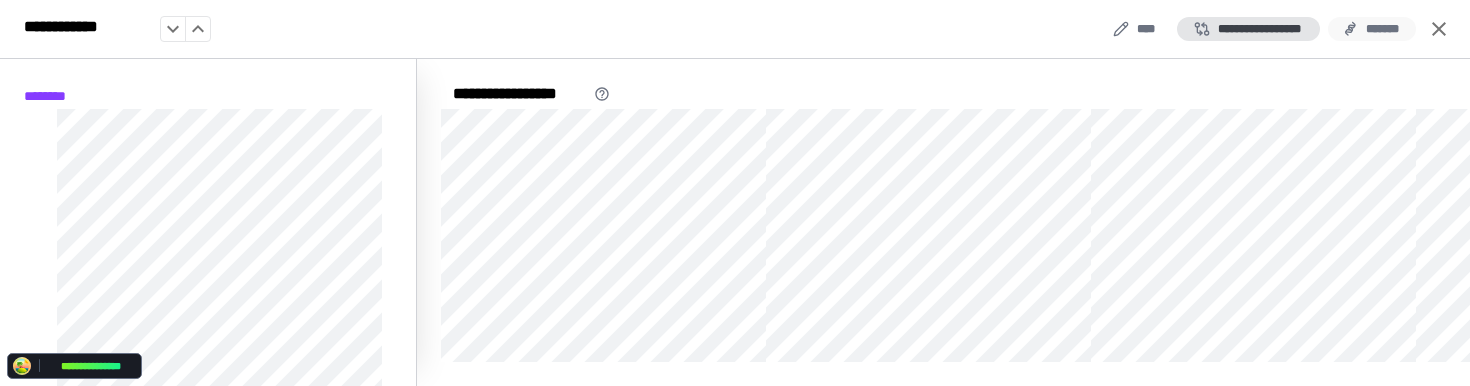 click on "*******" at bounding box center [1372, 29] 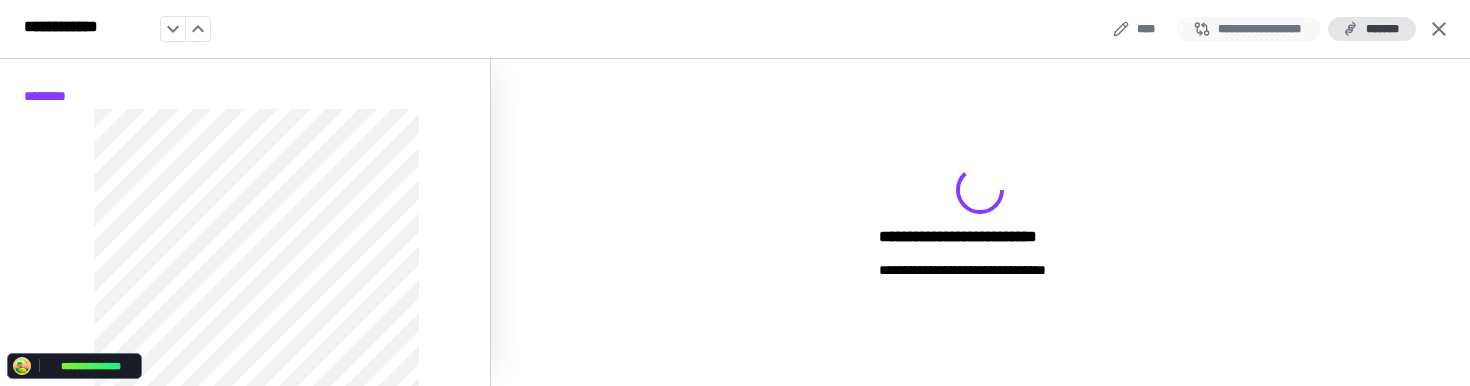 click on "**********" at bounding box center [1248, 29] 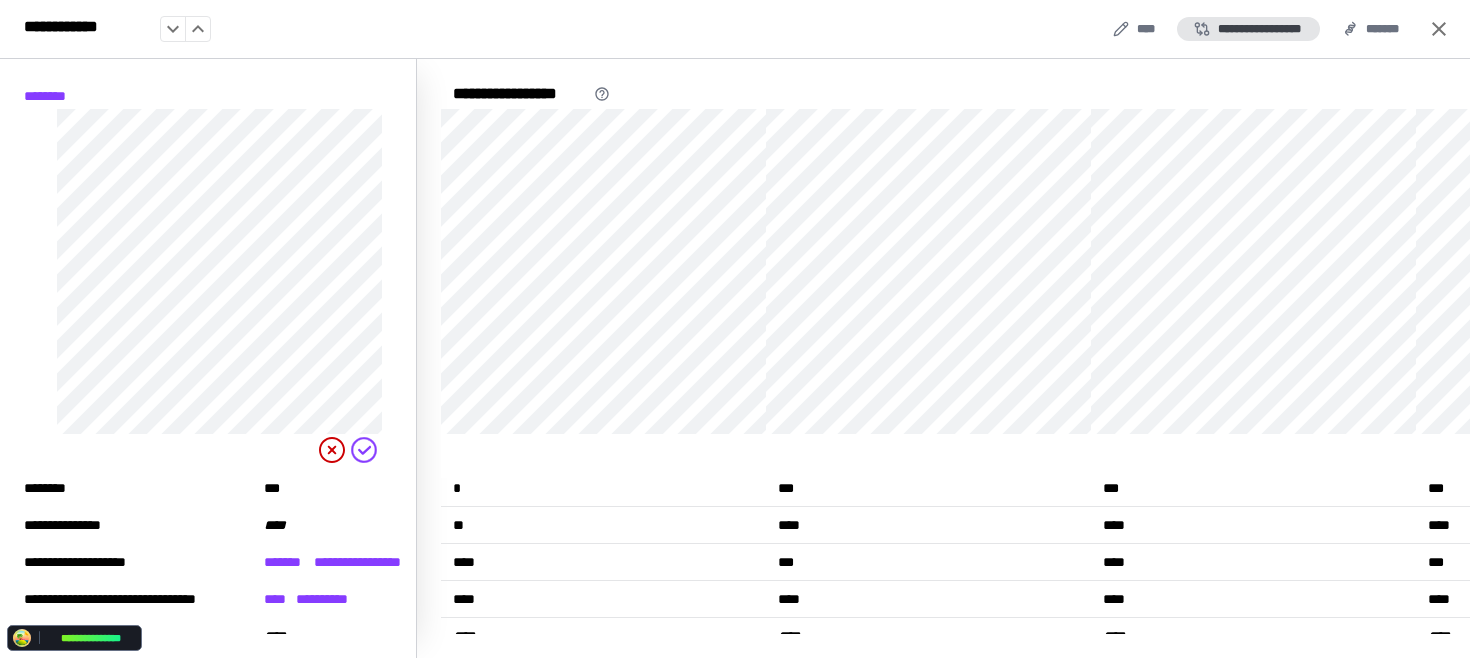 scroll, scrollTop: 55, scrollLeft: 0, axis: vertical 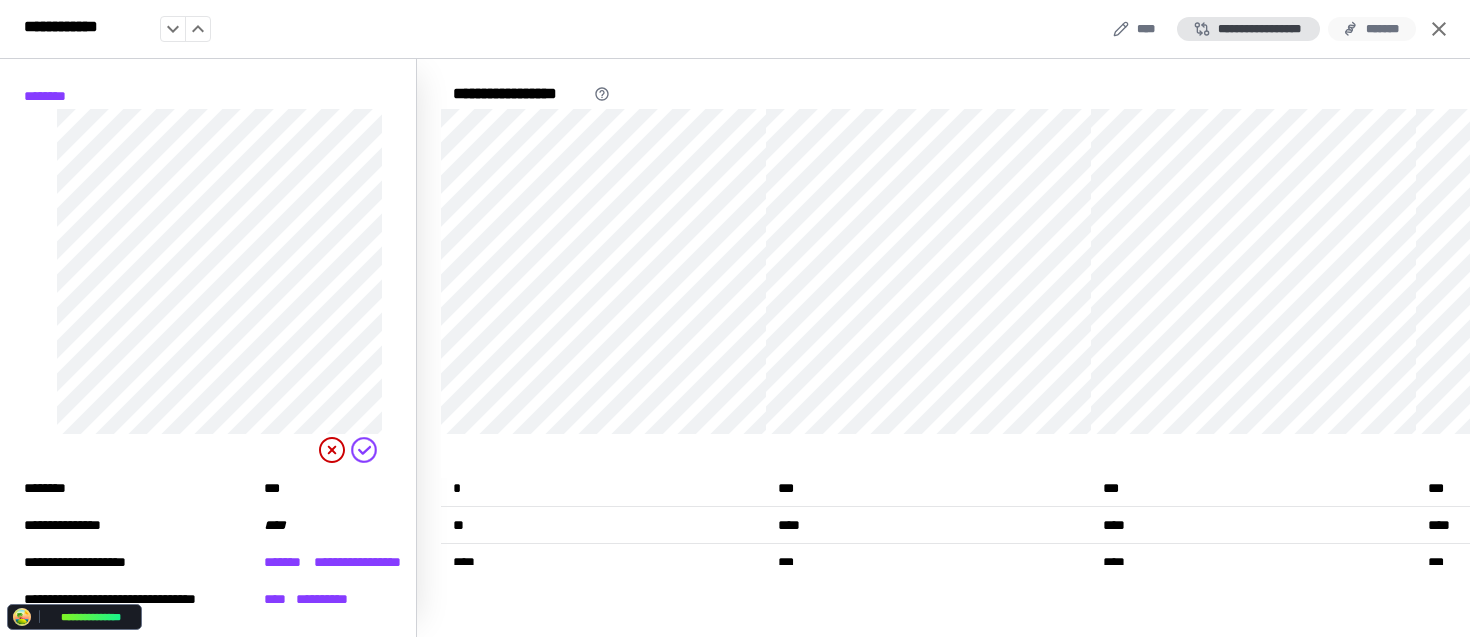 click on "*******" at bounding box center [1372, 29] 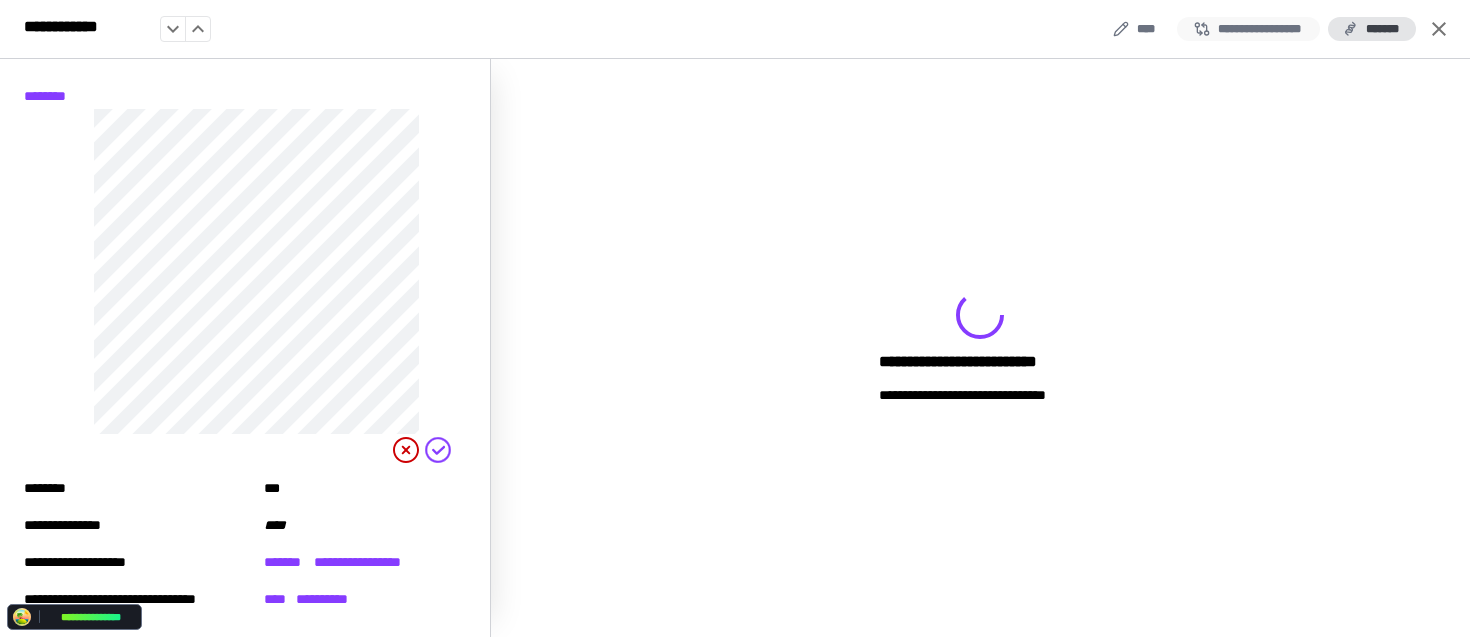 click on "**********" at bounding box center (1248, 29) 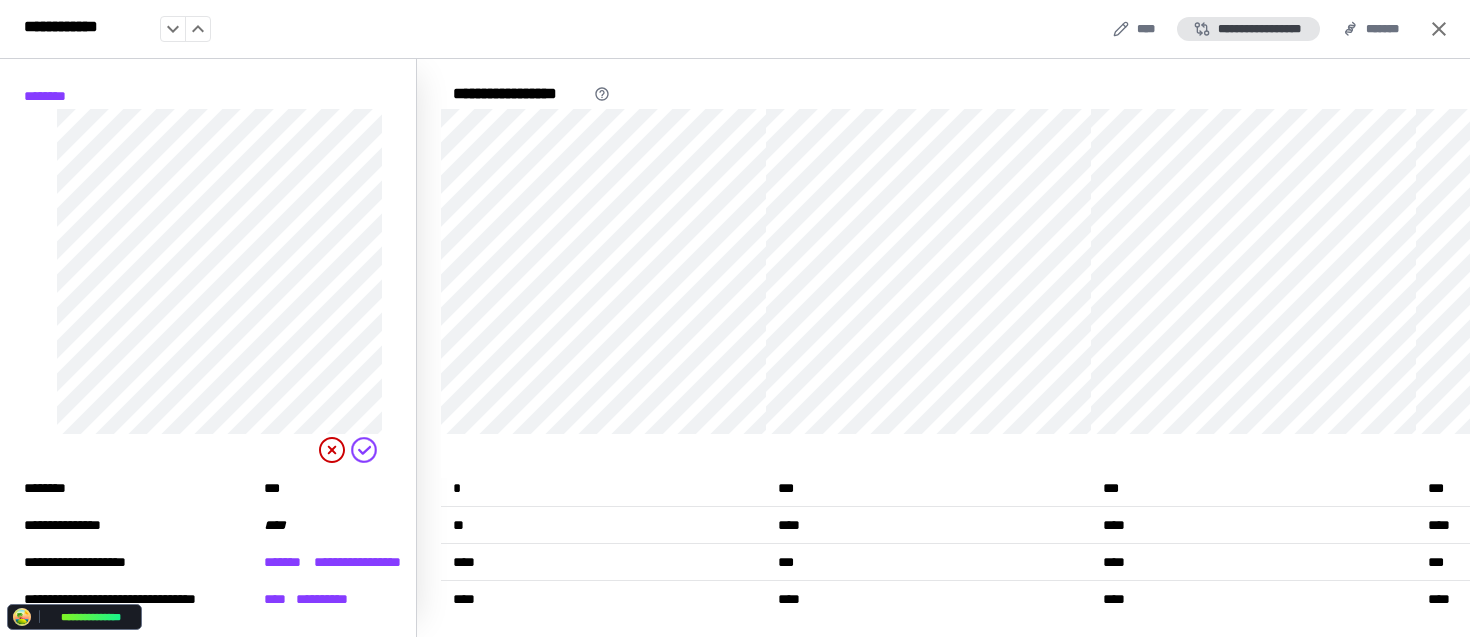 type 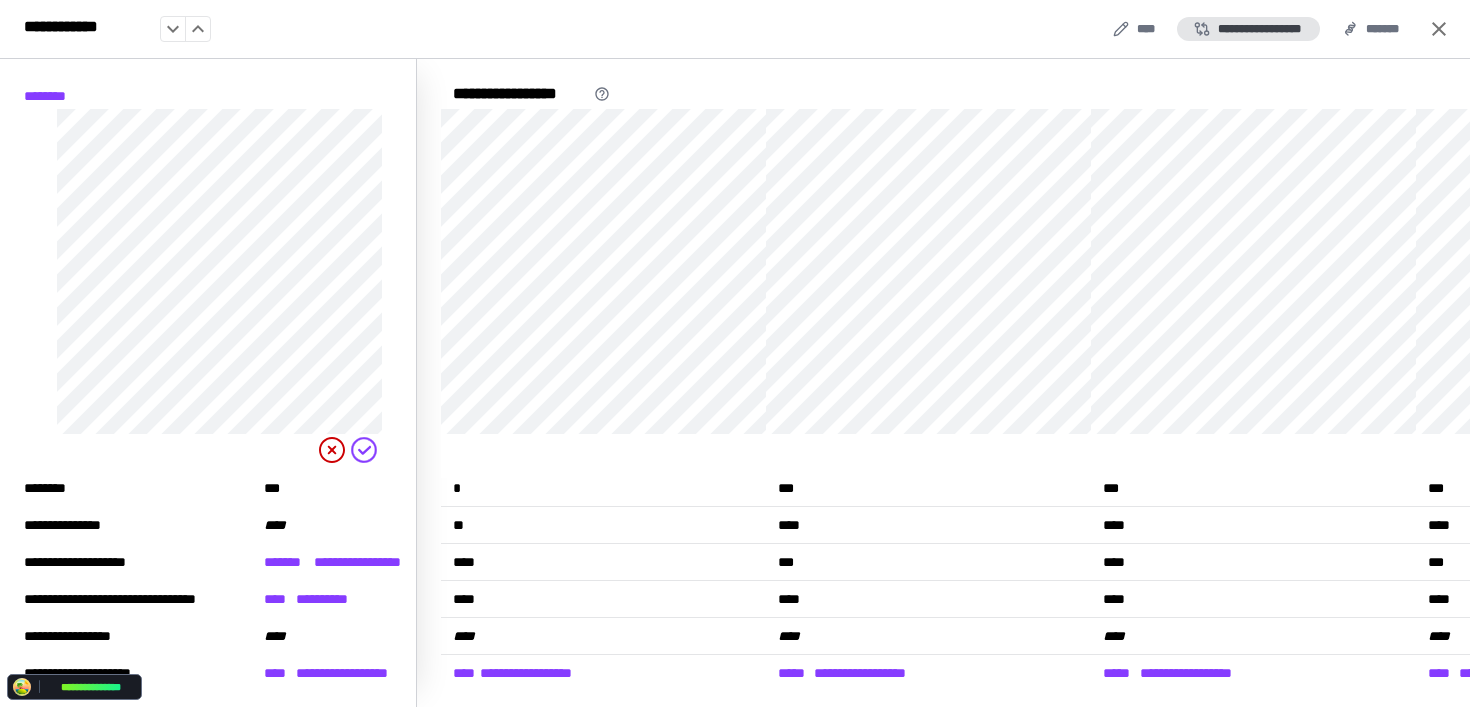 scroll, scrollTop: 44, scrollLeft: 0, axis: vertical 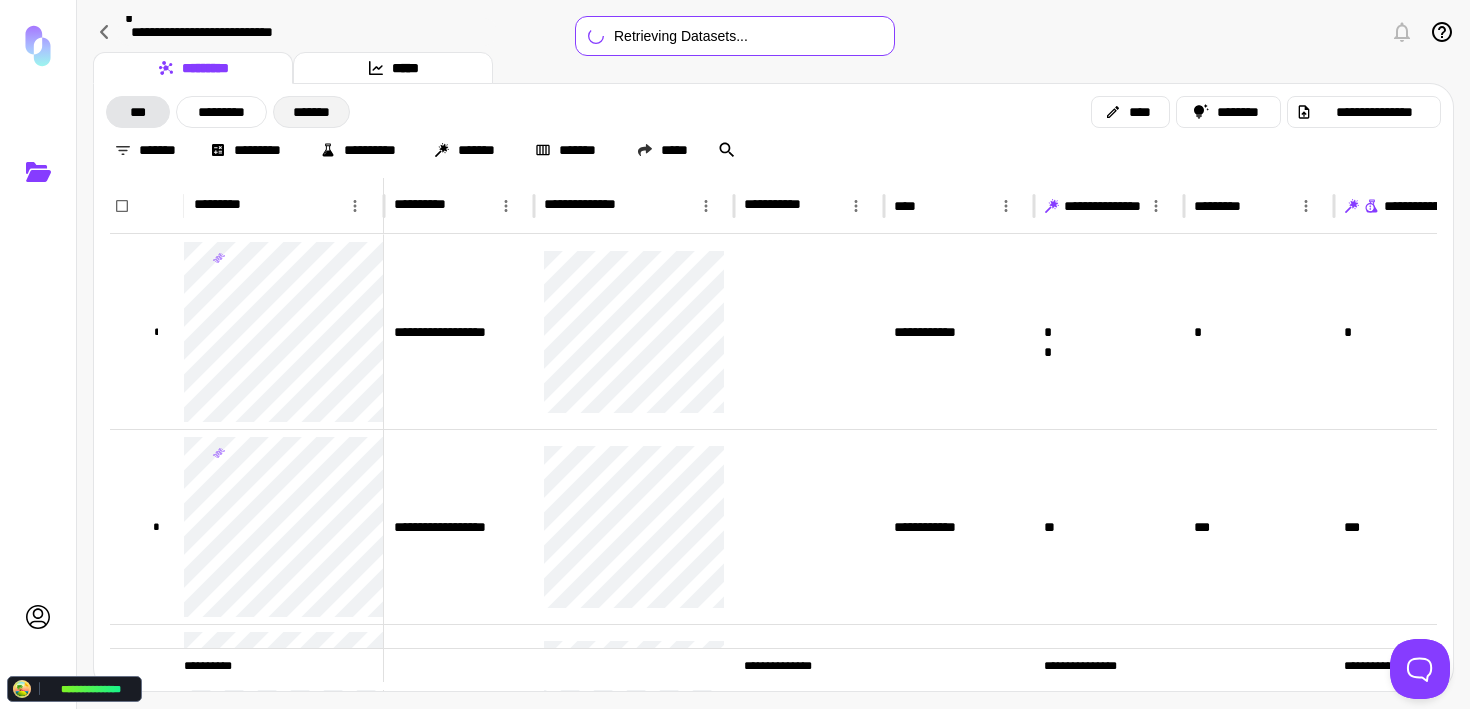 click on "*******" at bounding box center [311, 112] 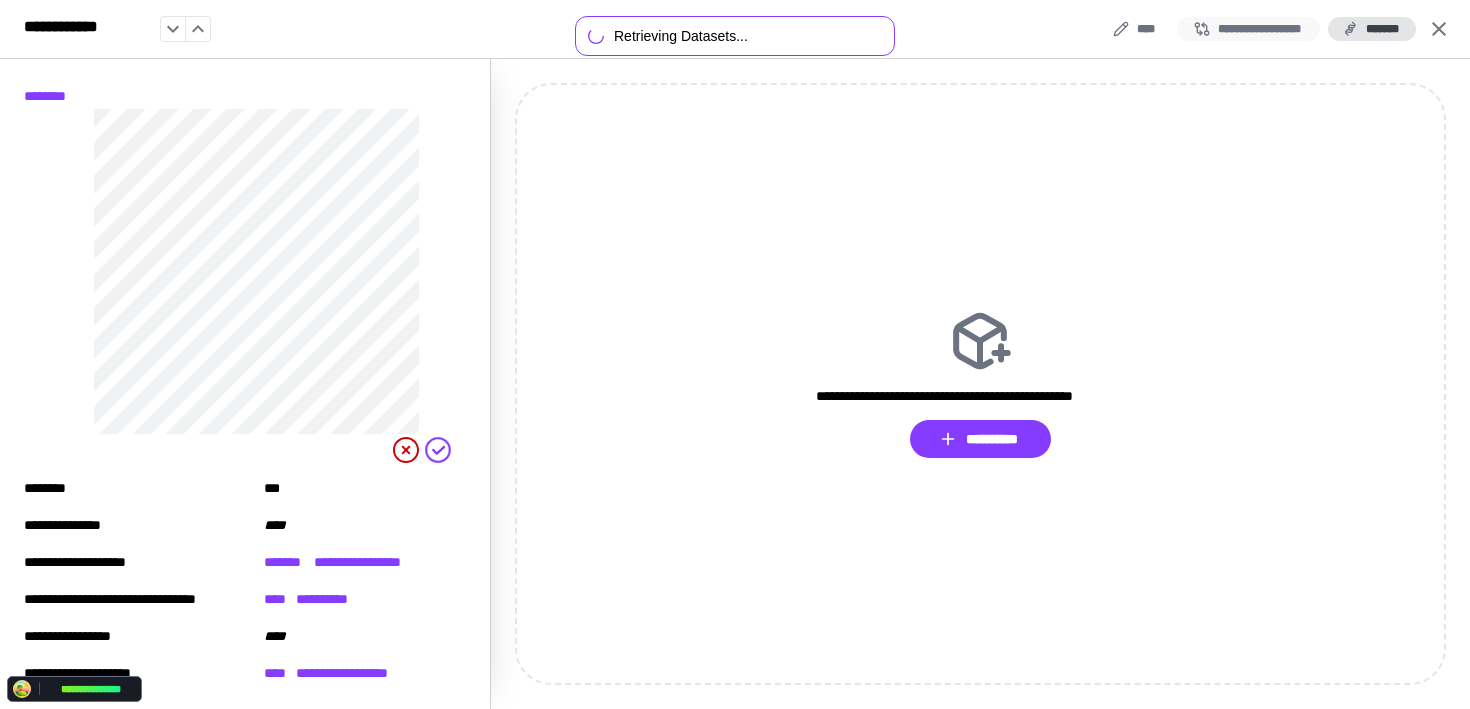 click on "**********" at bounding box center [1248, 29] 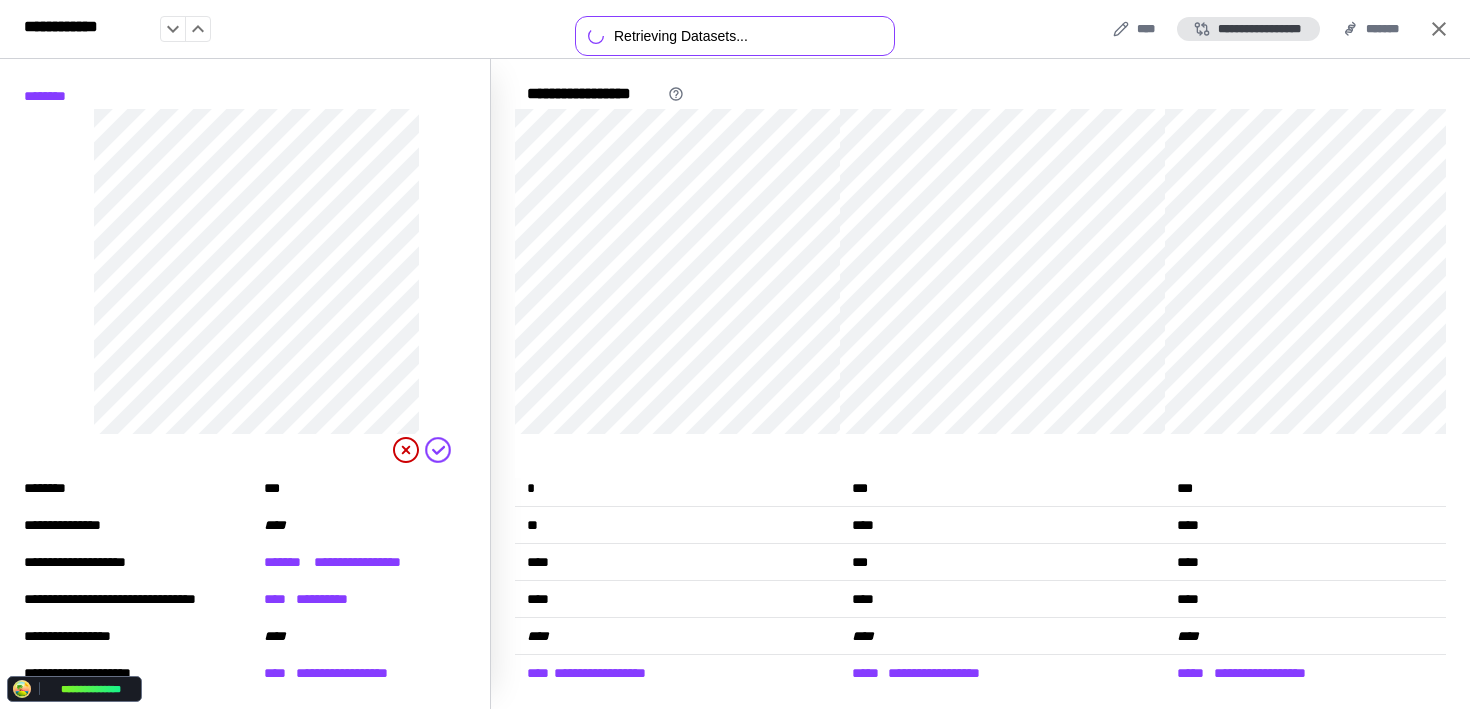scroll, scrollTop: 1, scrollLeft: 0, axis: vertical 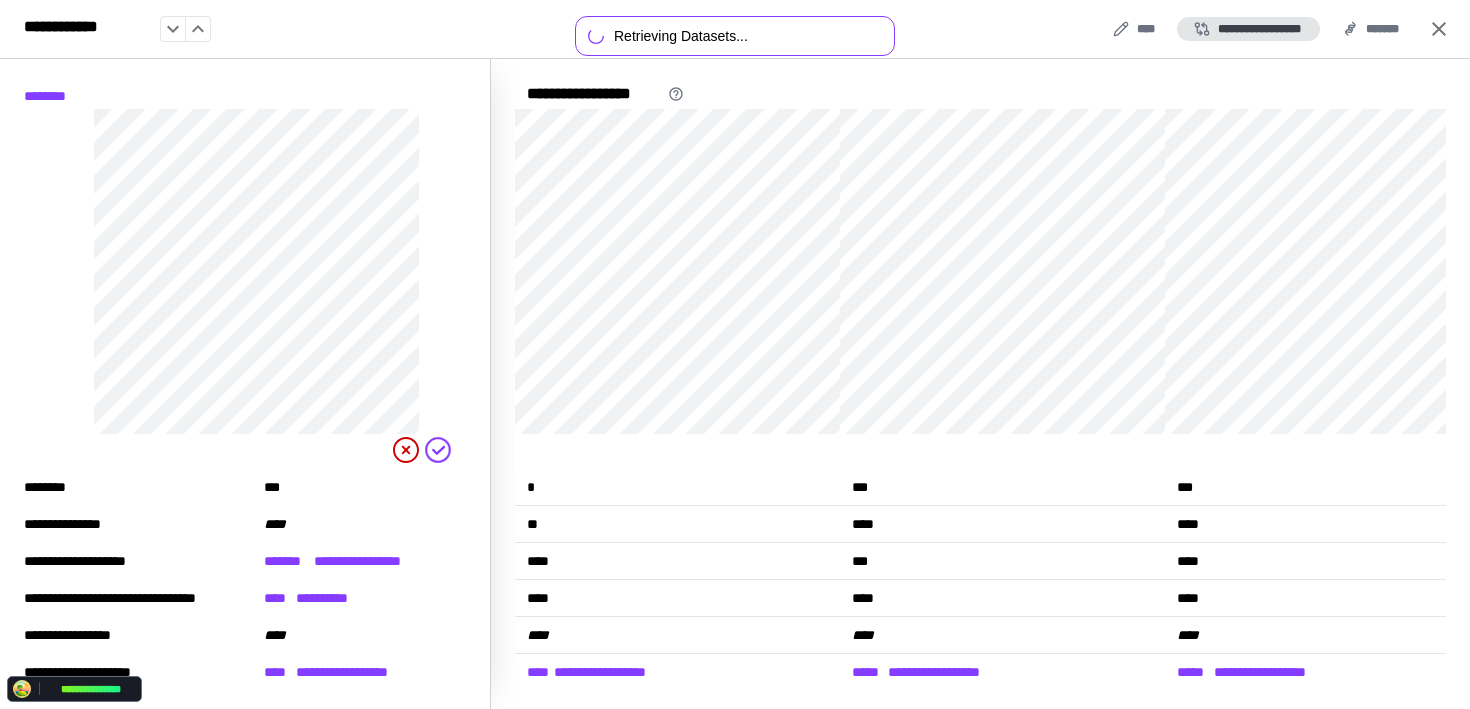 type 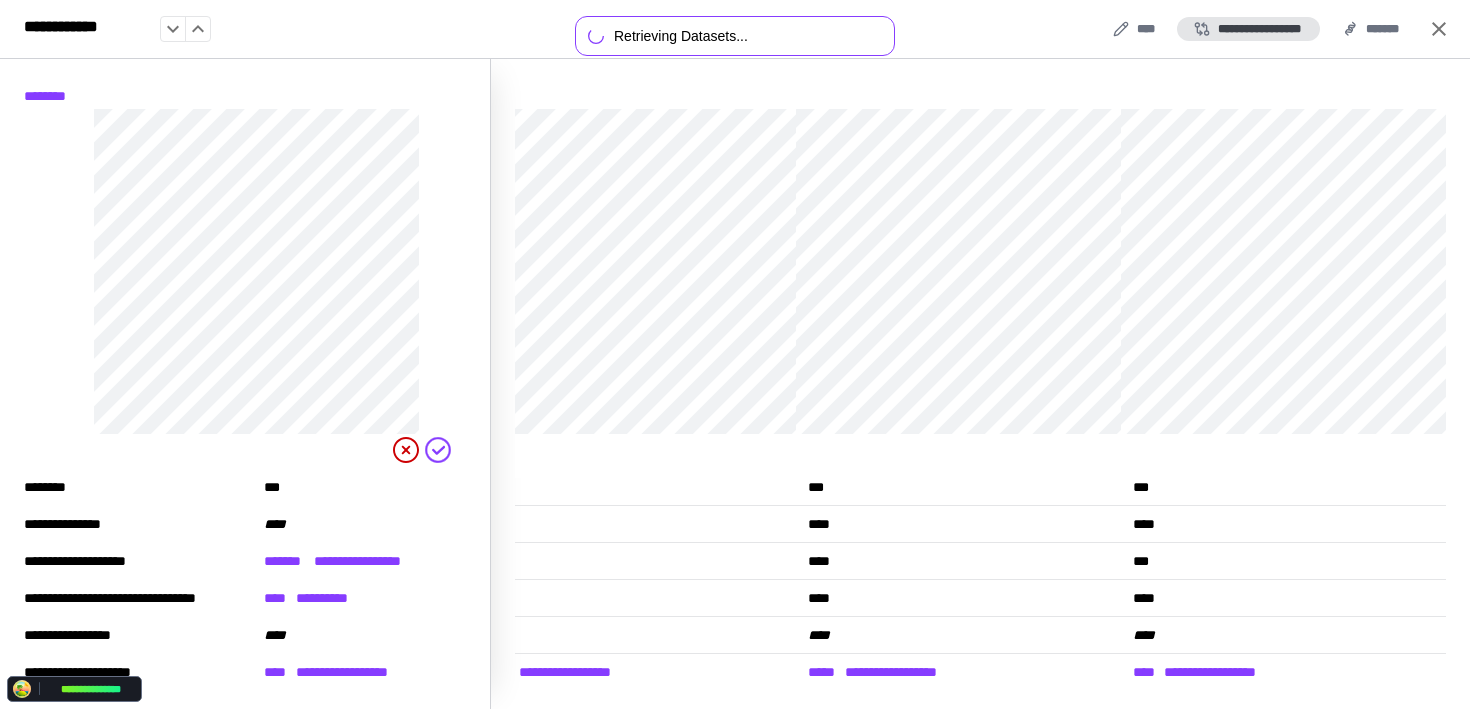scroll, scrollTop: 0, scrollLeft: 0, axis: both 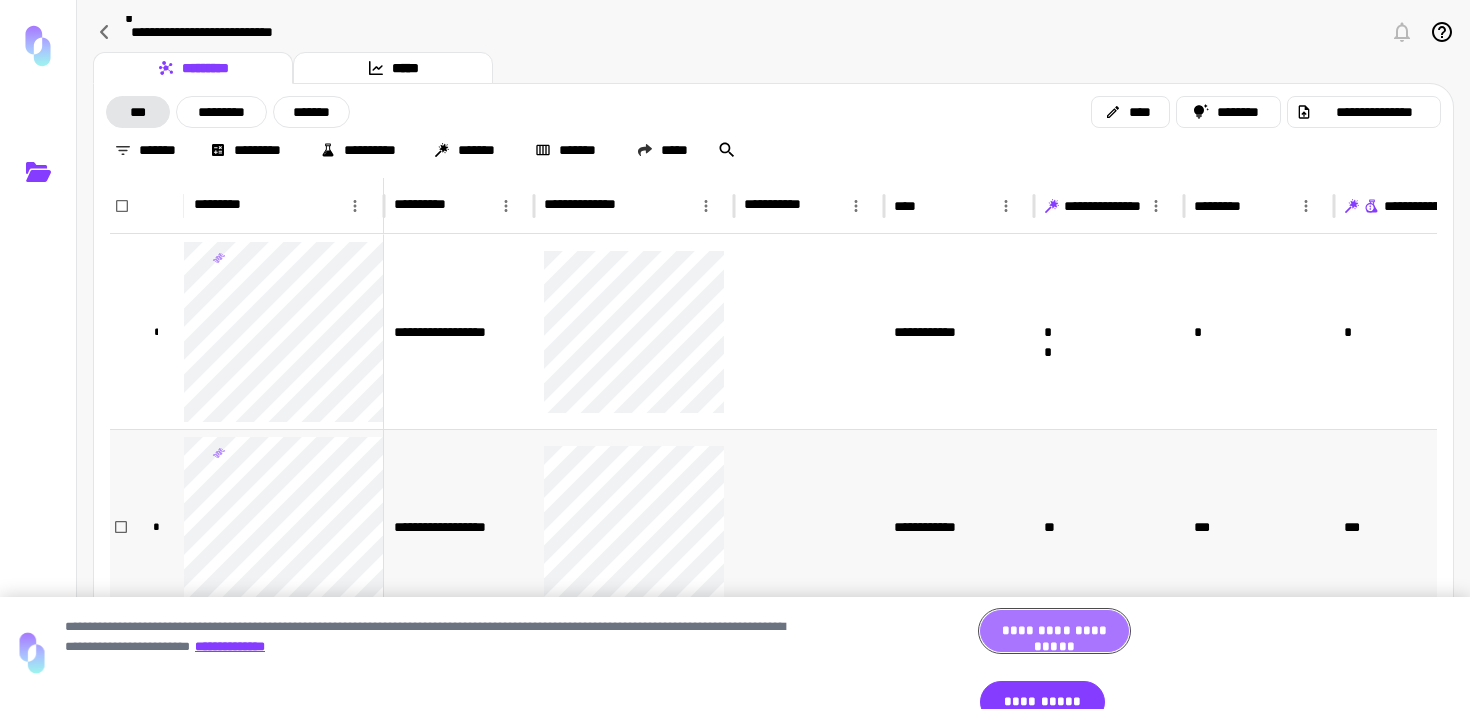 drag, startPoint x: 1032, startPoint y: 682, endPoint x: 835, endPoint y: 552, distance: 236.02754 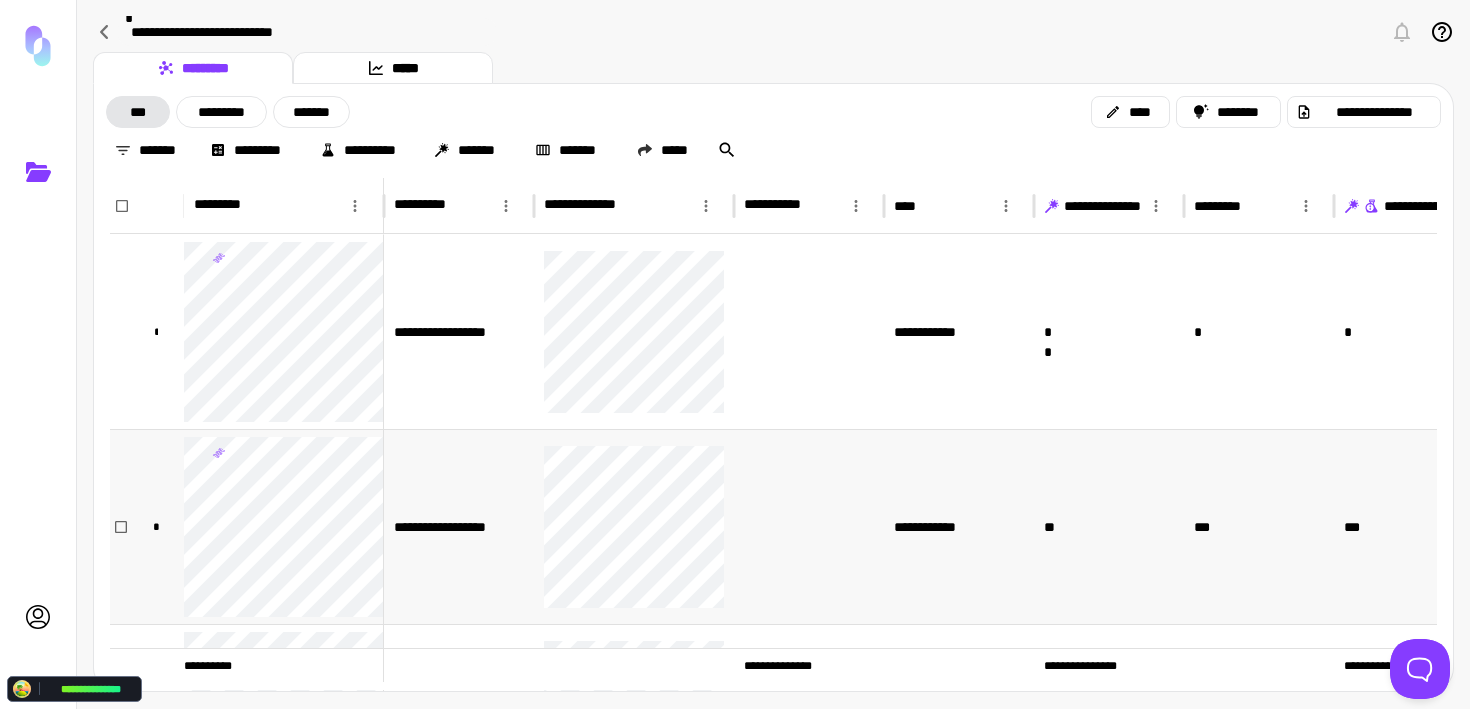 scroll, scrollTop: 0, scrollLeft: 143, axis: horizontal 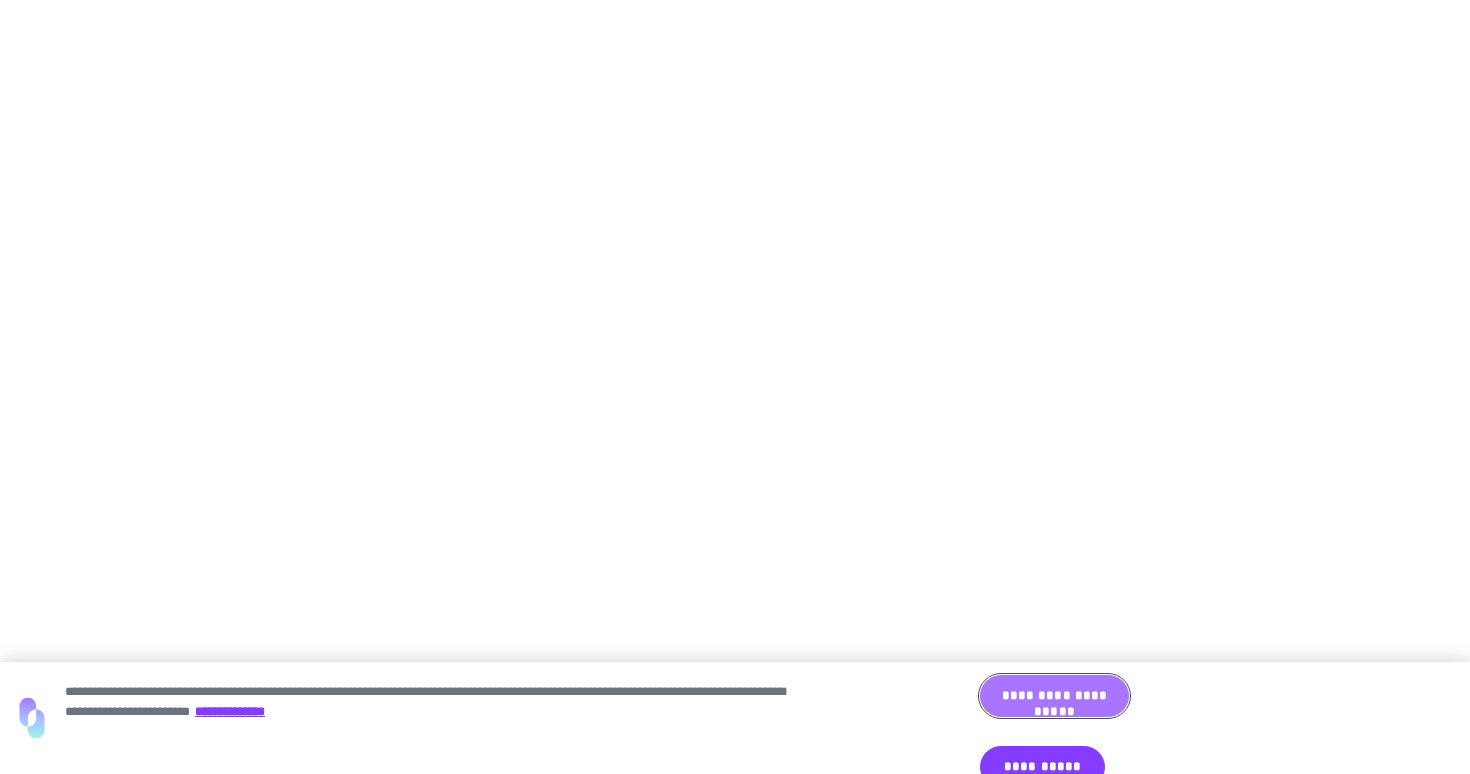 click on "**********" at bounding box center (1054, 696) 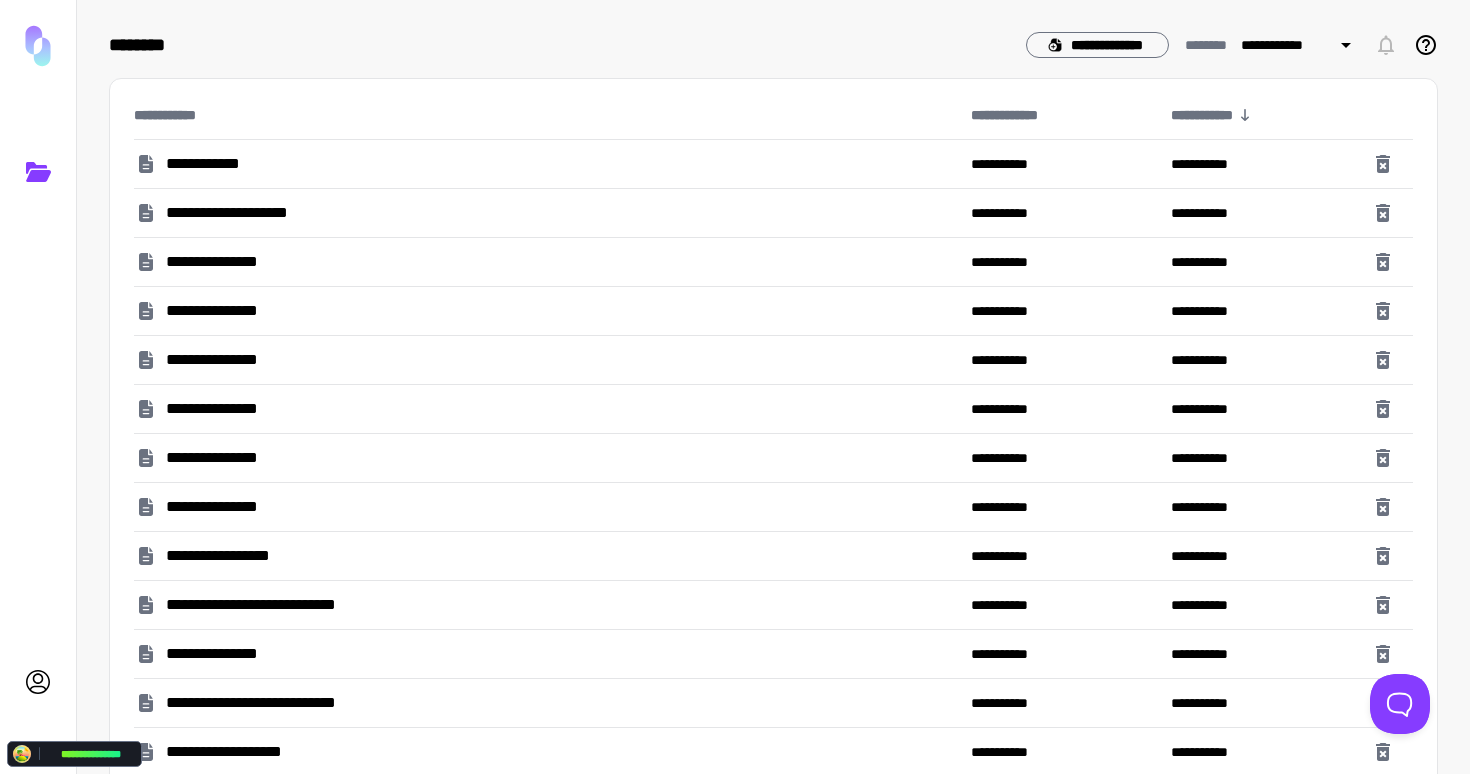 click on "**********" at bounding box center [265, 605] 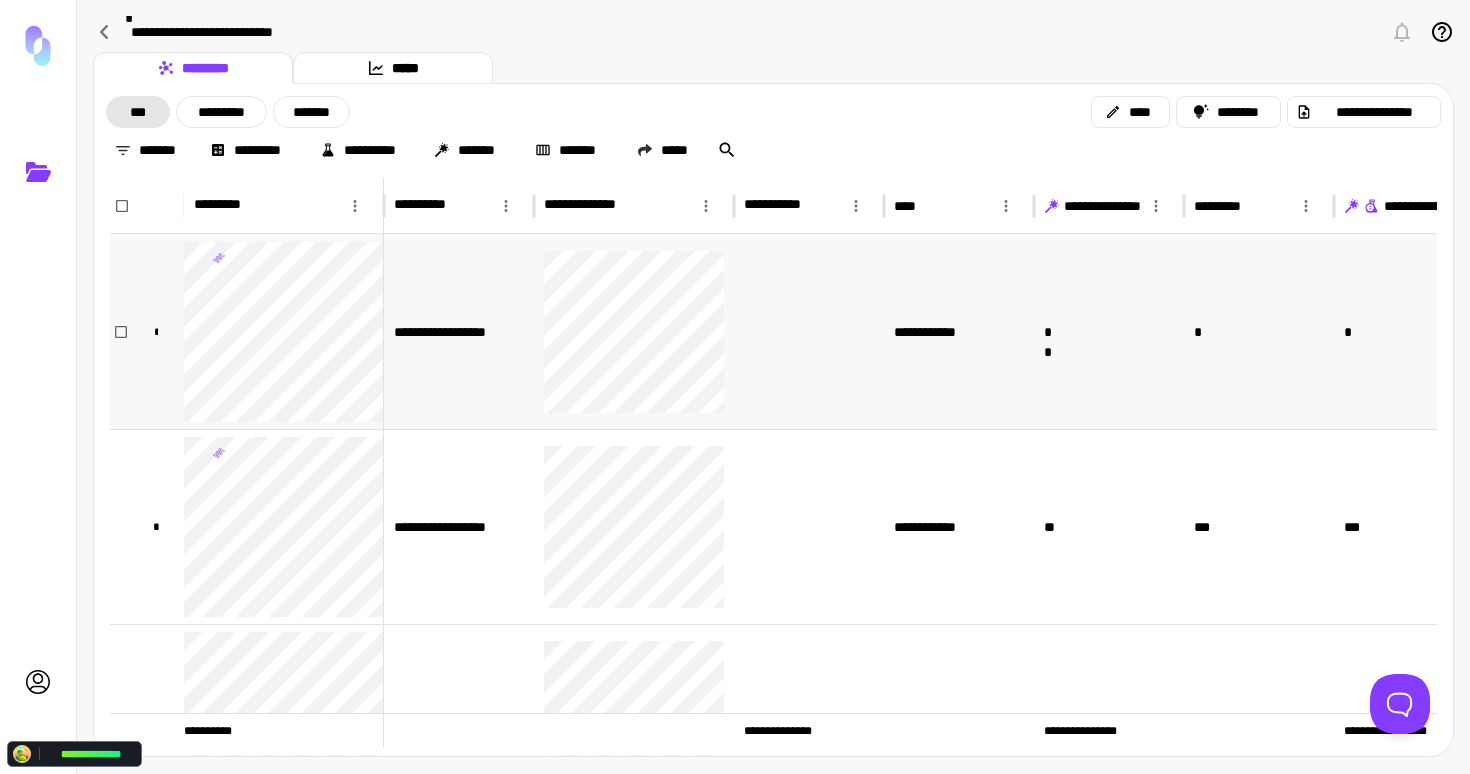 scroll, scrollTop: 0, scrollLeft: 128, axis: horizontal 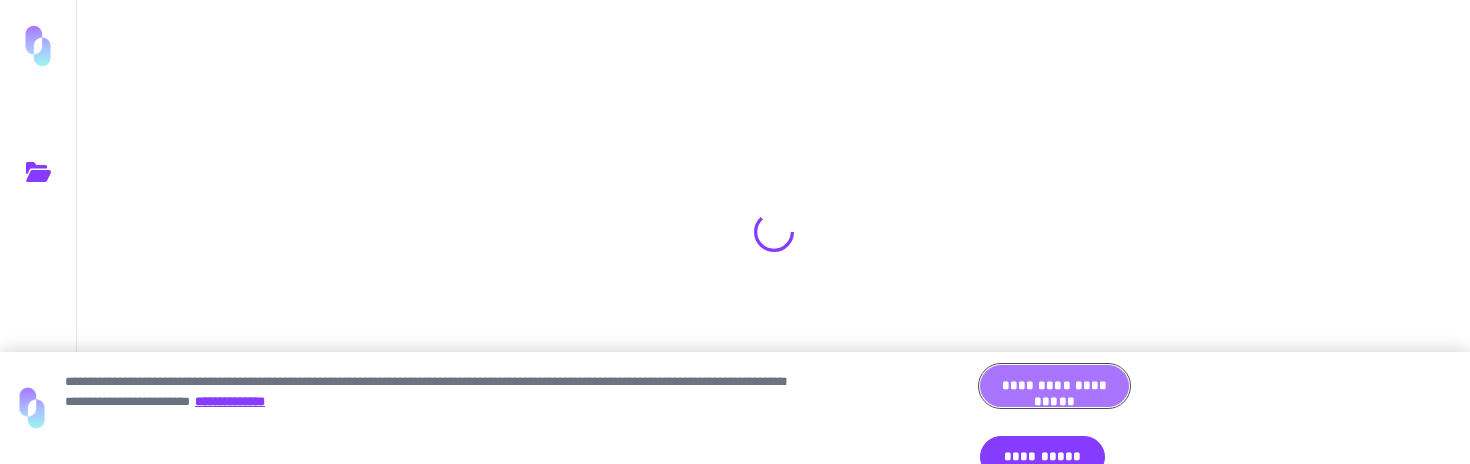 click on "**********" at bounding box center [1054, 386] 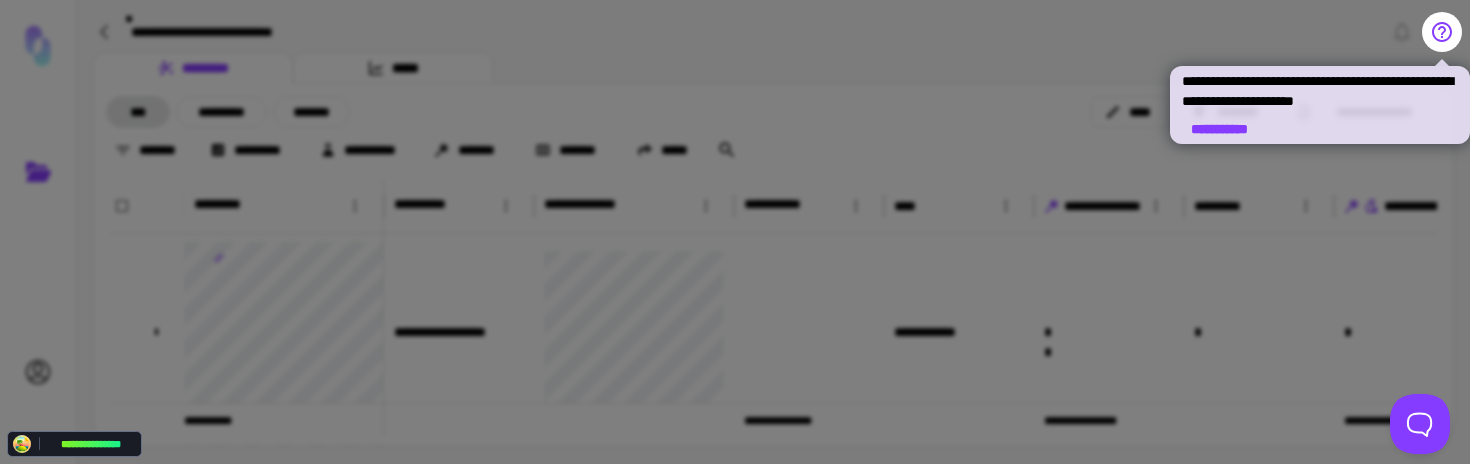 click at bounding box center [735, 232] 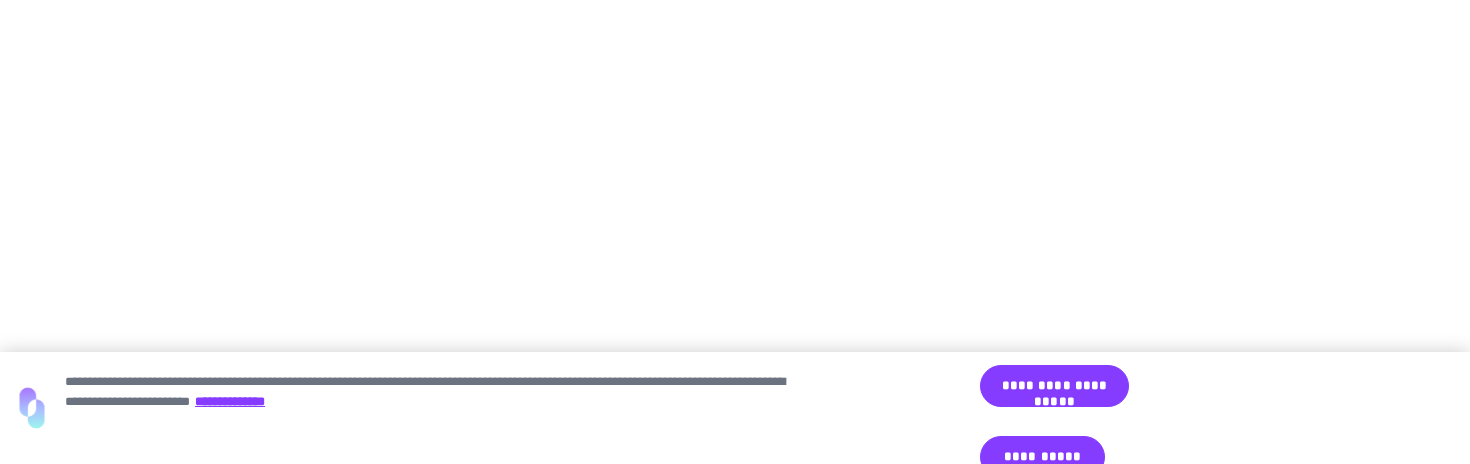 scroll, scrollTop: 0, scrollLeft: 0, axis: both 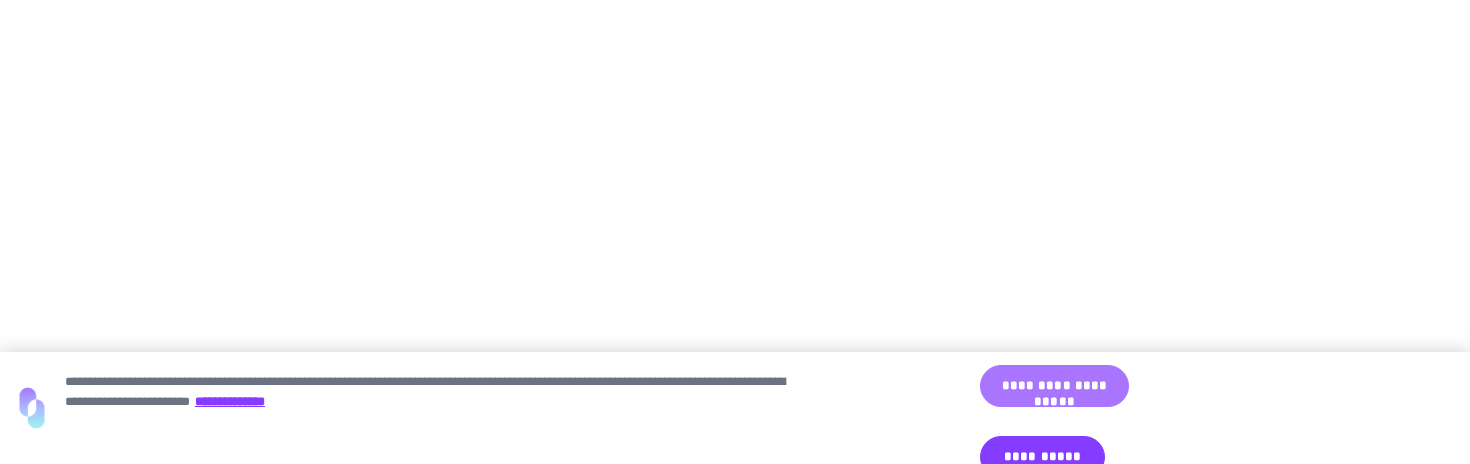 click on "**********" at bounding box center (1054, 386) 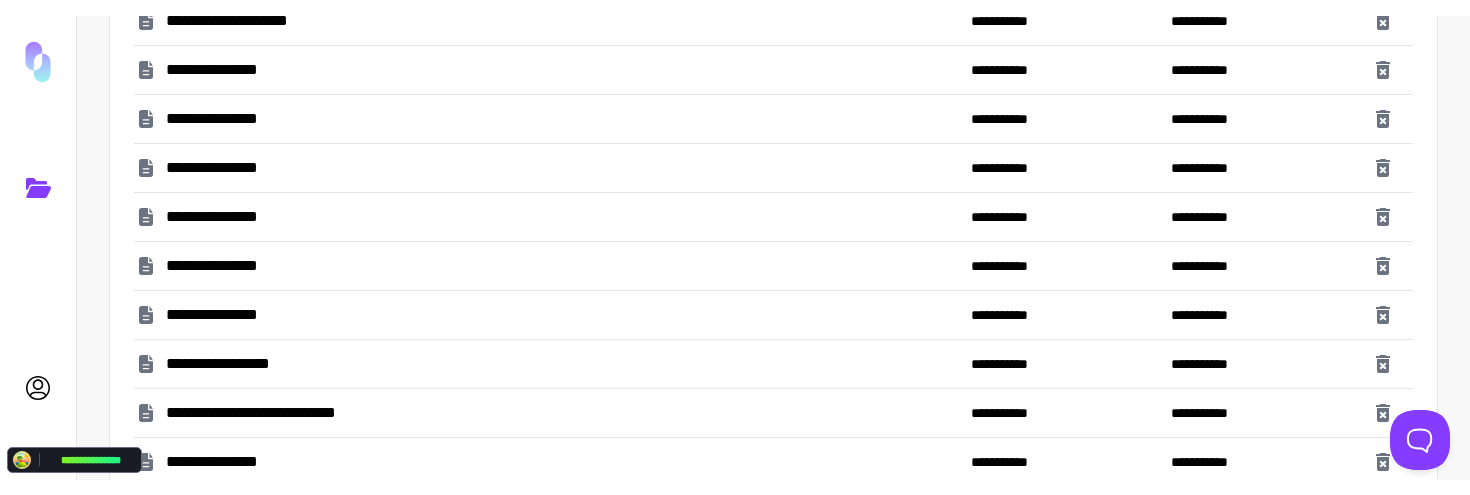 scroll, scrollTop: 244, scrollLeft: 0, axis: vertical 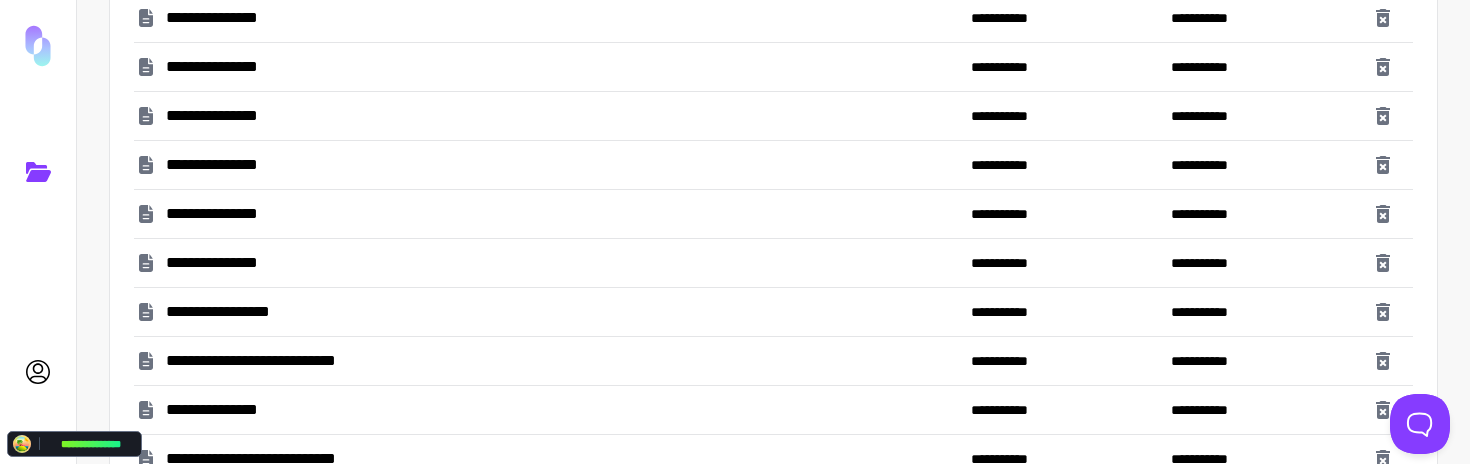 click on "**********" at bounding box center (265, 361) 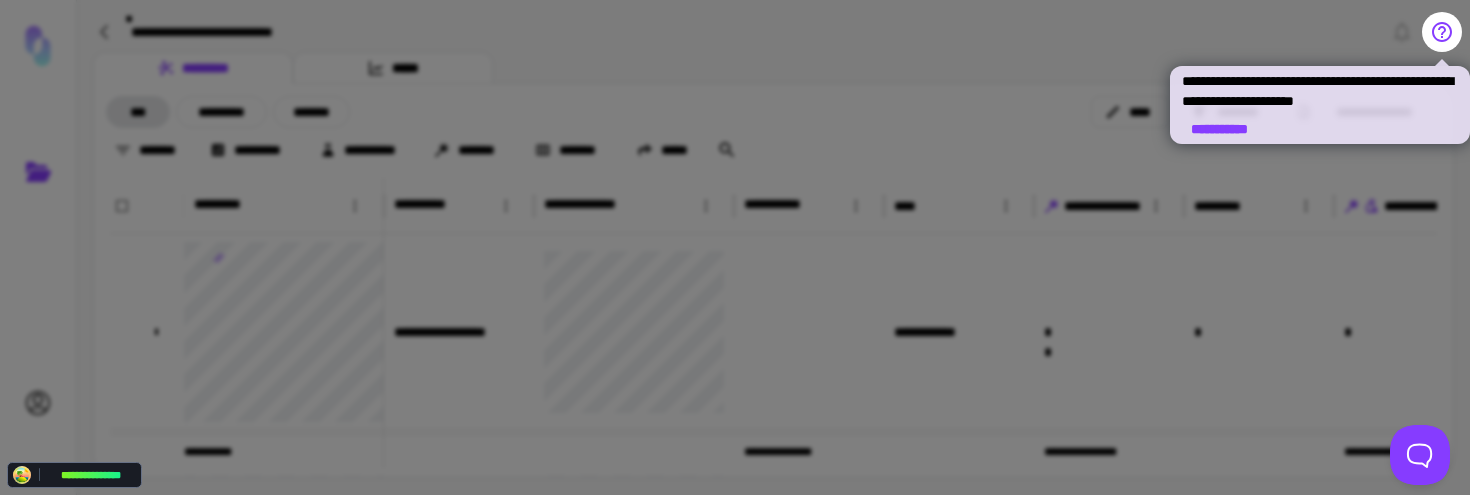 click on "**********" at bounding box center (1219, 129) 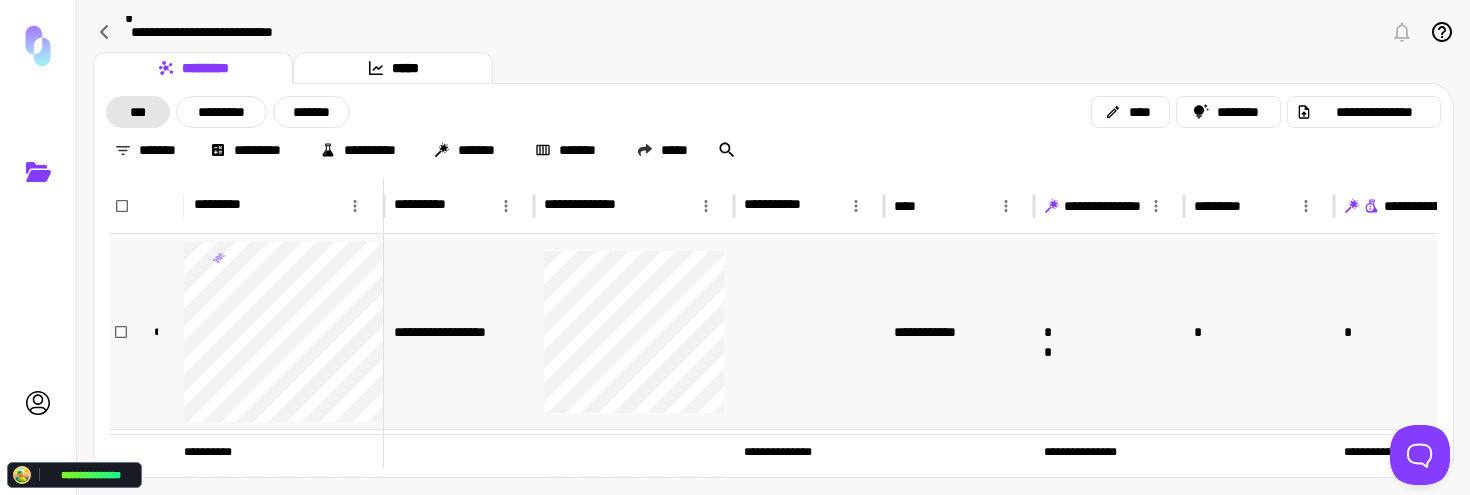 click at bounding box center [809, 331] 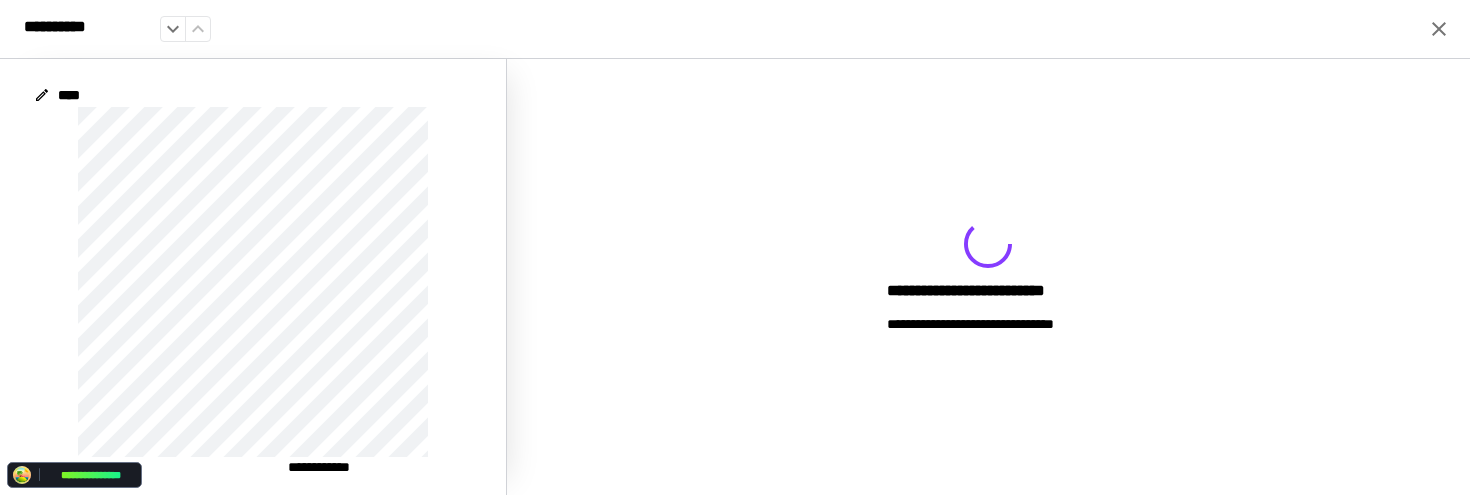 click 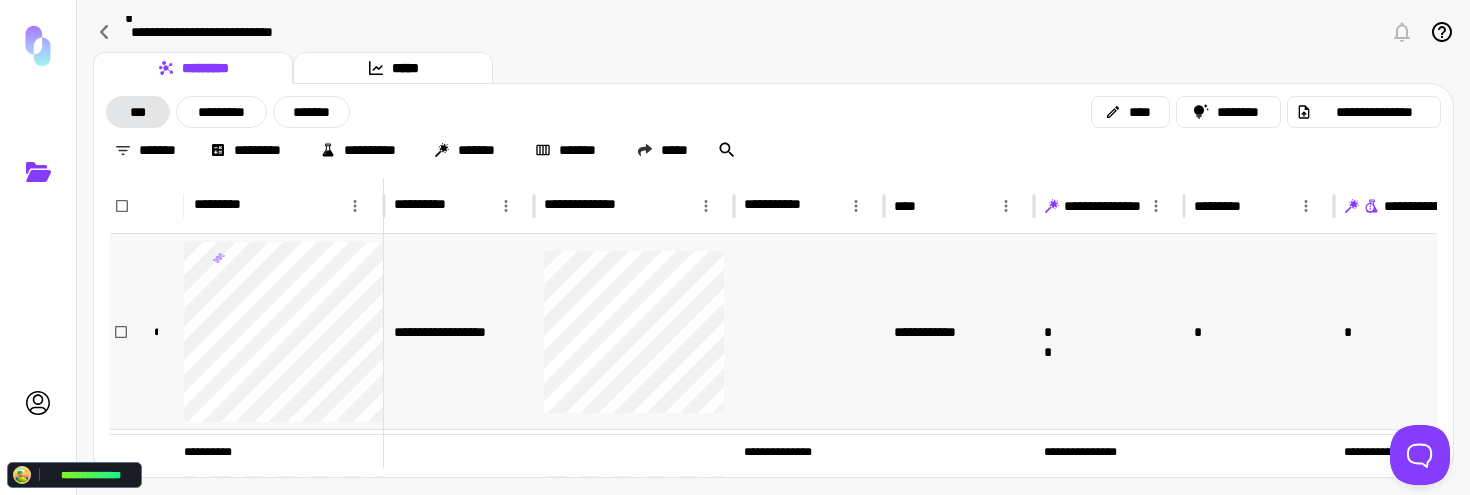 scroll, scrollTop: 0, scrollLeft: 237, axis: horizontal 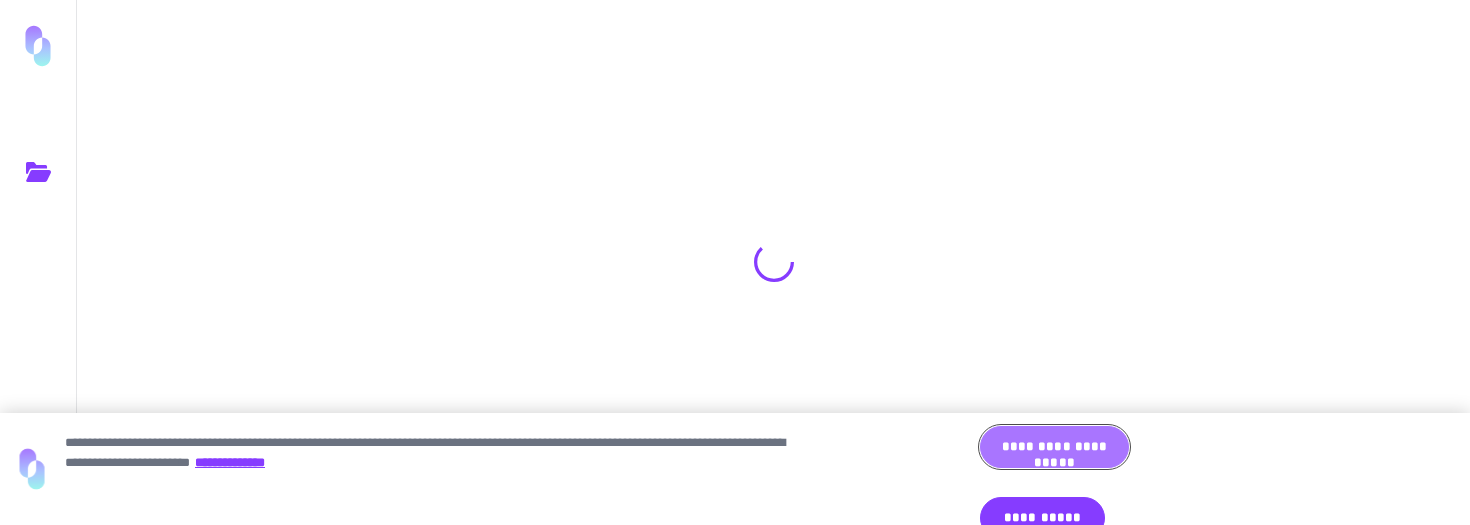 click on "**********" at bounding box center (1054, 447) 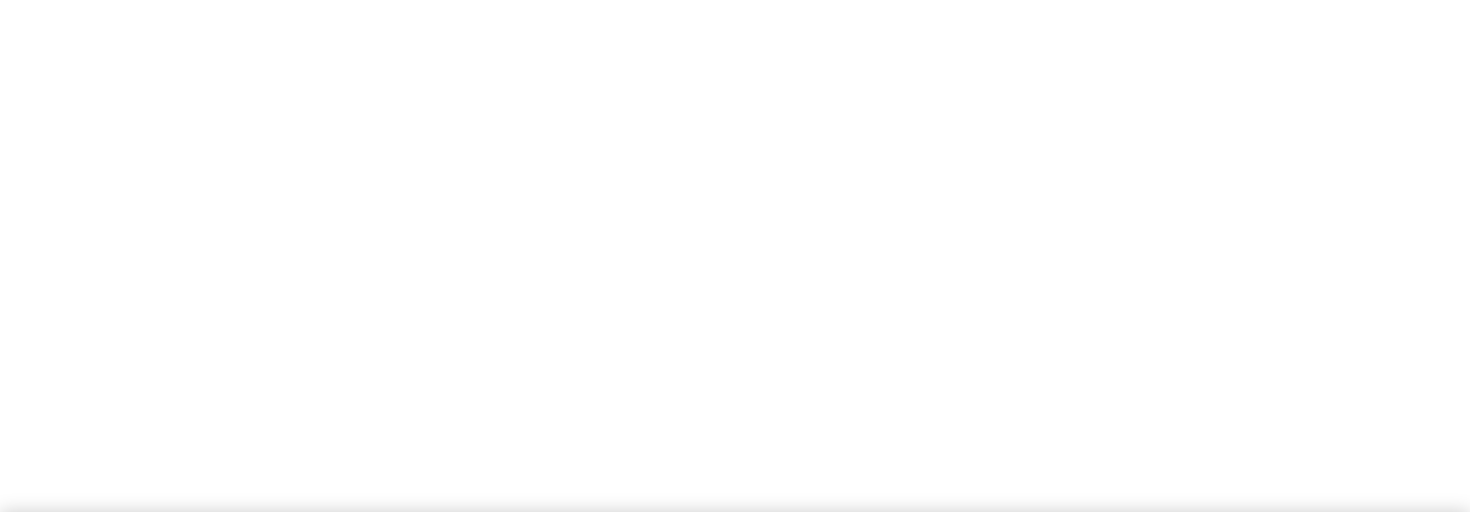 scroll, scrollTop: 0, scrollLeft: 0, axis: both 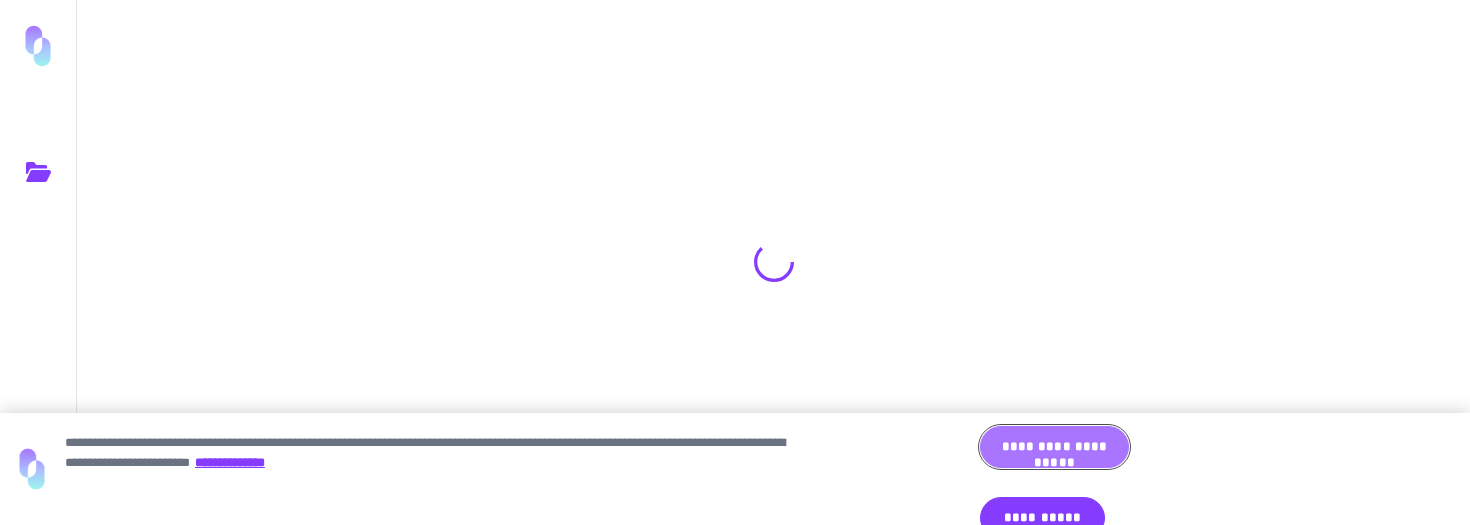 click on "**********" at bounding box center [1054, 447] 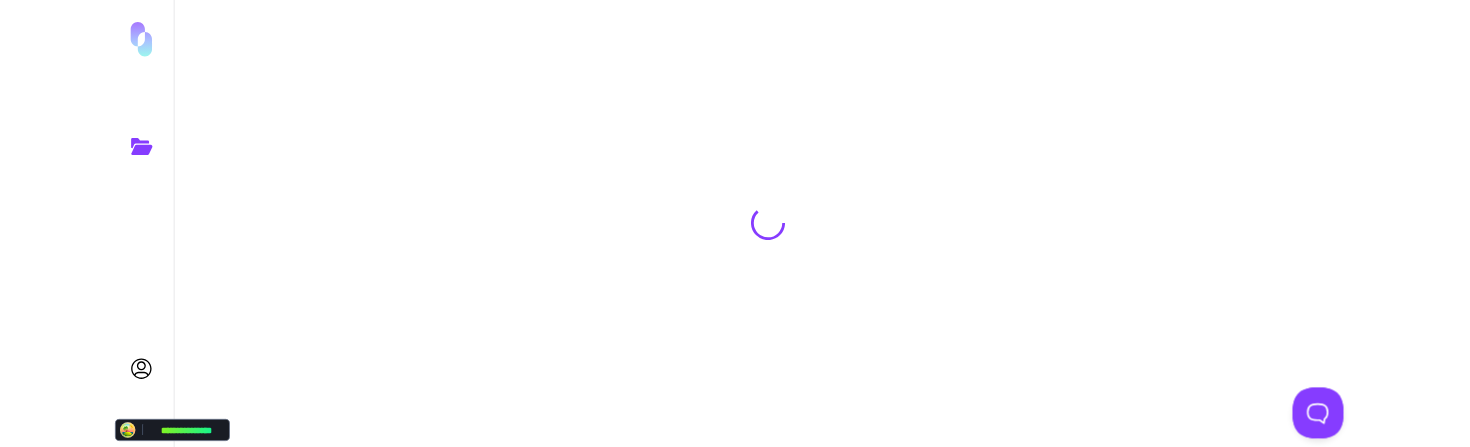 scroll, scrollTop: 0, scrollLeft: 0, axis: both 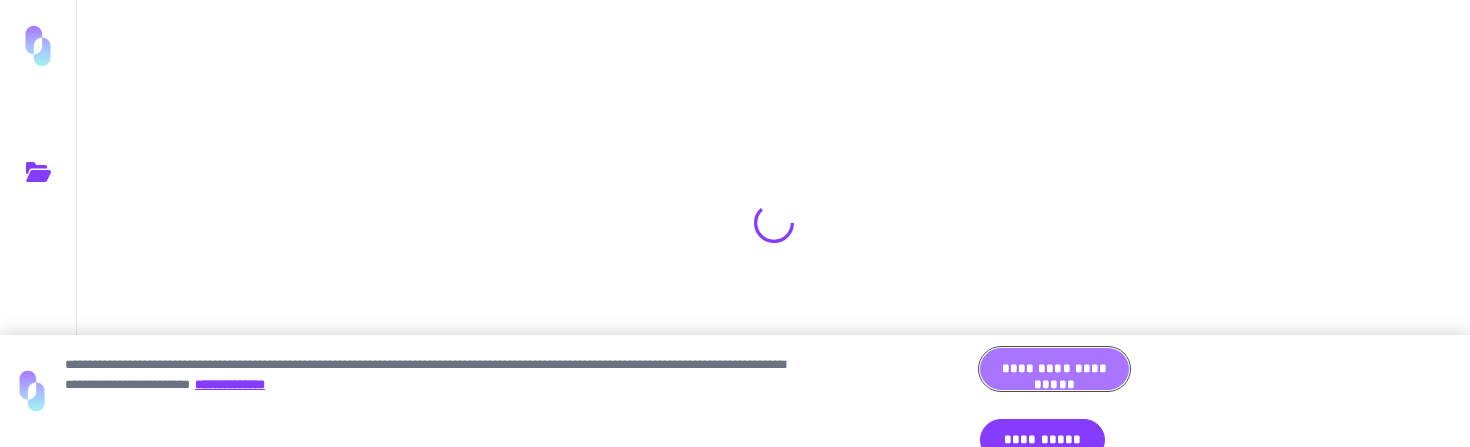 click on "**********" at bounding box center (1054, 369) 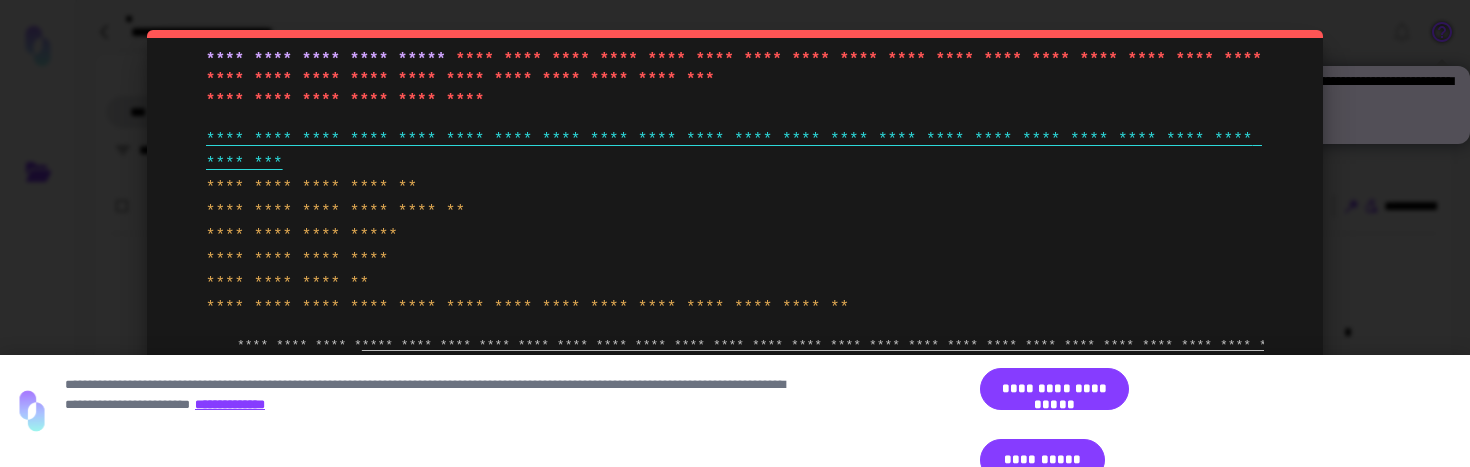 scroll, scrollTop: 0, scrollLeft: 0, axis: both 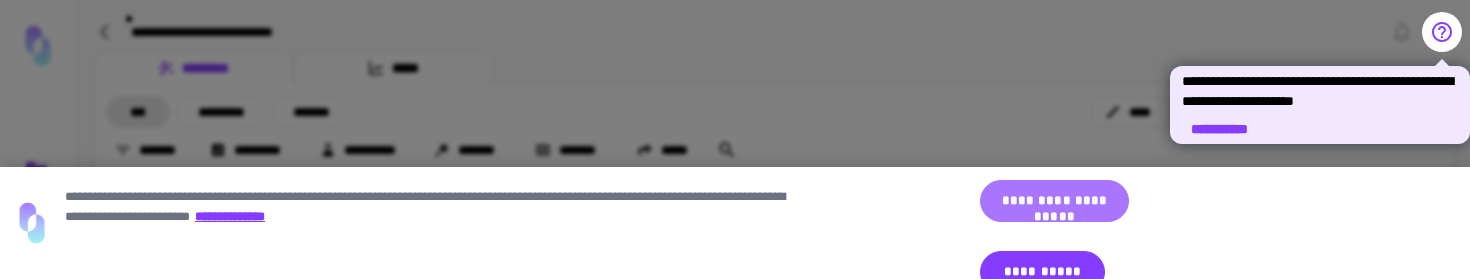 click on "**********" at bounding box center [1054, 201] 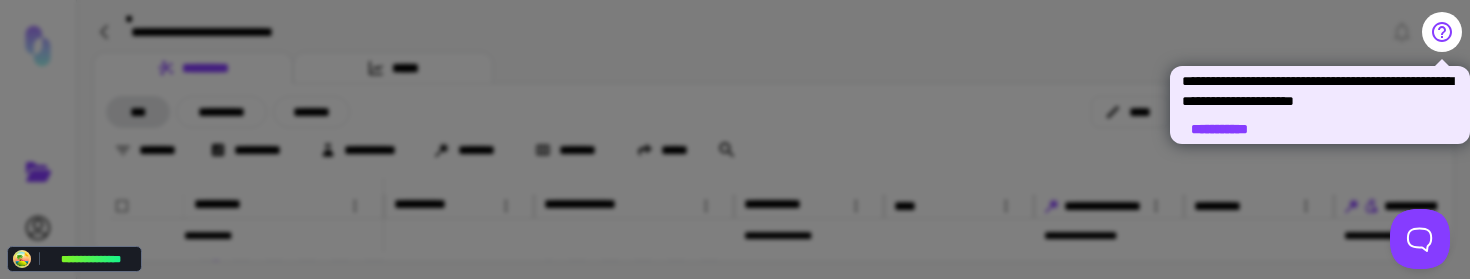 click on "**********" at bounding box center [1219, 129] 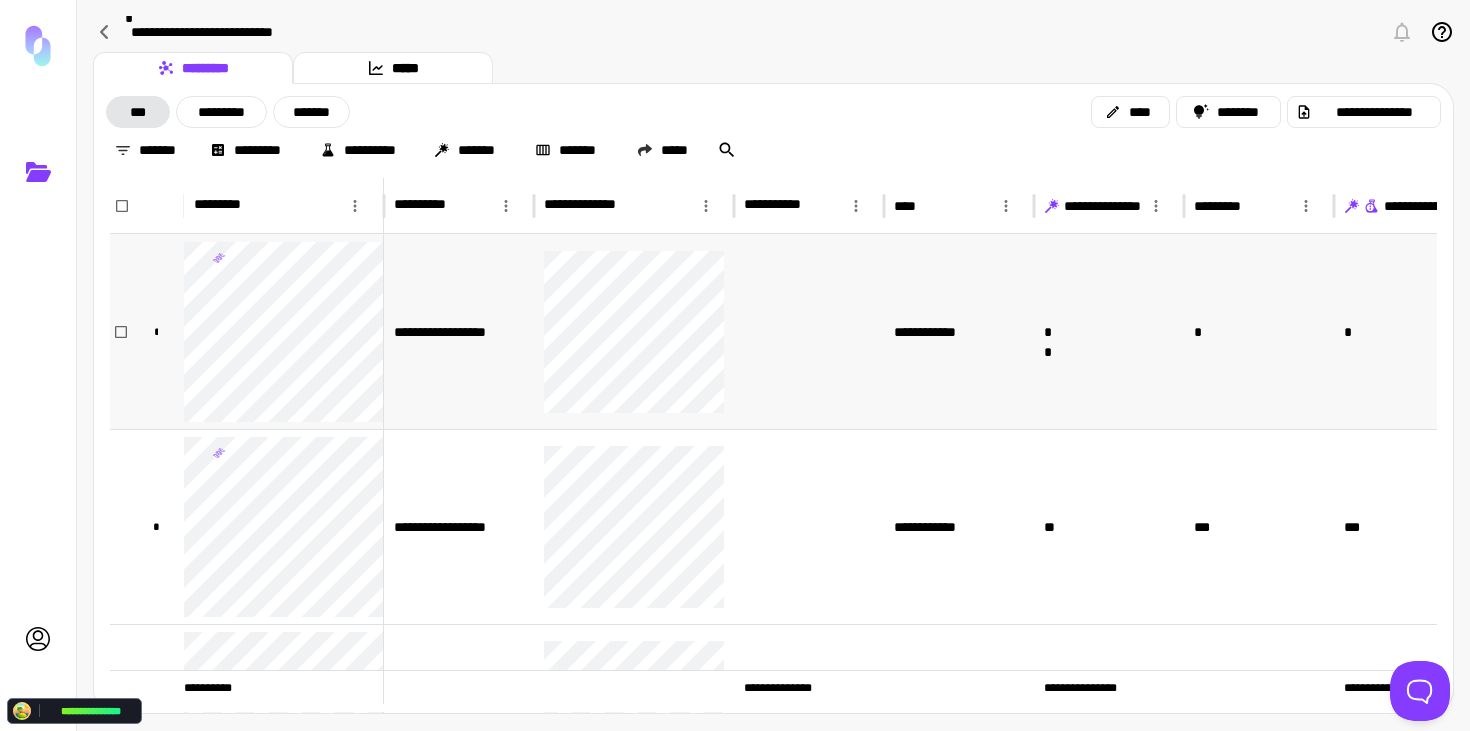 scroll, scrollTop: 0, scrollLeft: 602, axis: horizontal 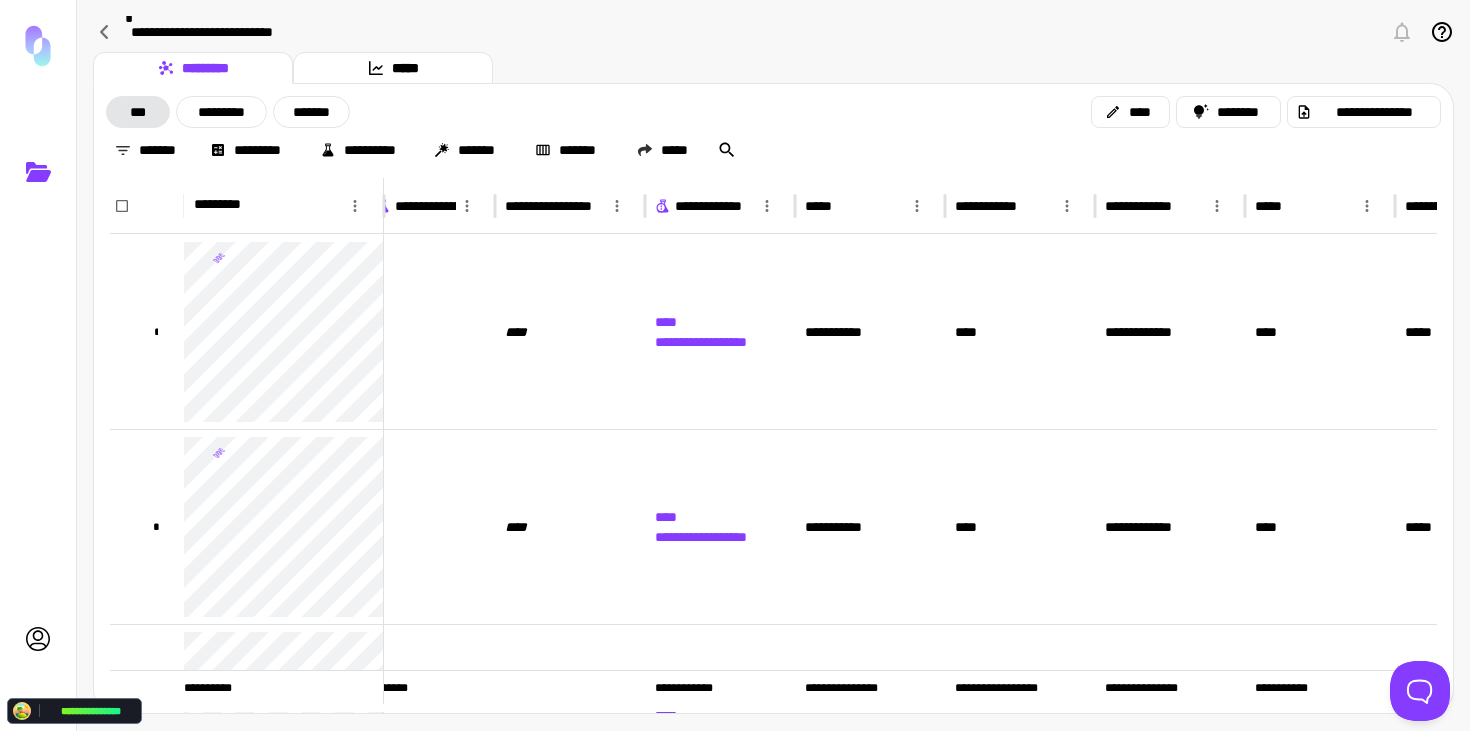 click on "********* *****" at bounding box center [773, 68] 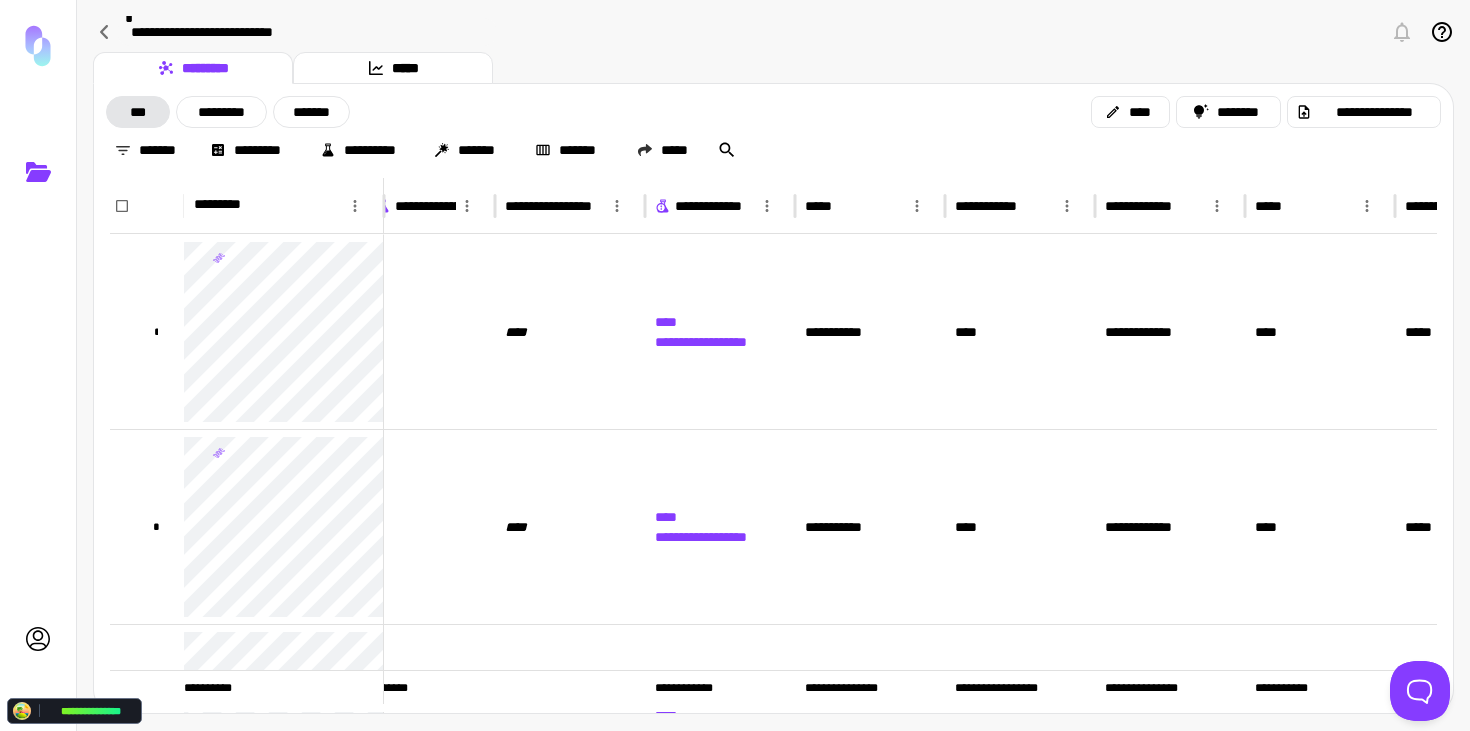 click on "**********" at bounding box center (773, 131) 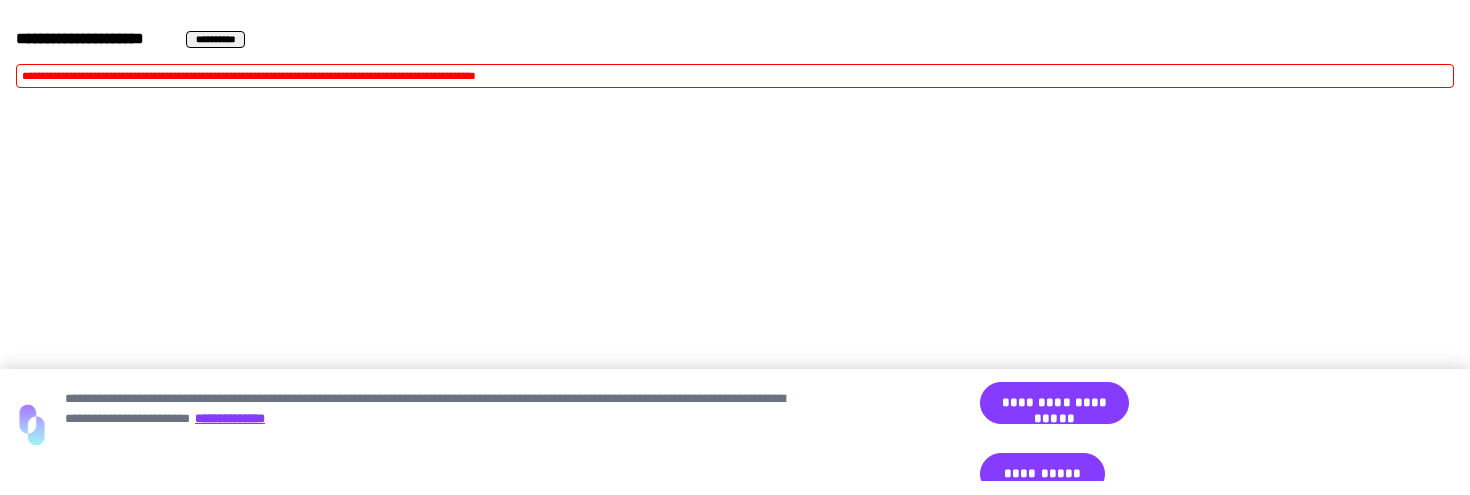 scroll, scrollTop: 0, scrollLeft: 0, axis: both 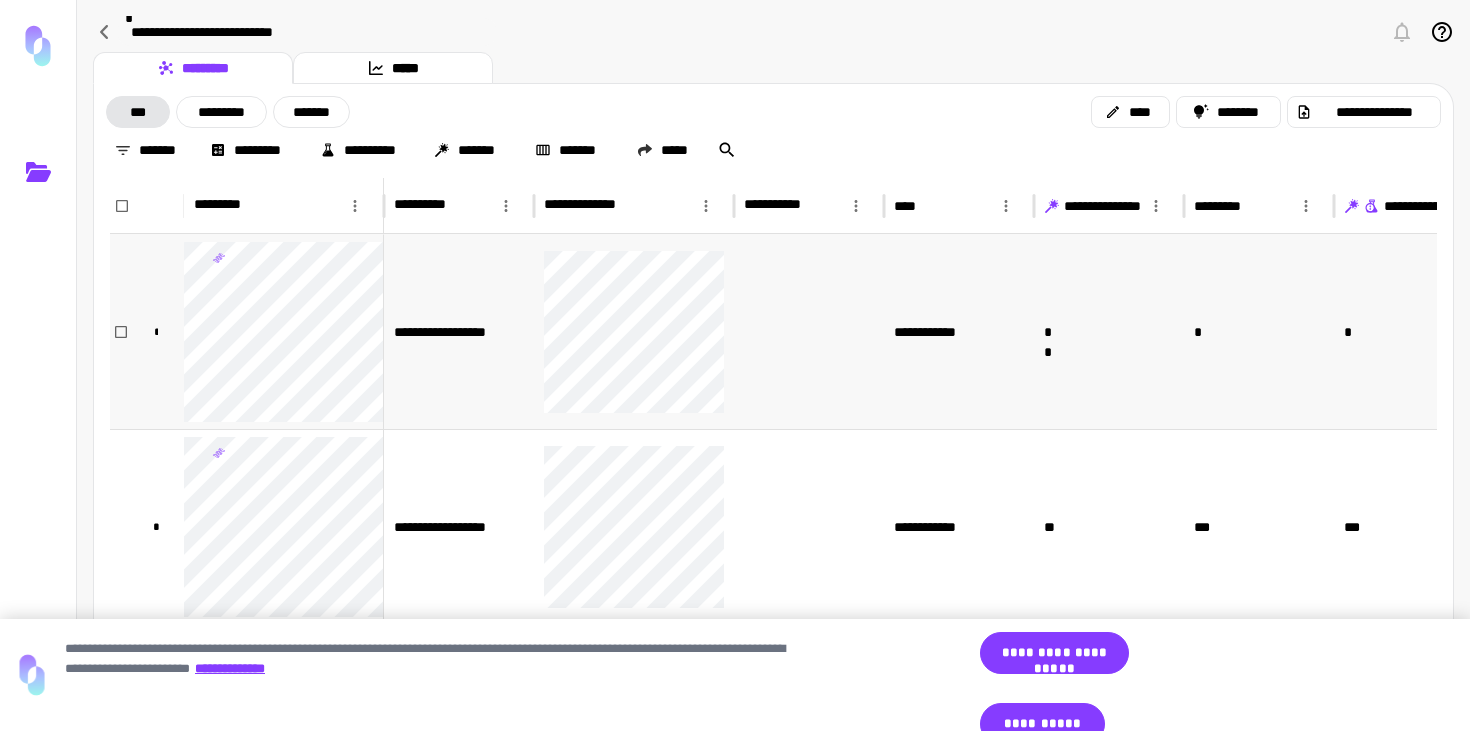 click on "**" at bounding box center (1109, 331) 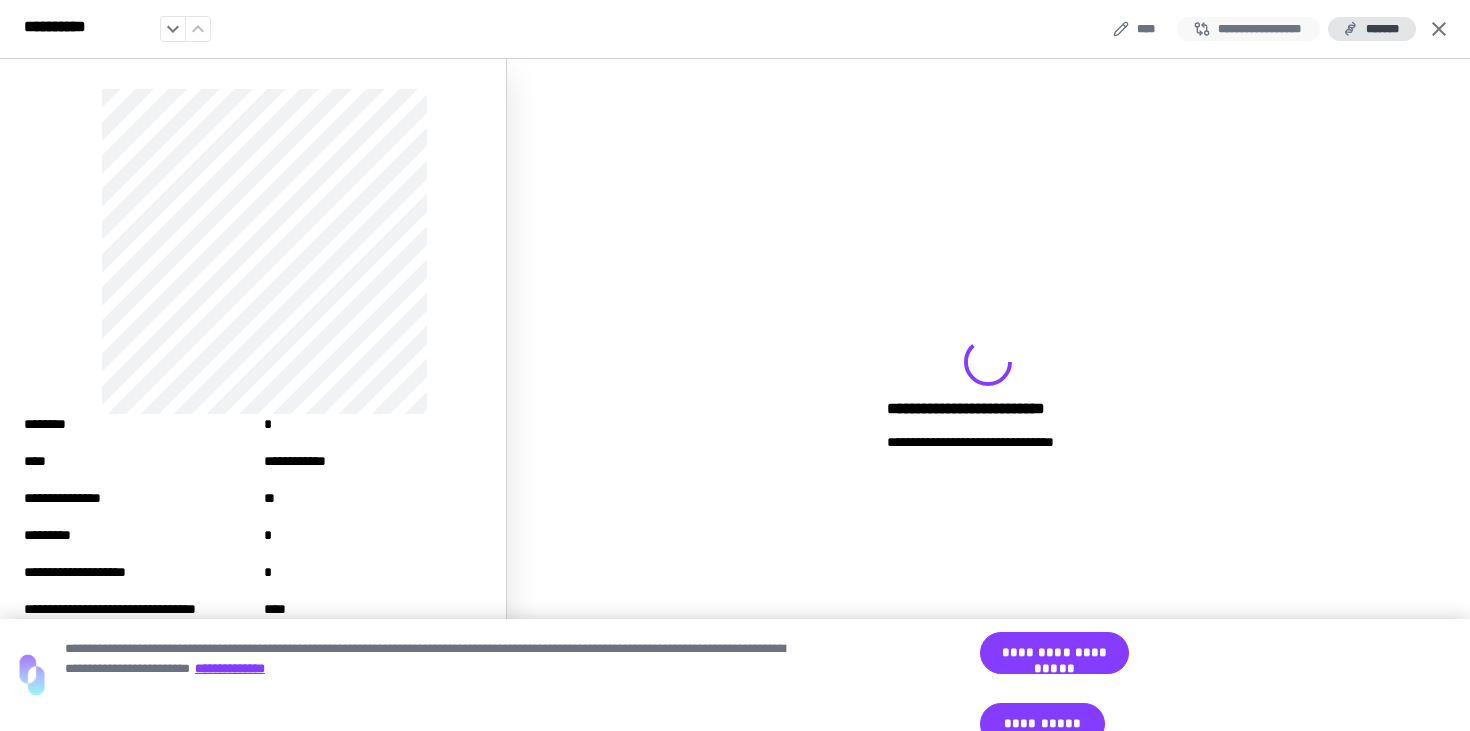 click on "**********" at bounding box center [1248, 29] 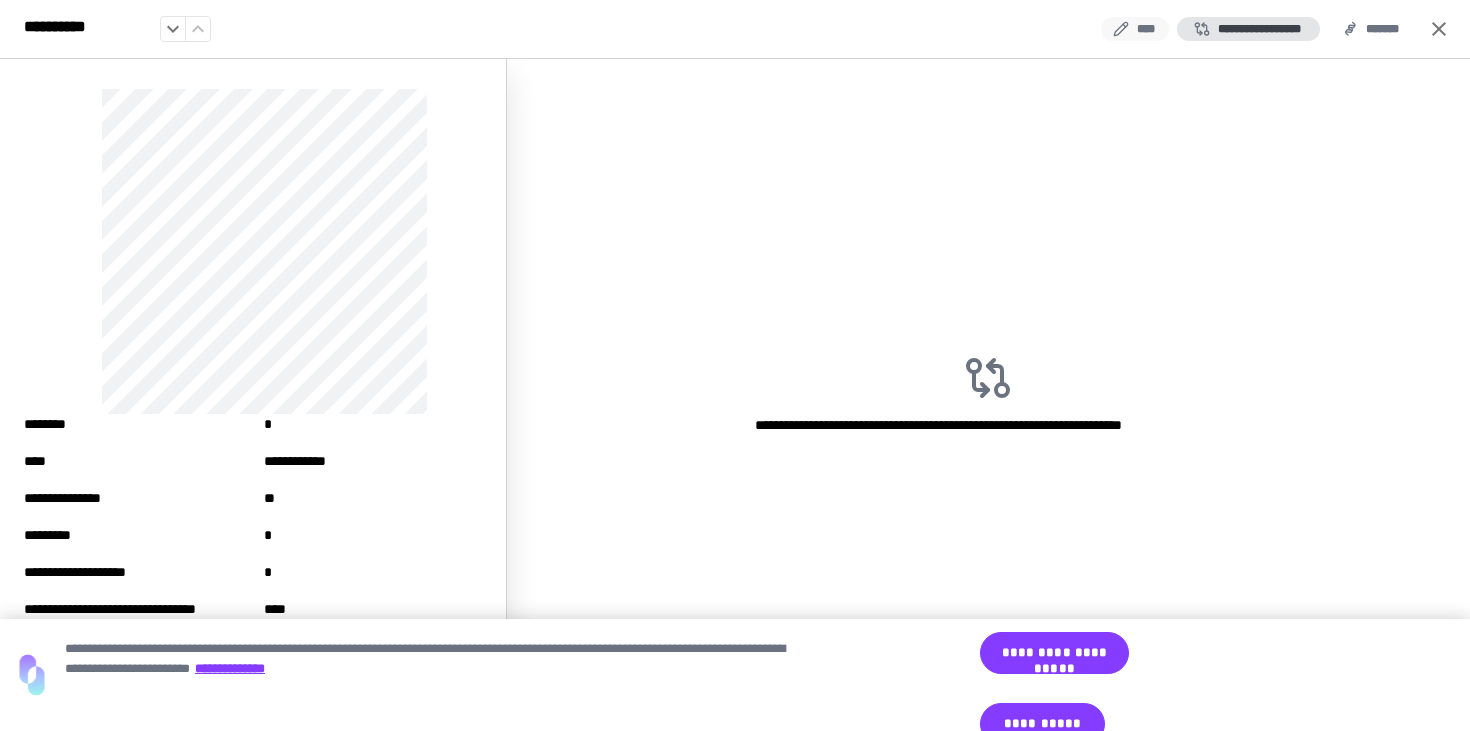 click on "****" at bounding box center (1135, 29) 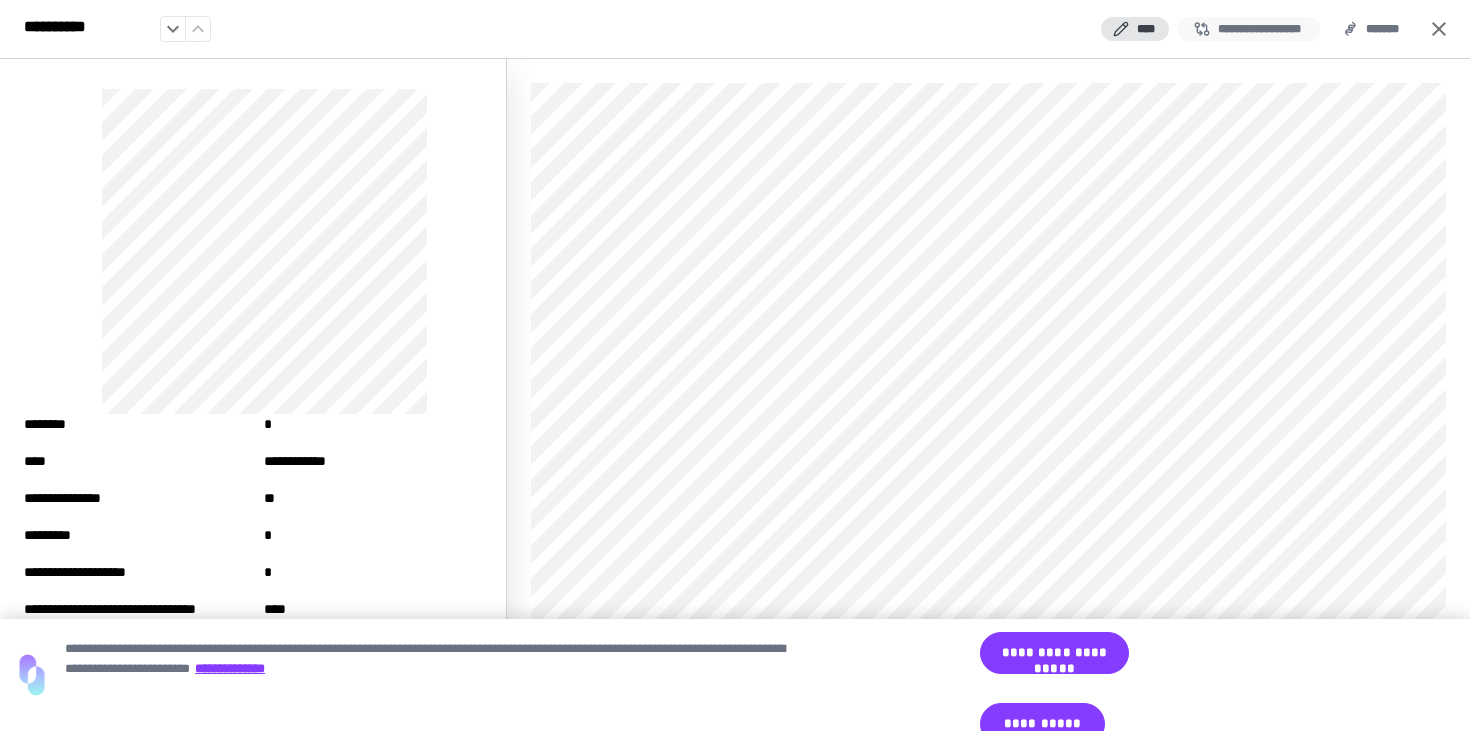 click on "**********" at bounding box center [1248, 29] 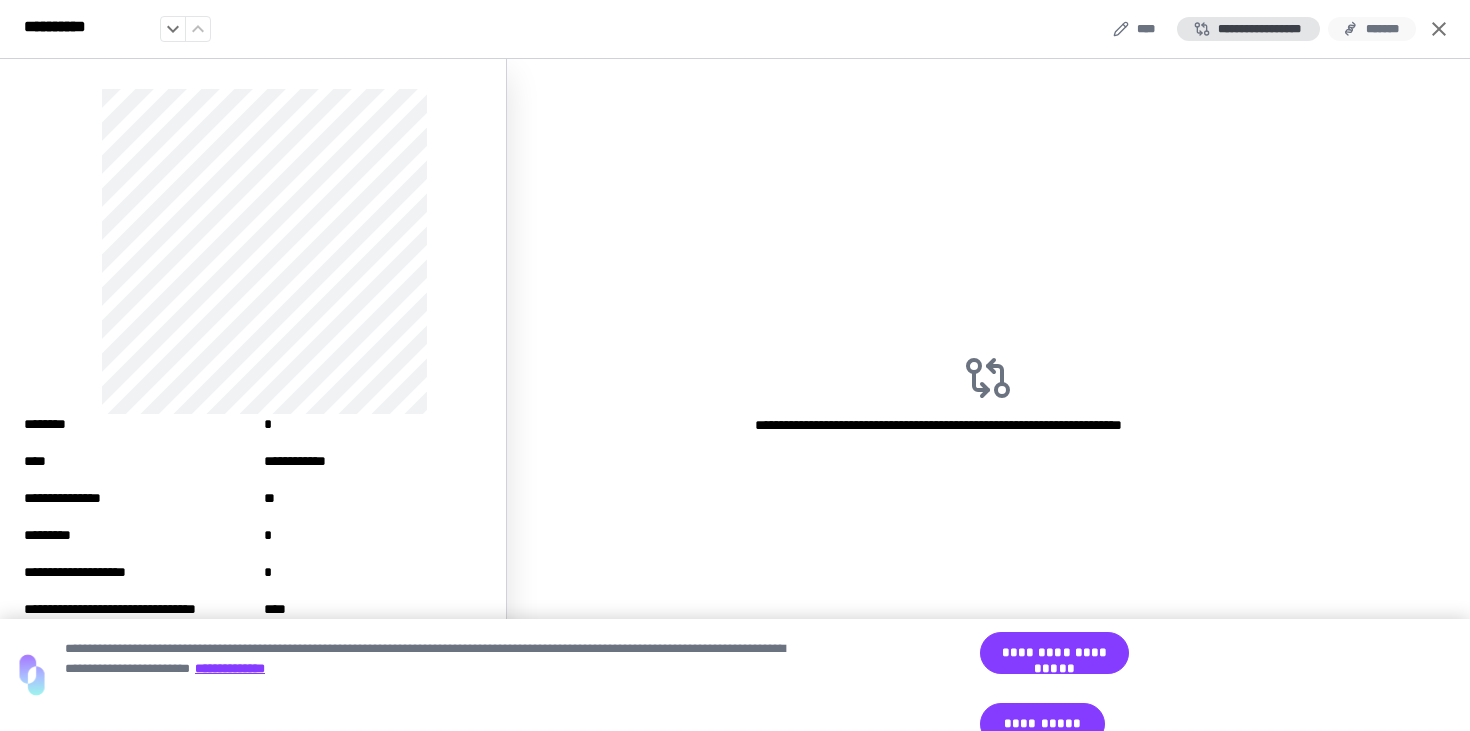 click on "*******" at bounding box center [1372, 29] 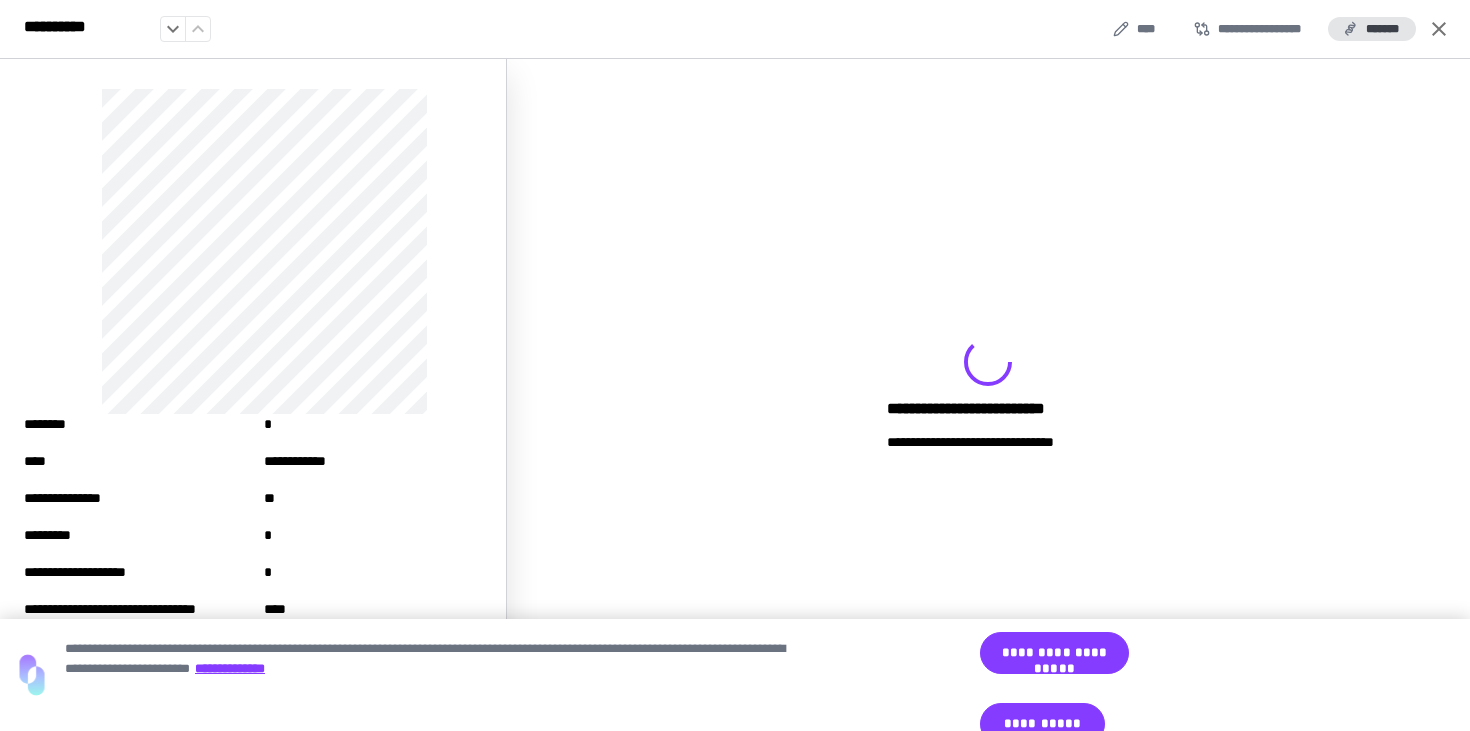 click 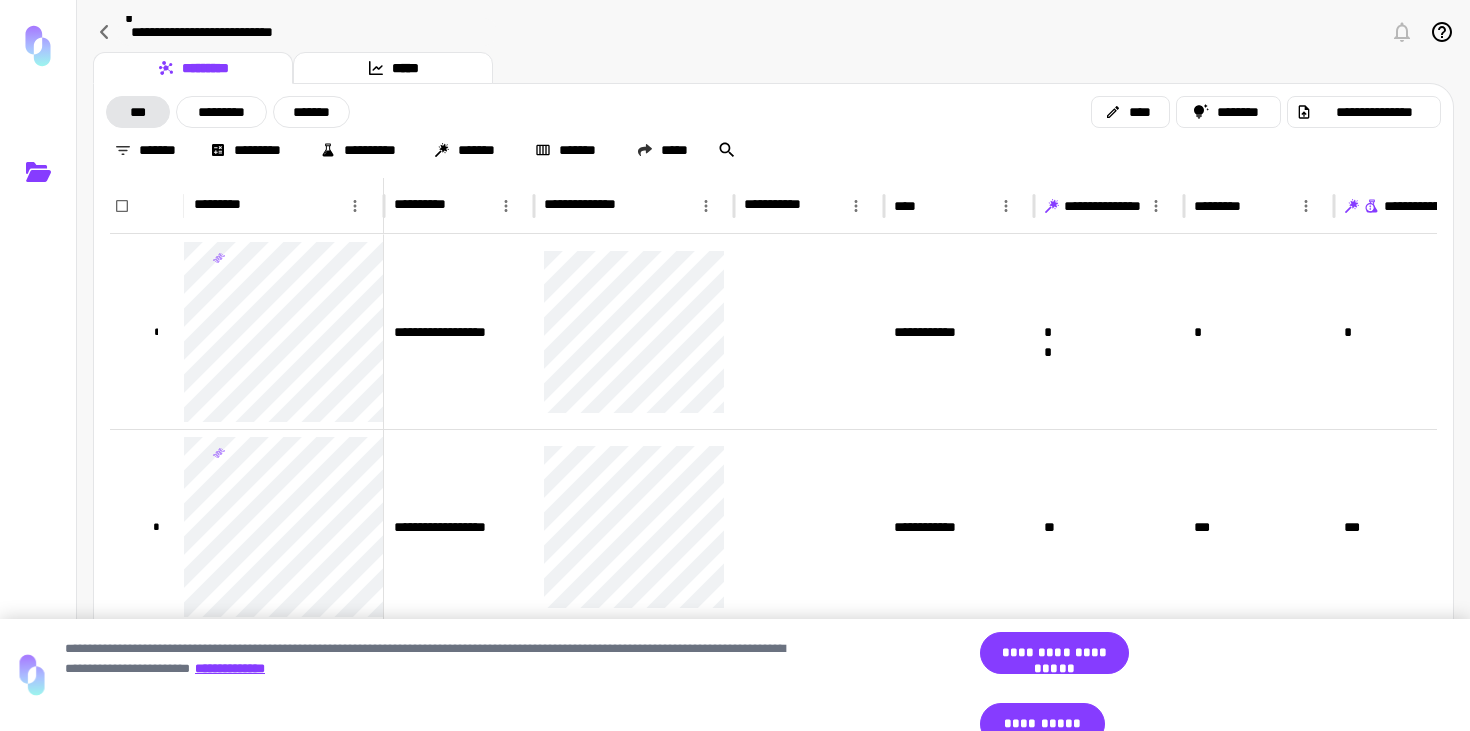 scroll, scrollTop: 0, scrollLeft: 1, axis: horizontal 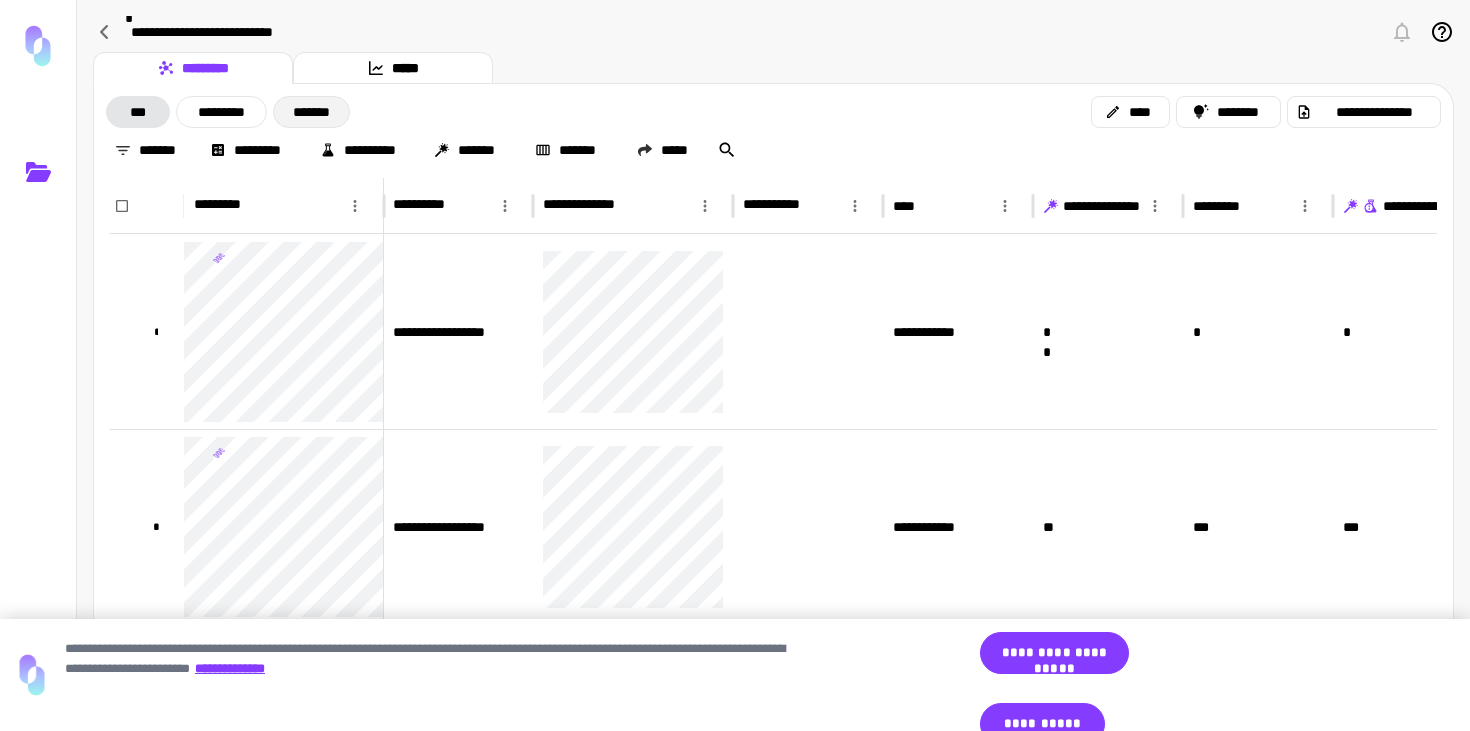 click on "*******" at bounding box center [311, 112] 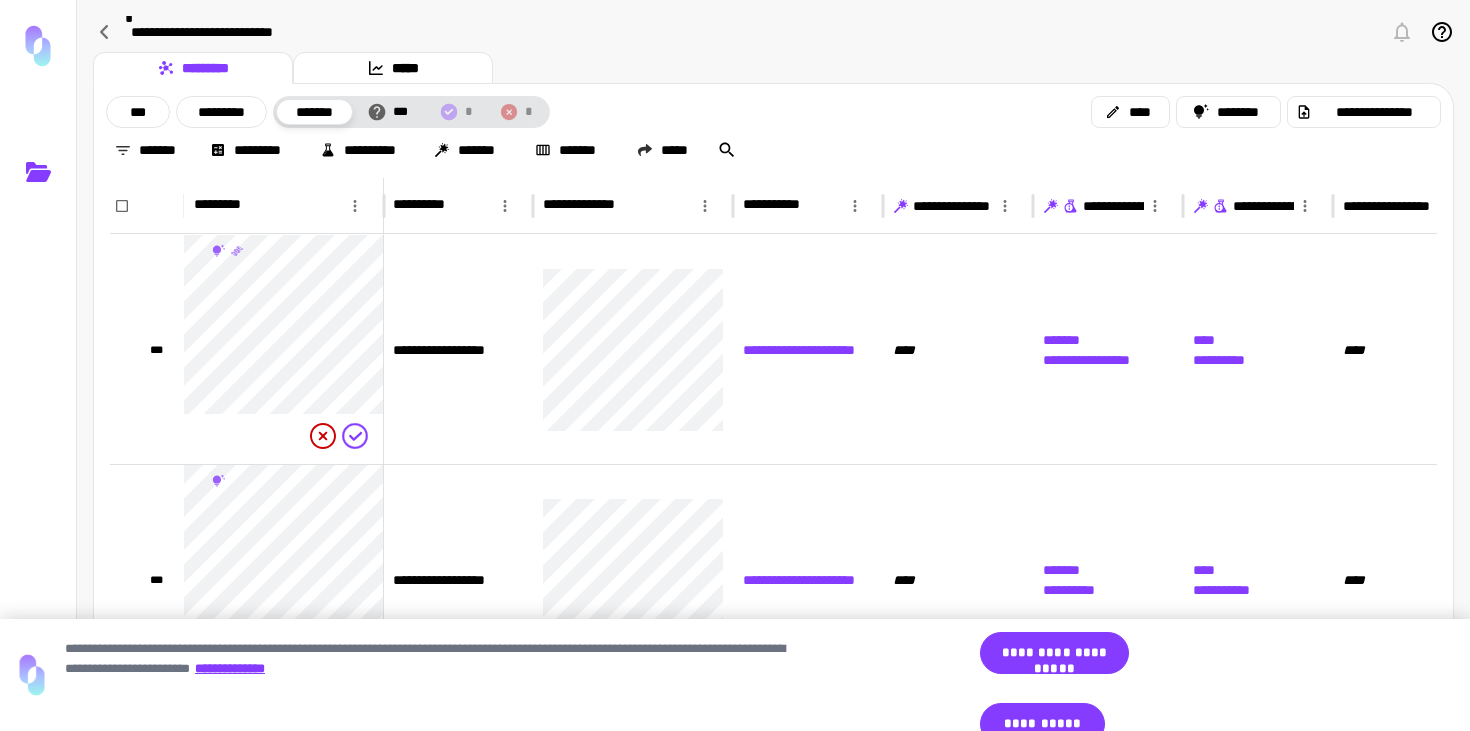 click on "*******" at bounding box center (314, 112) 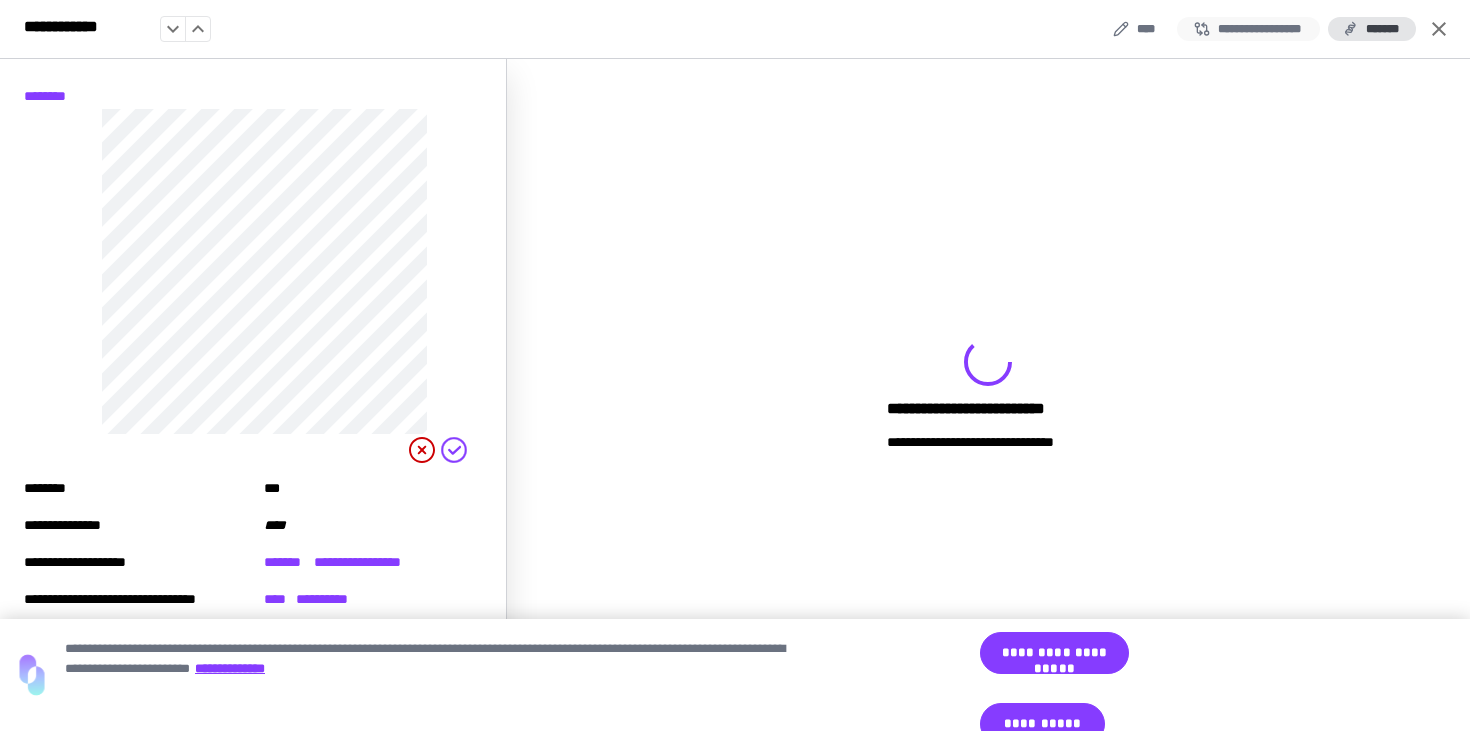 click on "**********" at bounding box center (1248, 29) 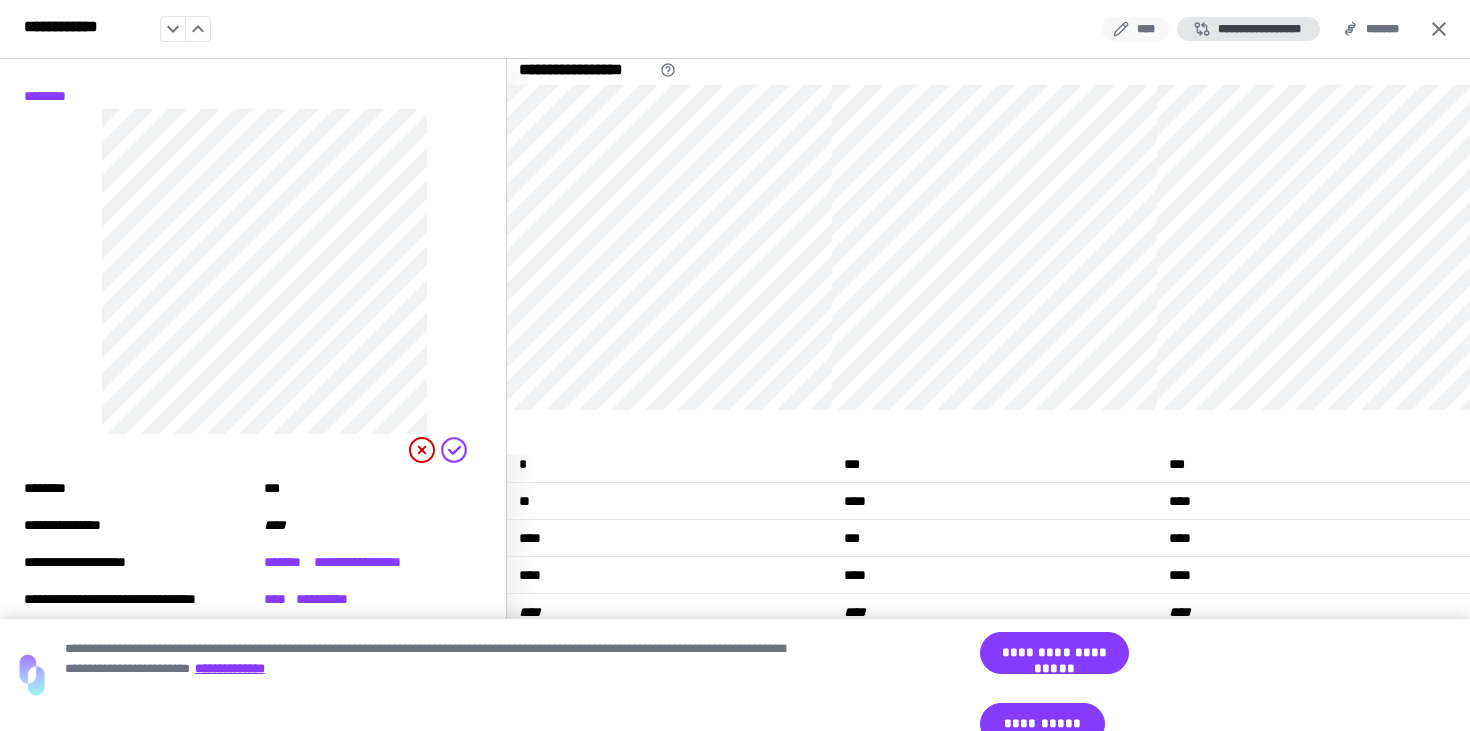 click on "****" at bounding box center (1135, 29) 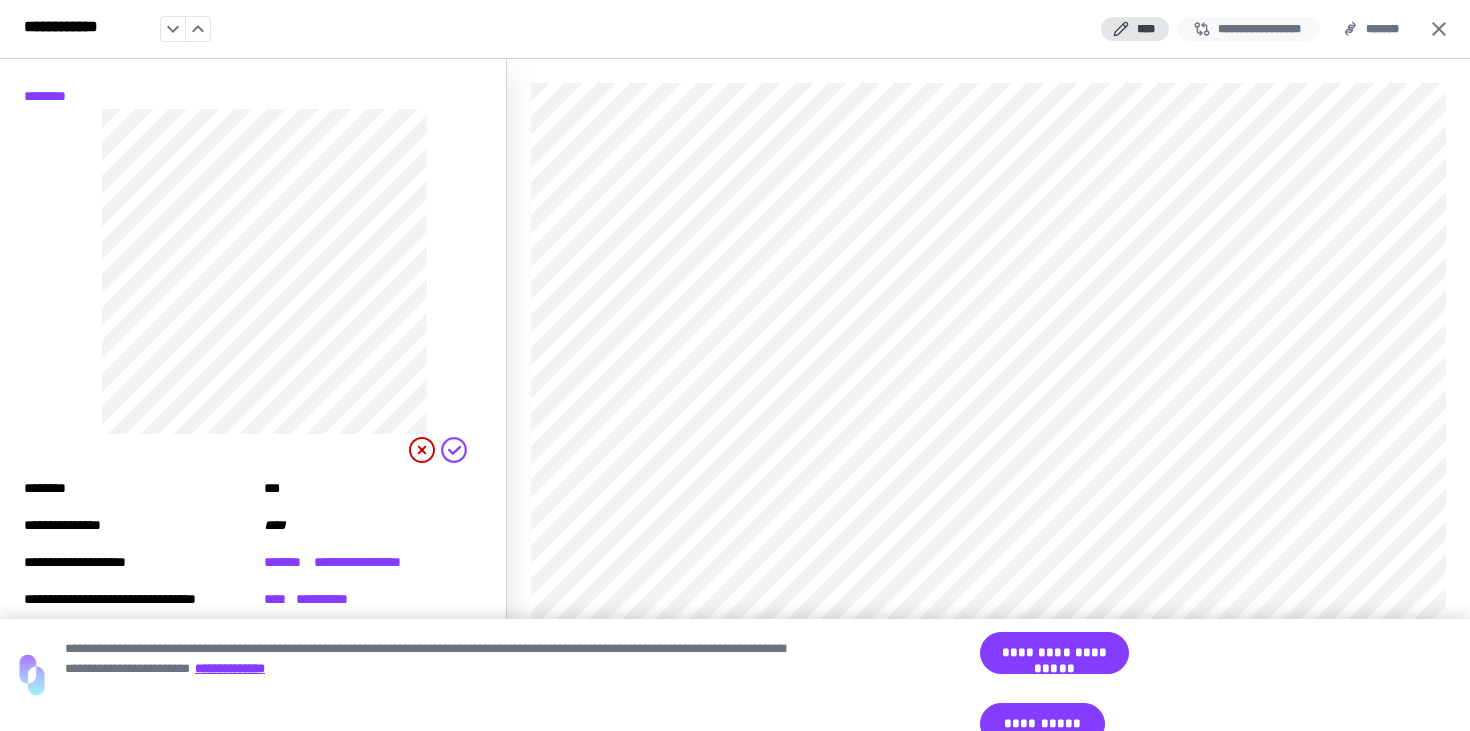 click on "**********" at bounding box center [1248, 29] 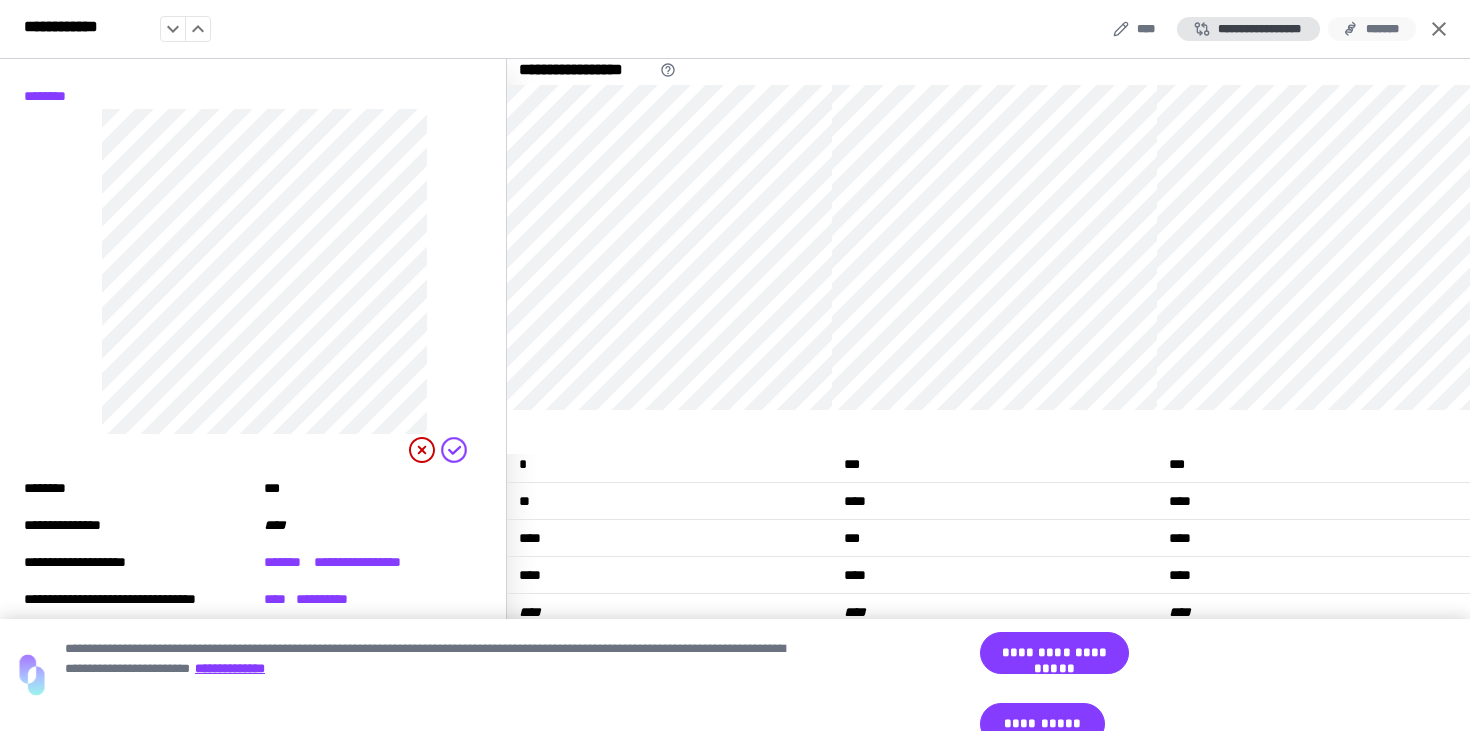 click on "*******" at bounding box center [1372, 29] 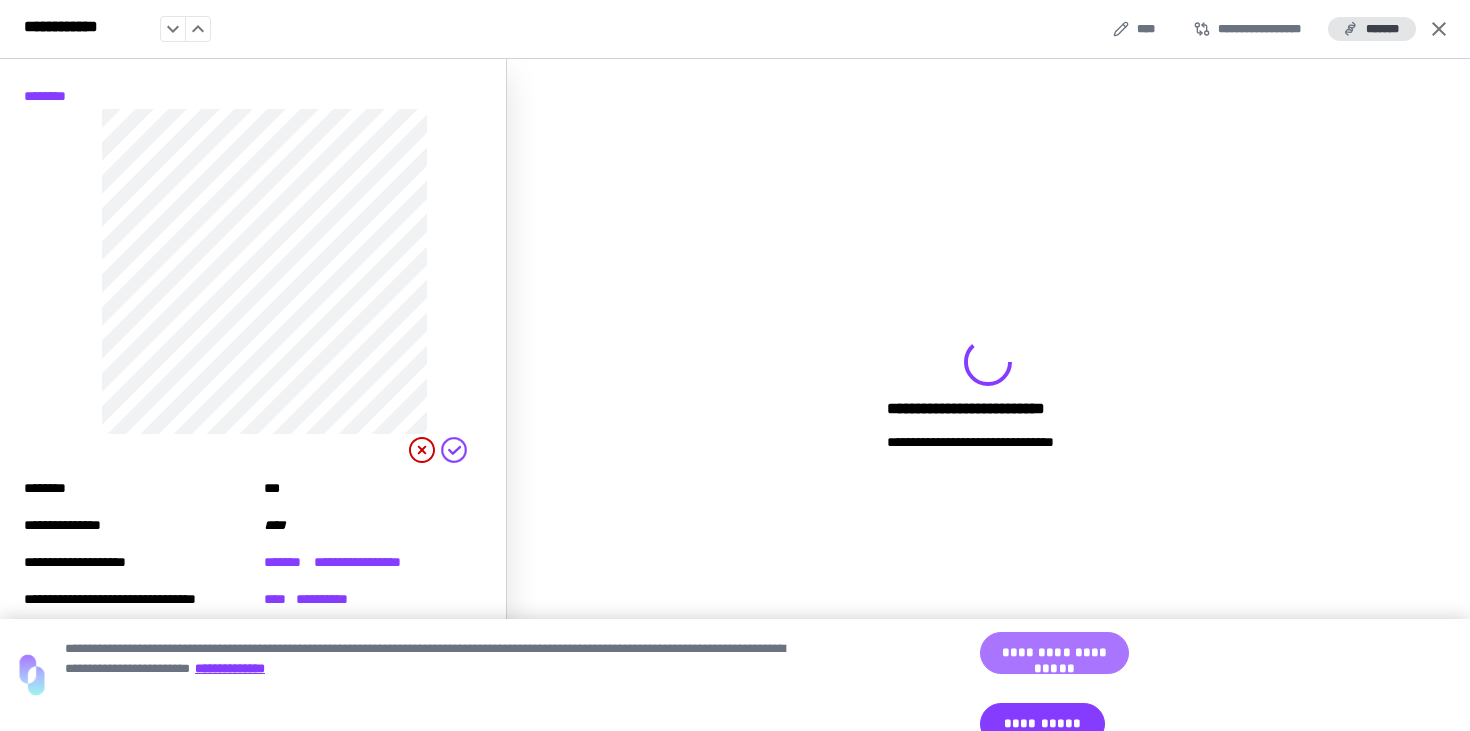 click on "**********" at bounding box center [1054, 653] 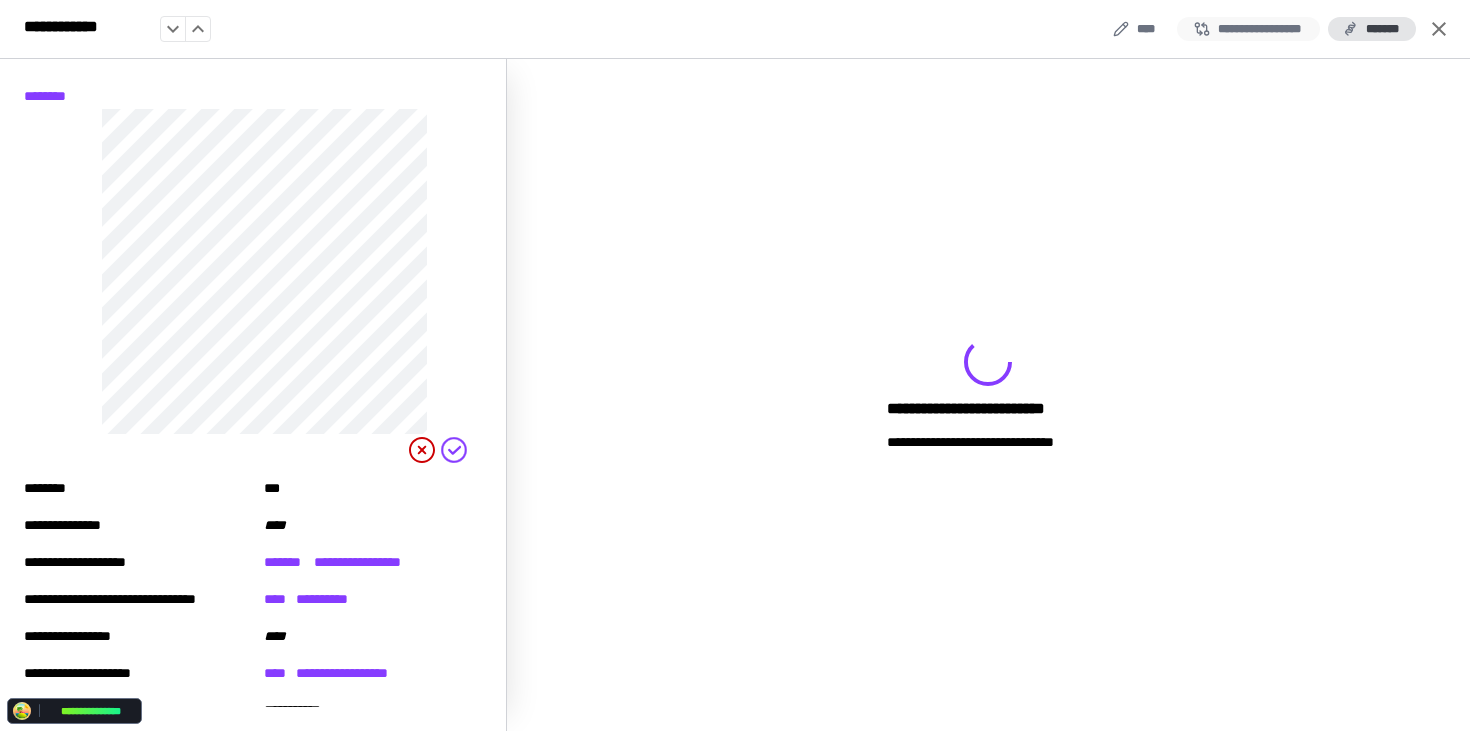 click on "**********" at bounding box center [1248, 29] 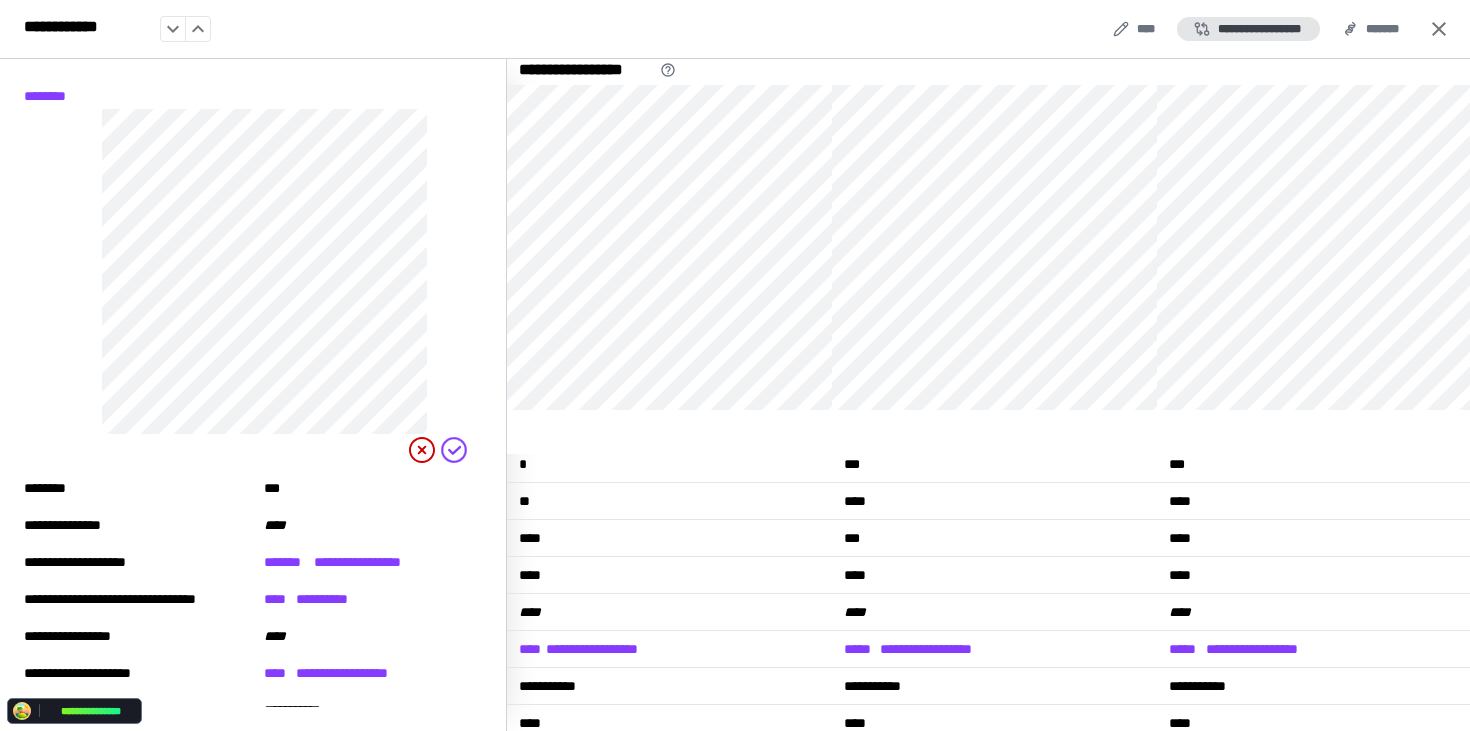 scroll, scrollTop: 188, scrollLeft: 0, axis: vertical 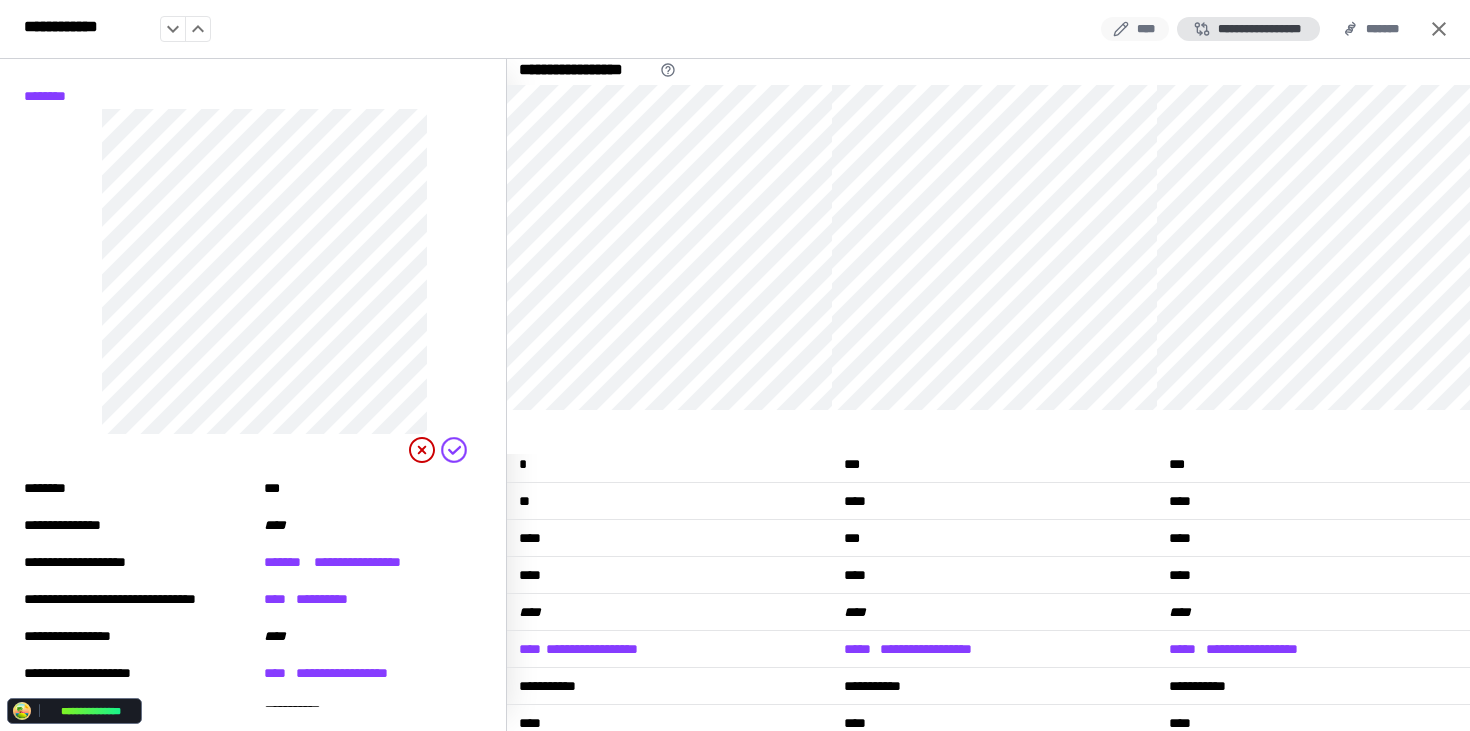 click on "****" at bounding box center (1135, 29) 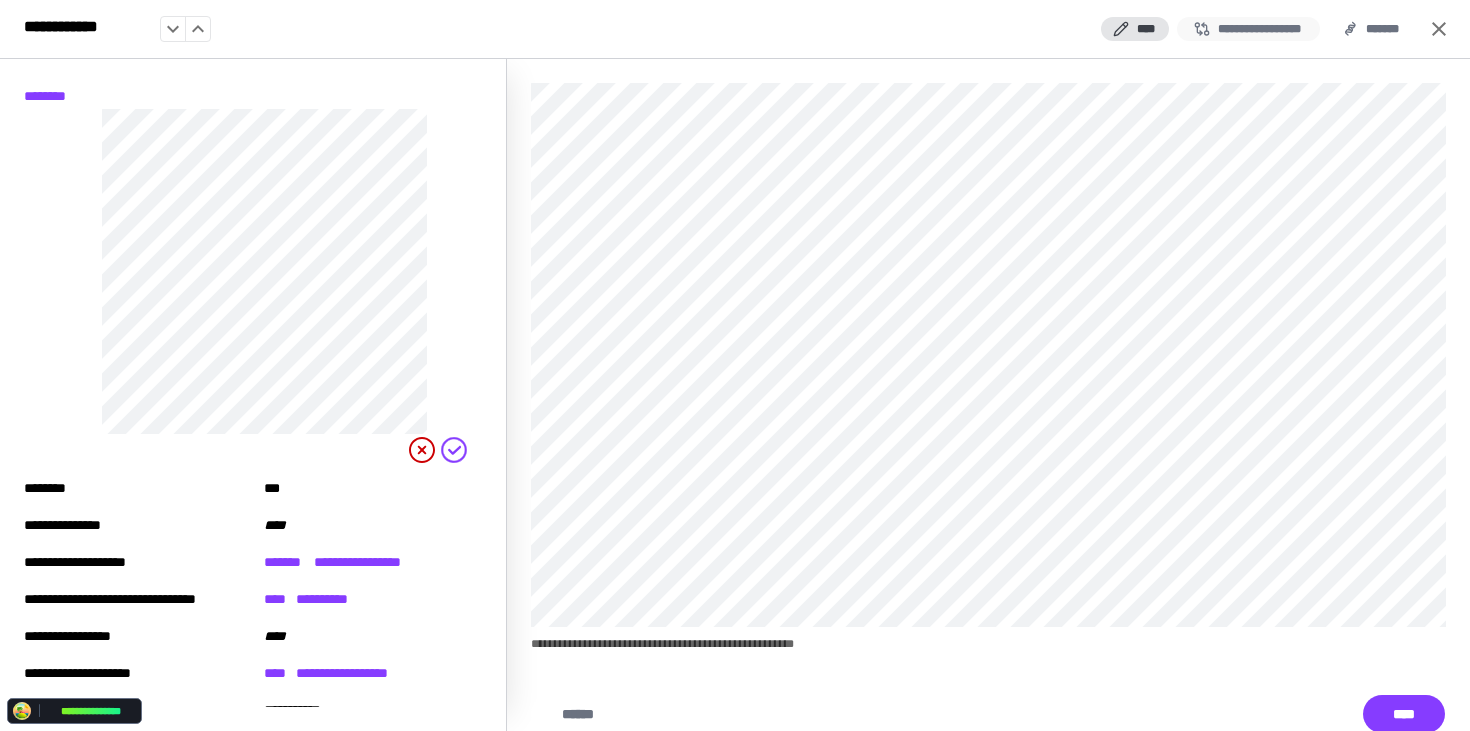 click on "**********" at bounding box center (1248, 29) 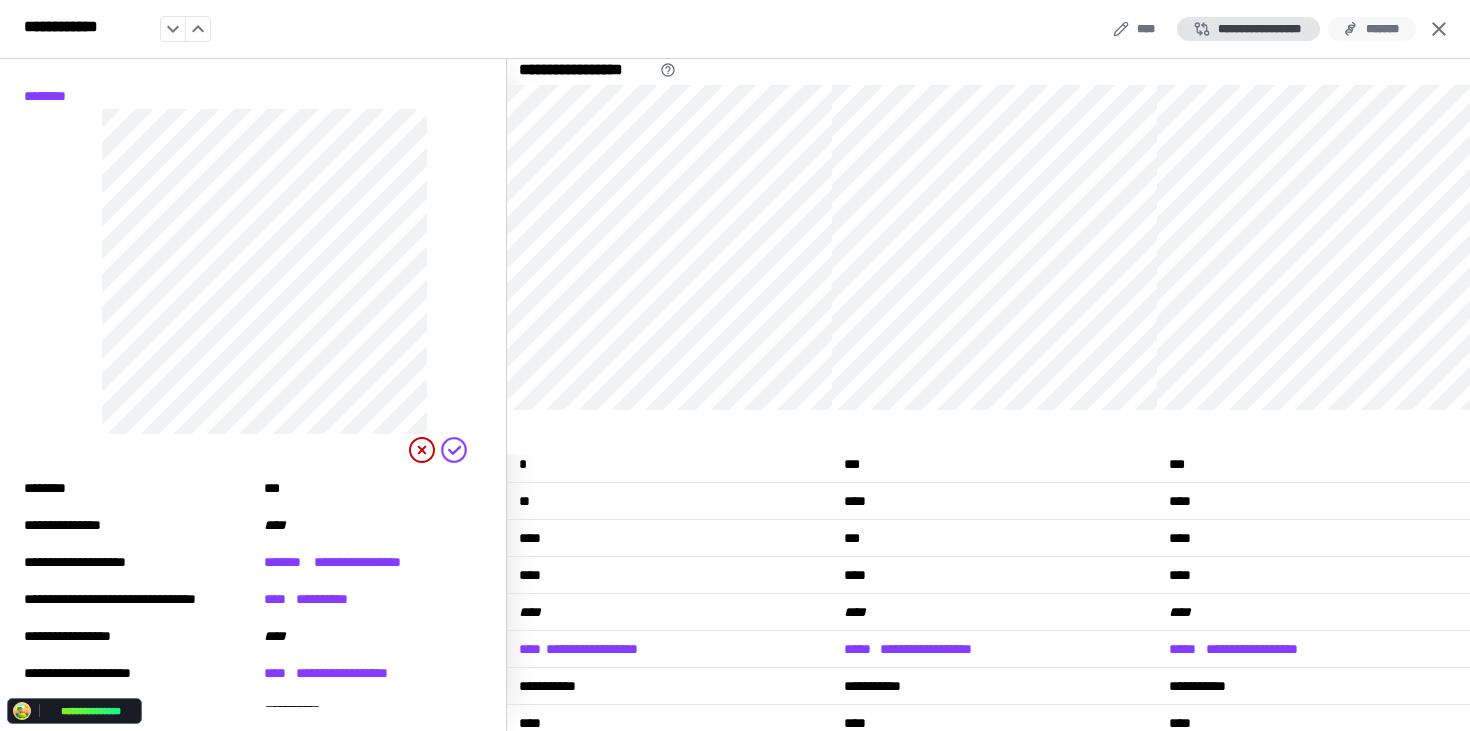 click on "*******" at bounding box center (1372, 29) 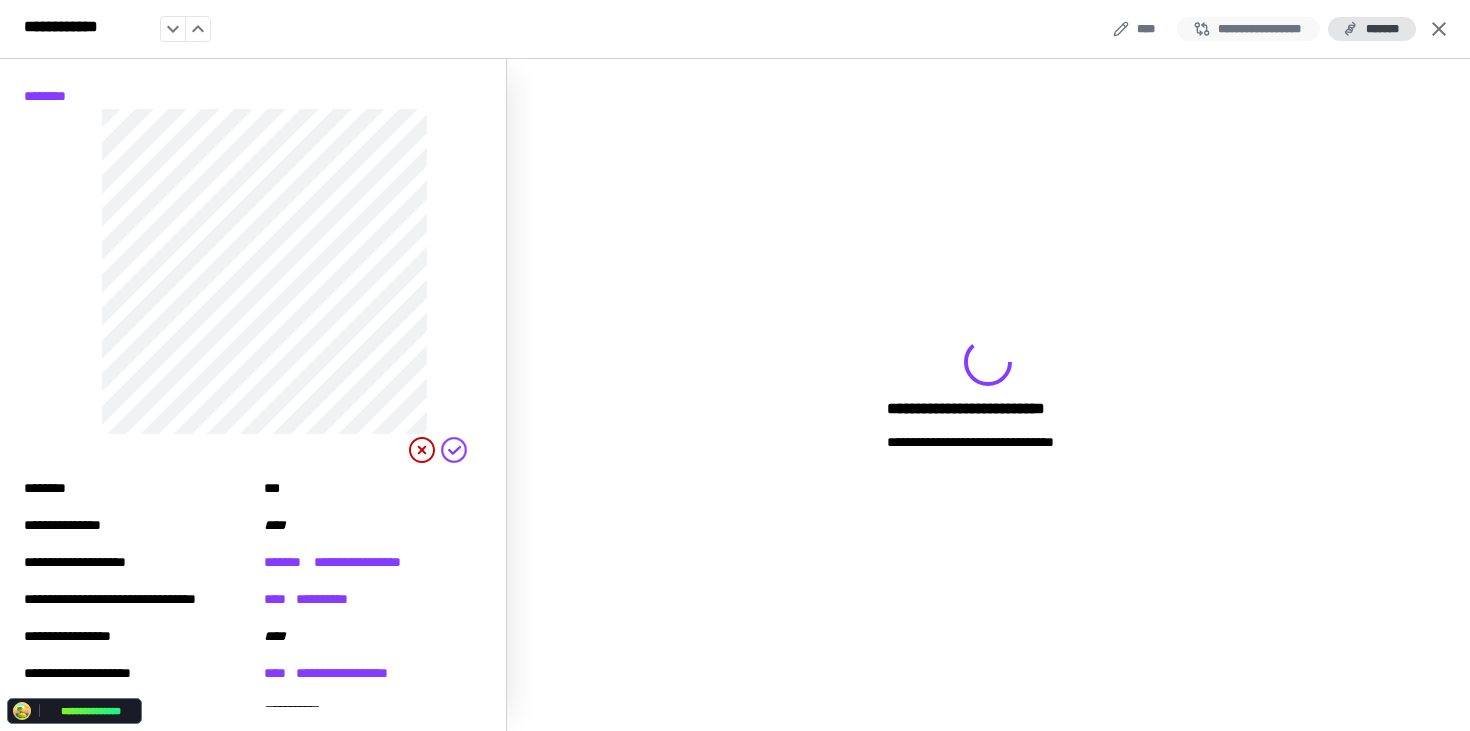 click on "**********" at bounding box center (1248, 29) 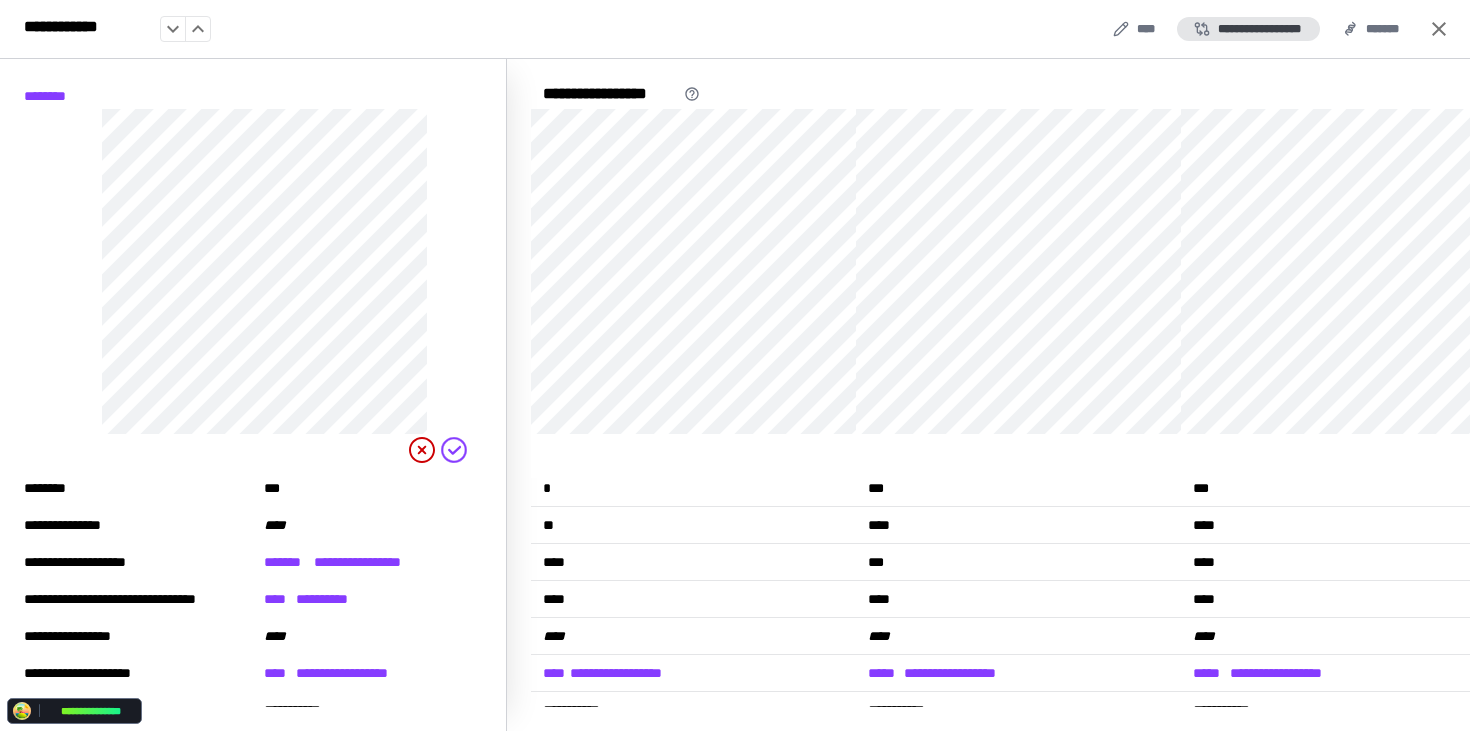 scroll, scrollTop: 273, scrollLeft: 0, axis: vertical 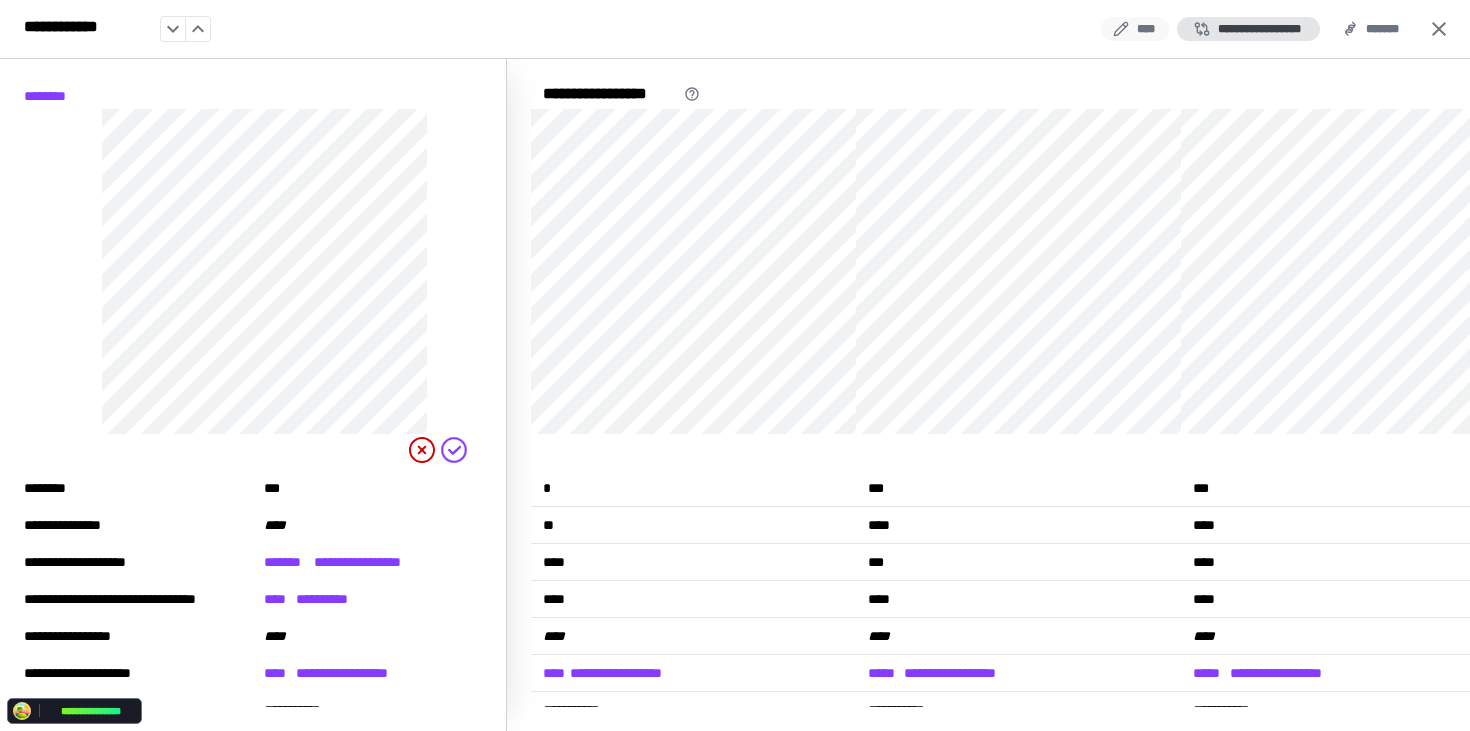 click on "****" at bounding box center (1135, 29) 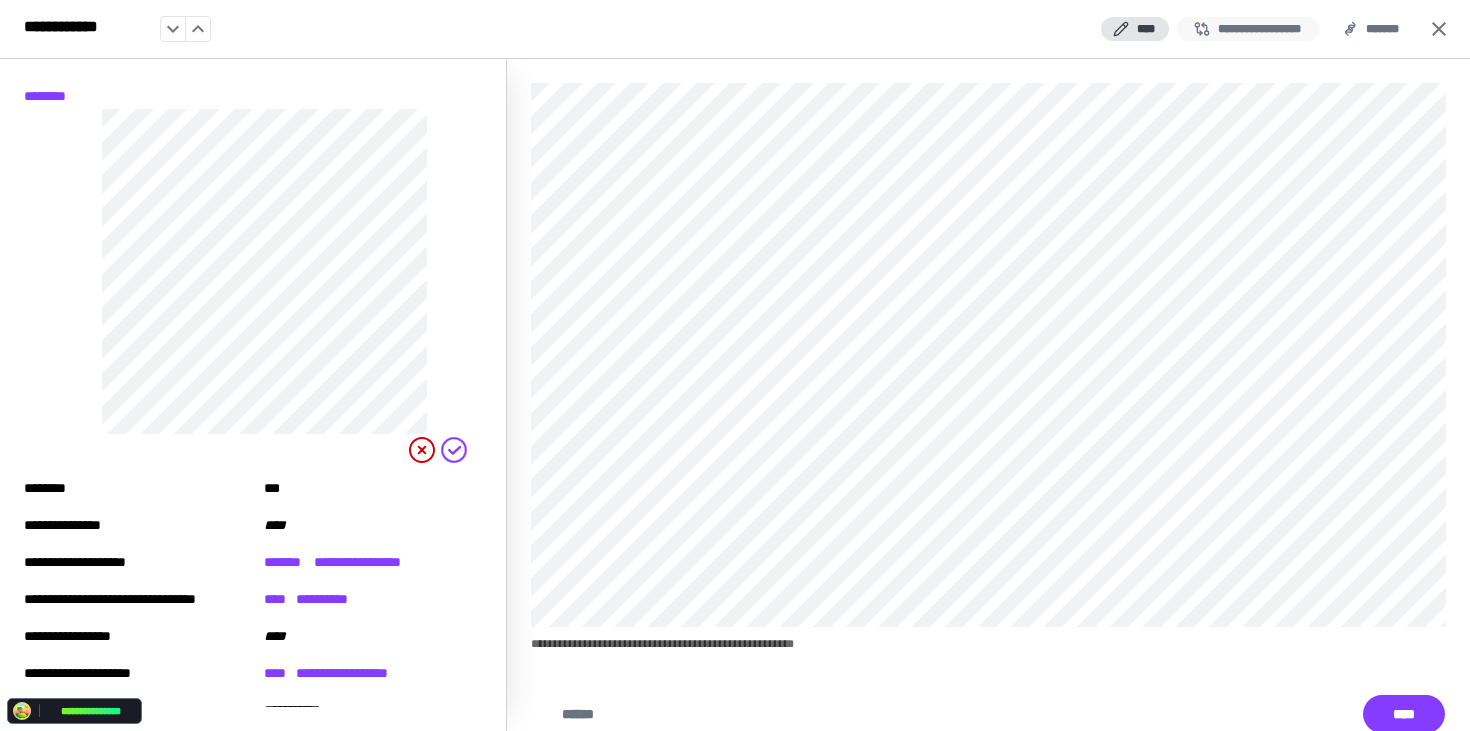 click on "**********" at bounding box center [1248, 29] 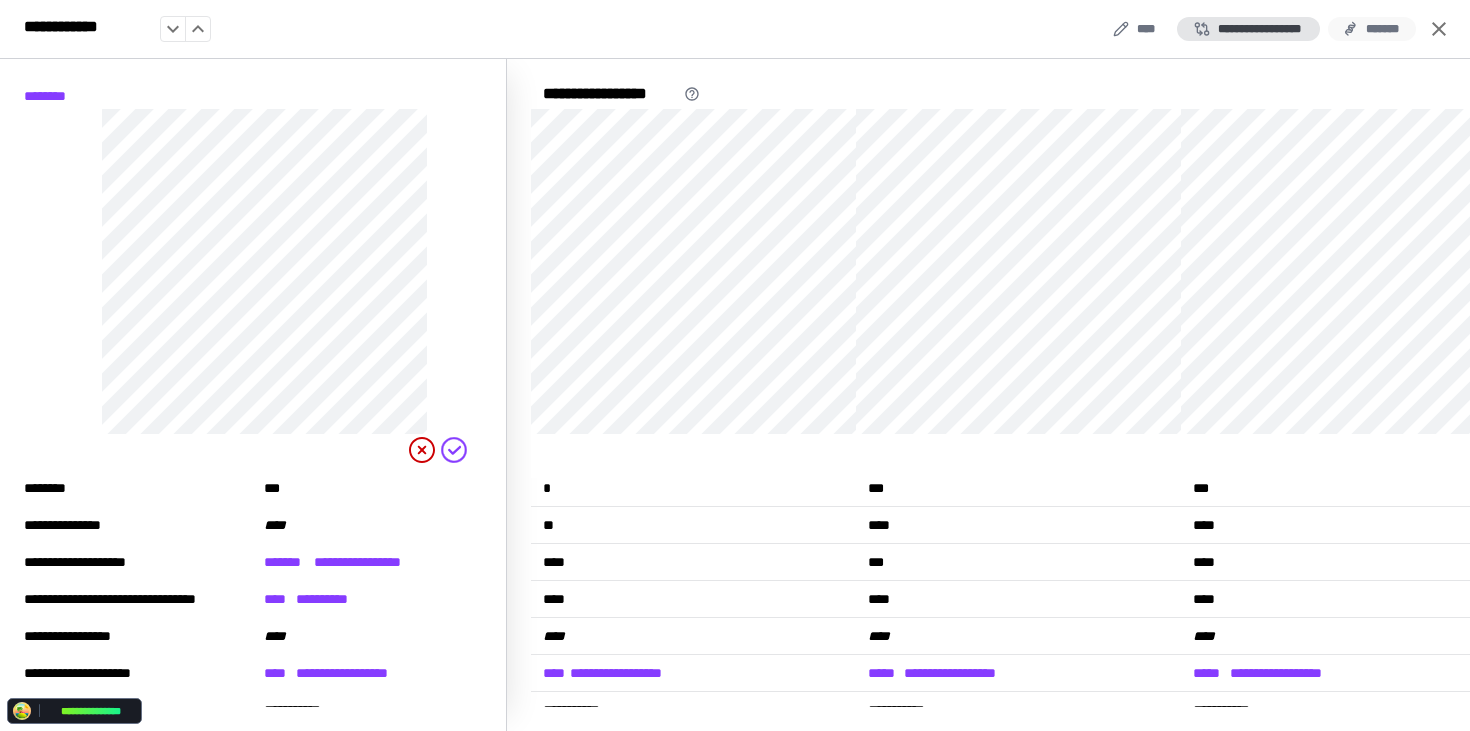 click 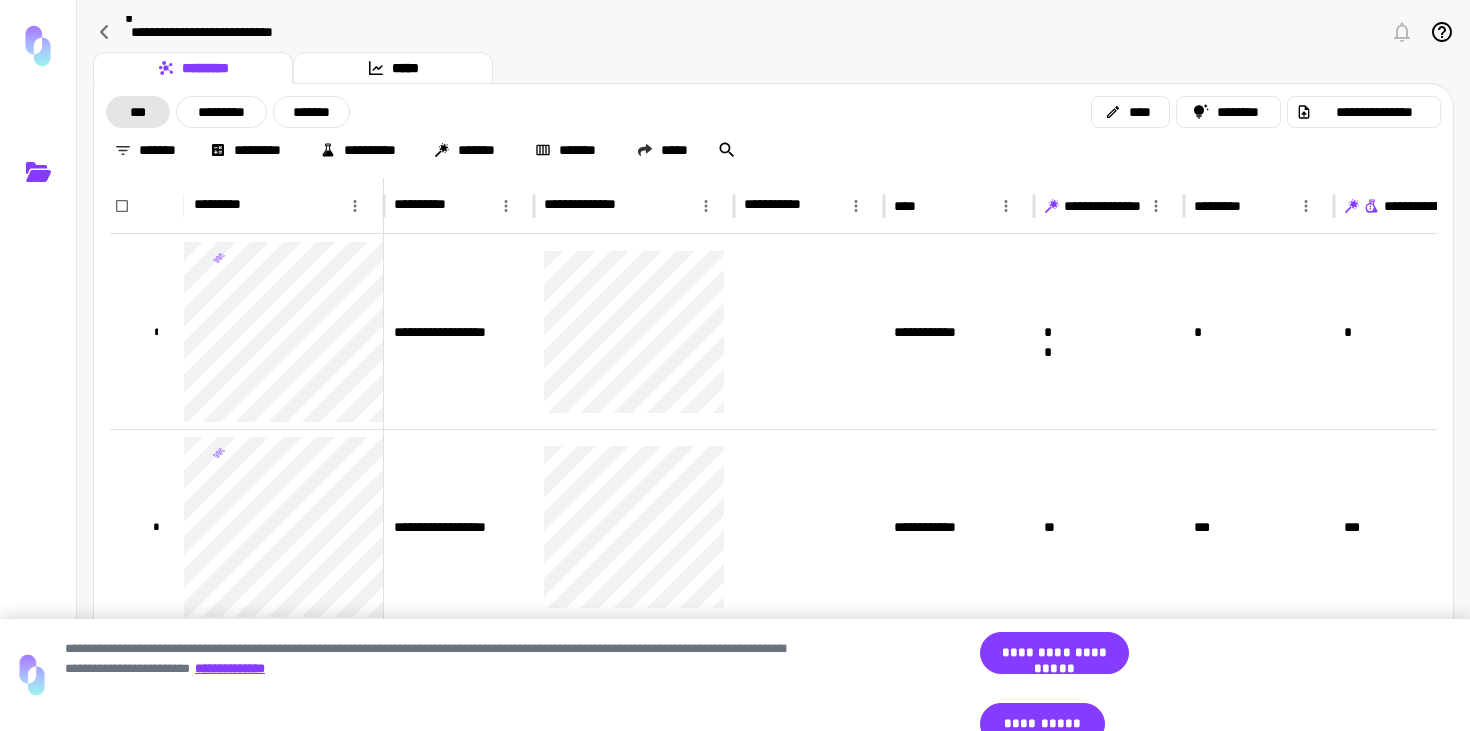 scroll, scrollTop: 0, scrollLeft: 0, axis: both 